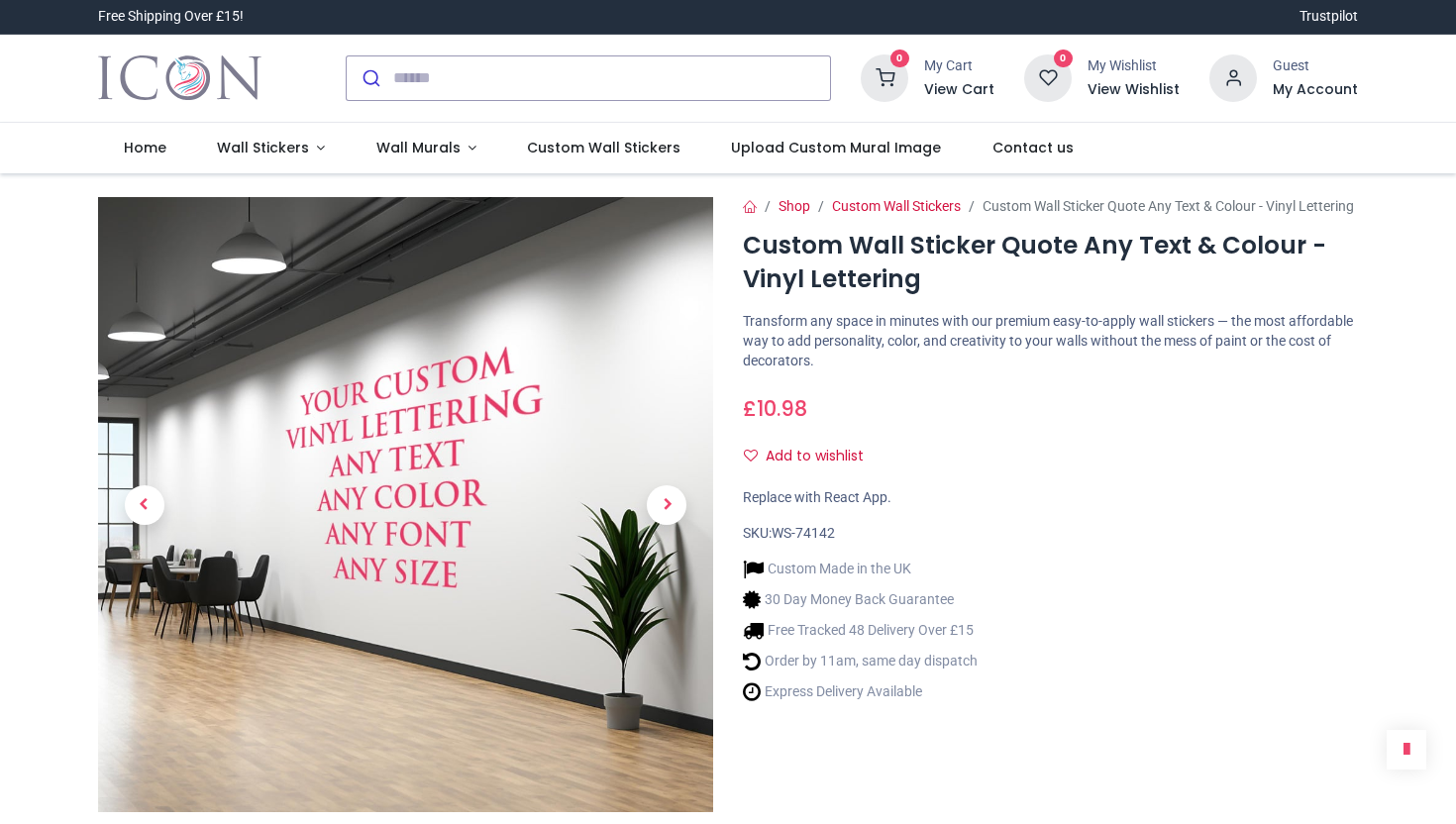 scroll, scrollTop: 0, scrollLeft: 0, axis: both 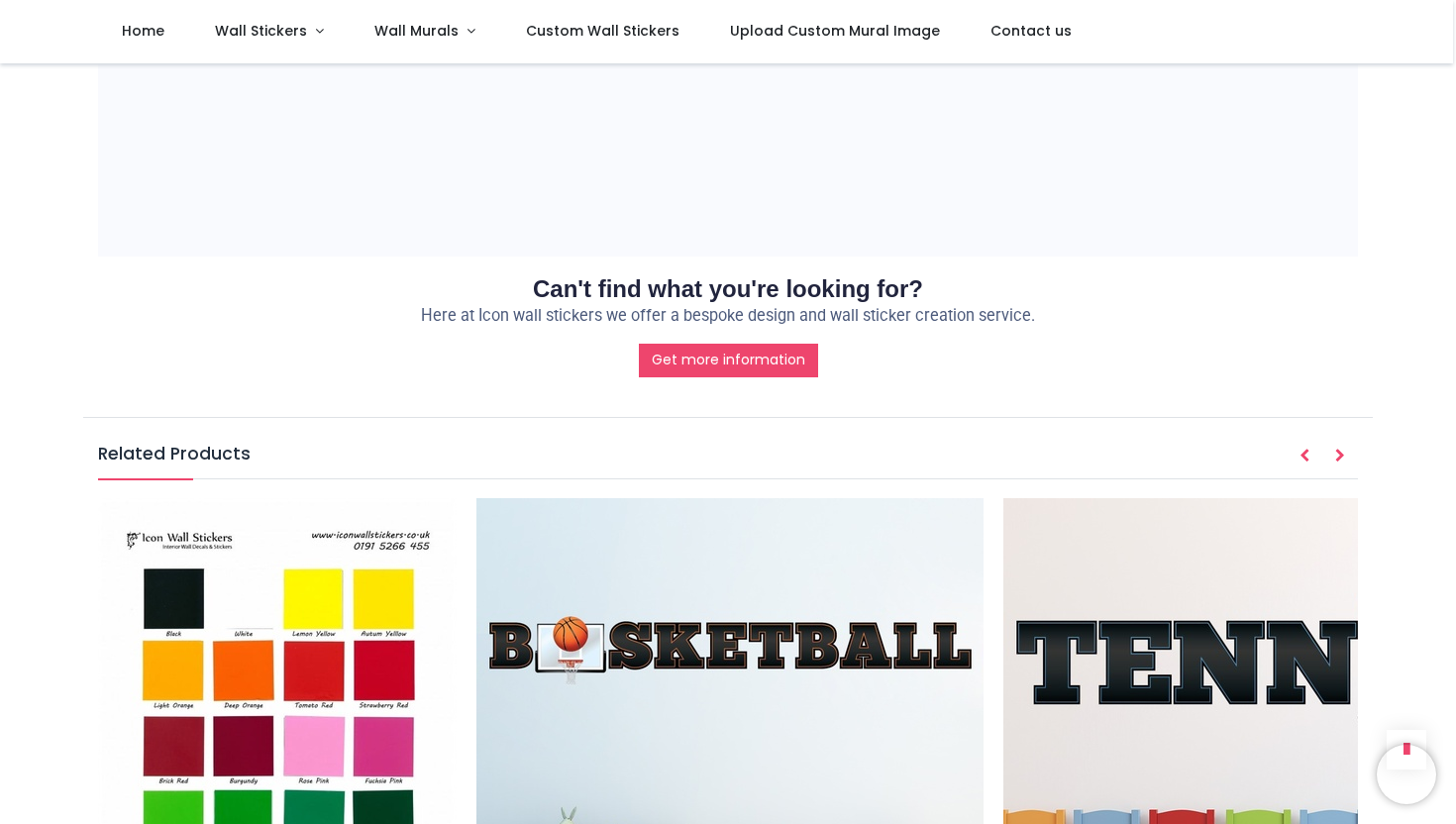 click at bounding box center [277, 752] 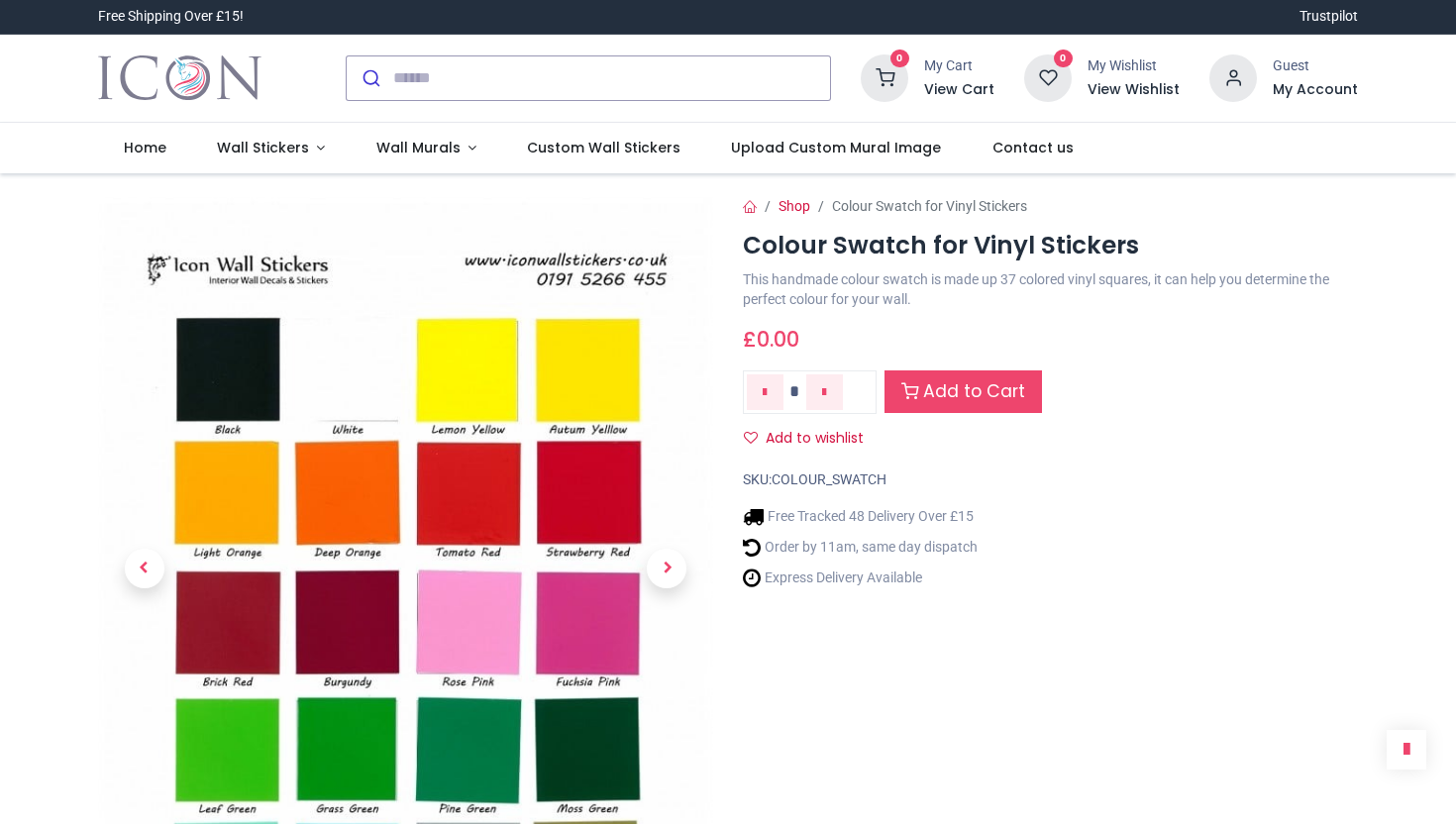 scroll, scrollTop: 0, scrollLeft: 0, axis: both 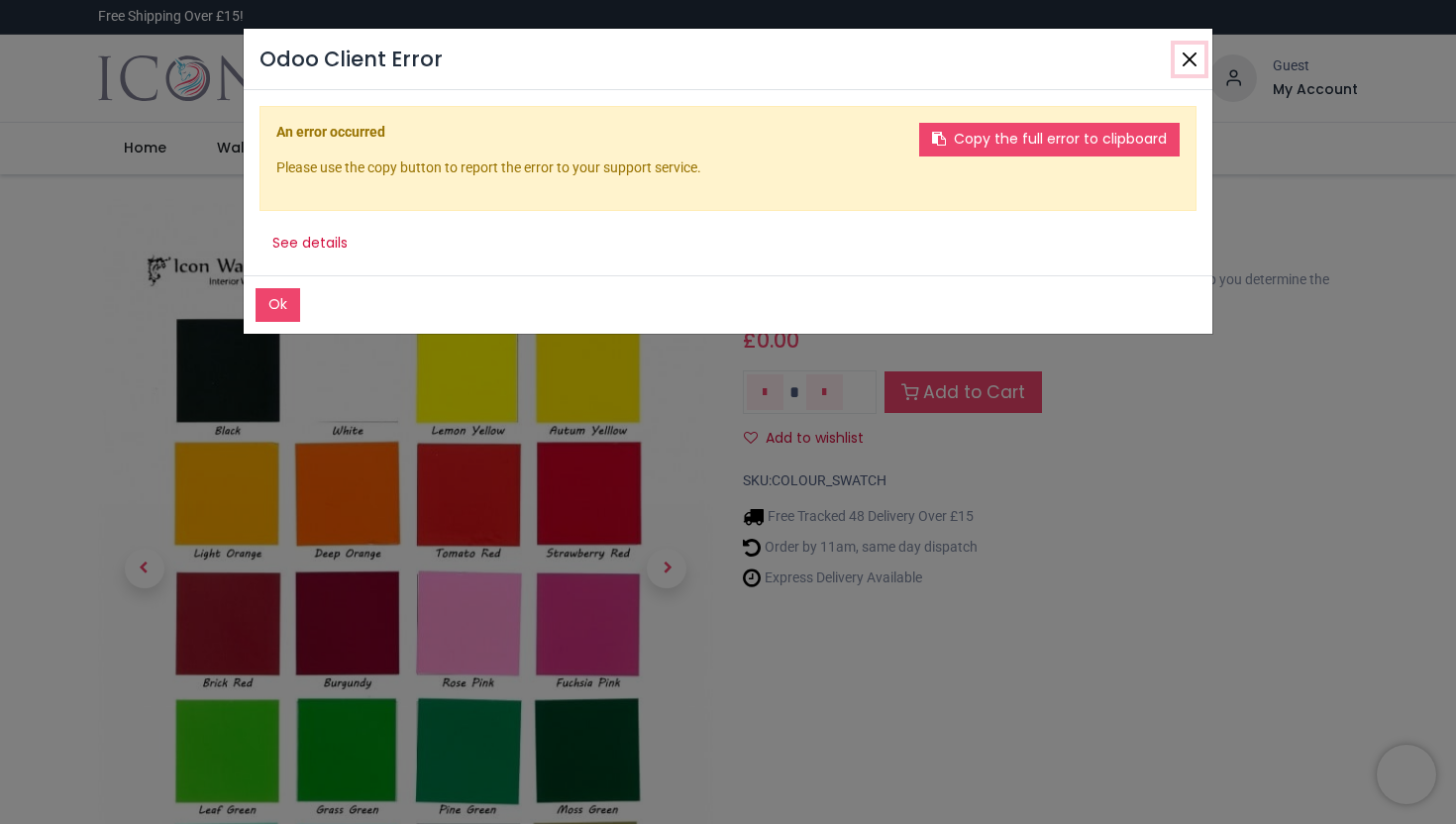 click 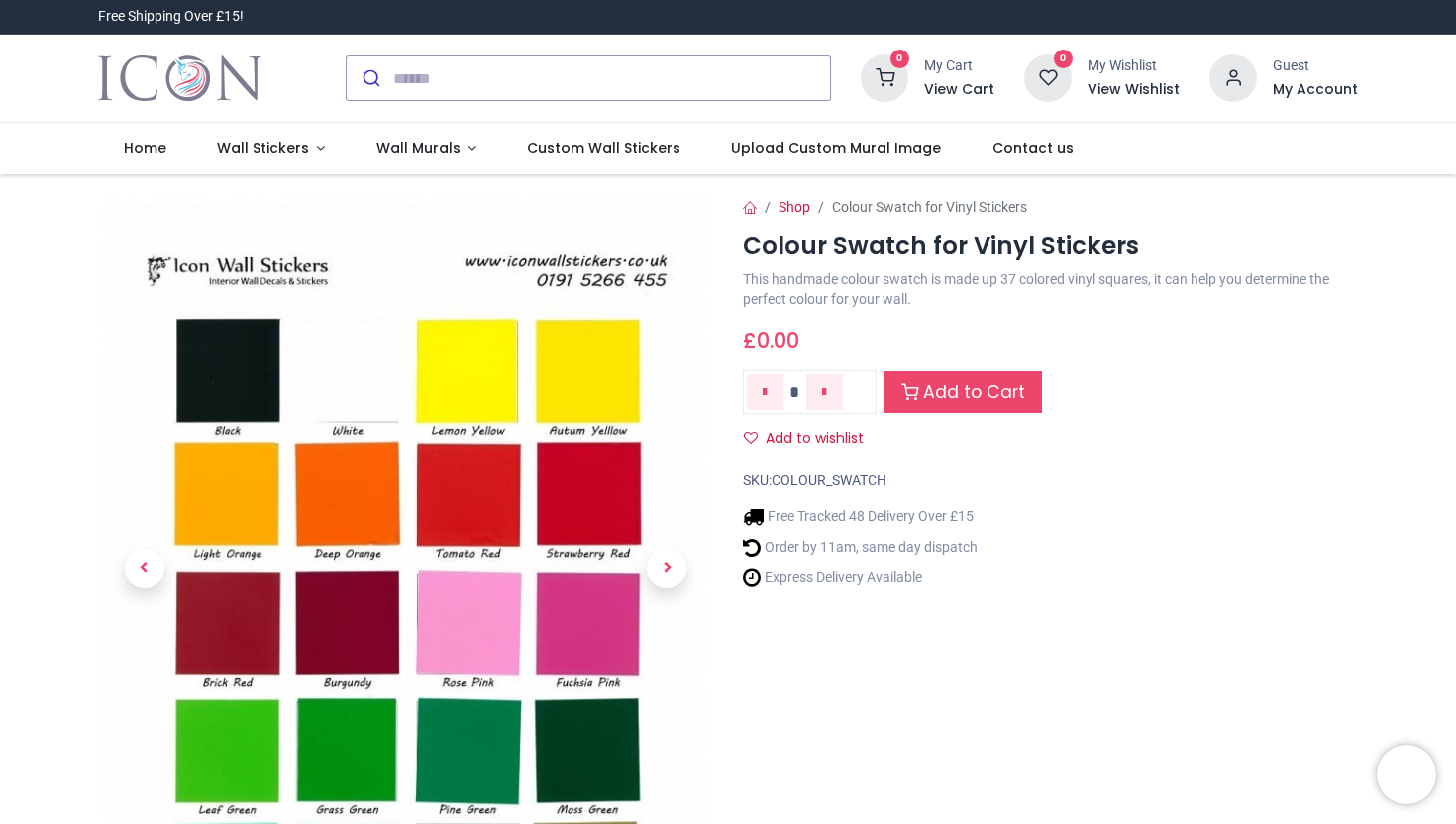 click at bounding box center (405, 633) 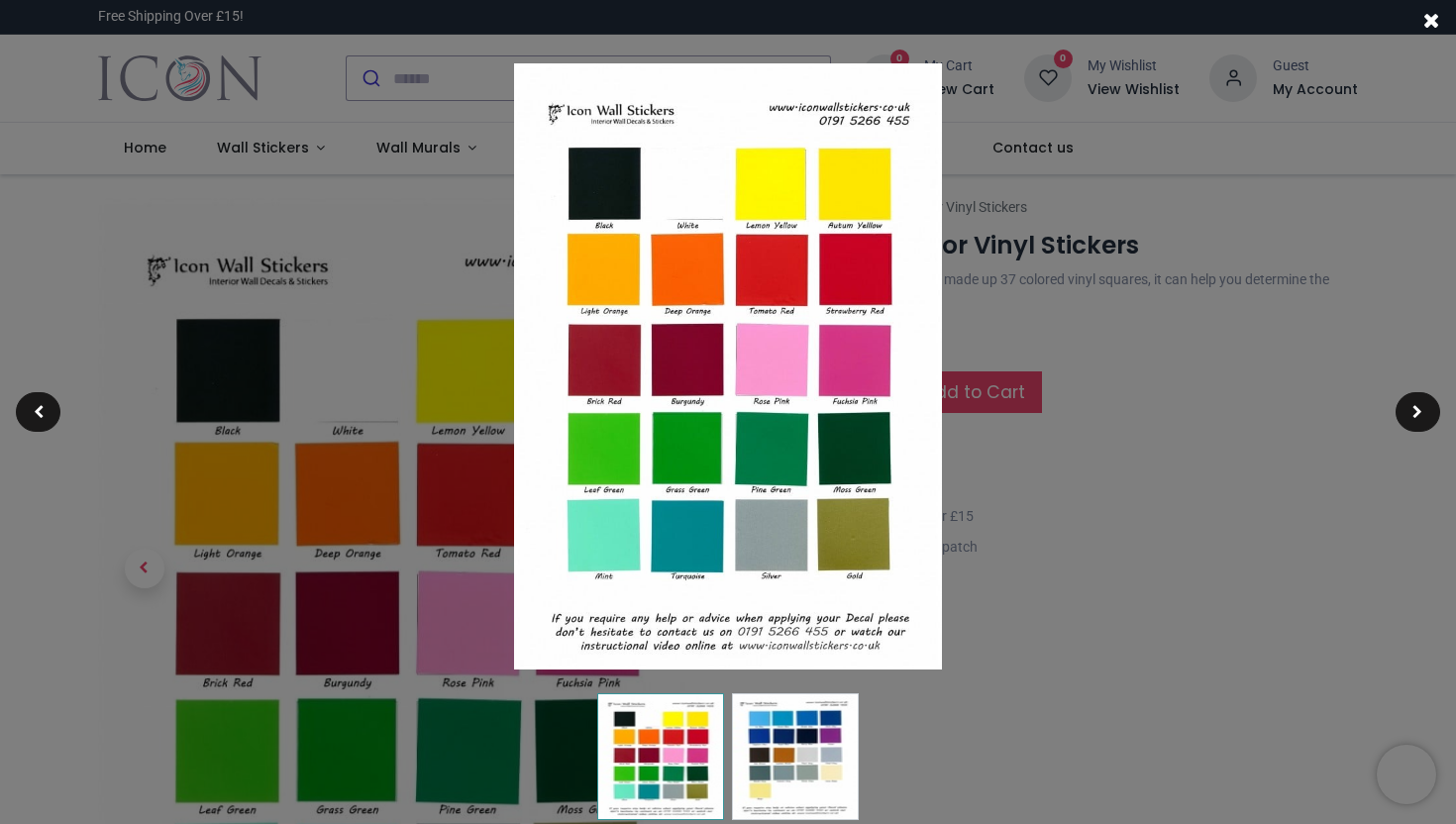 click at bounding box center (728, 366) 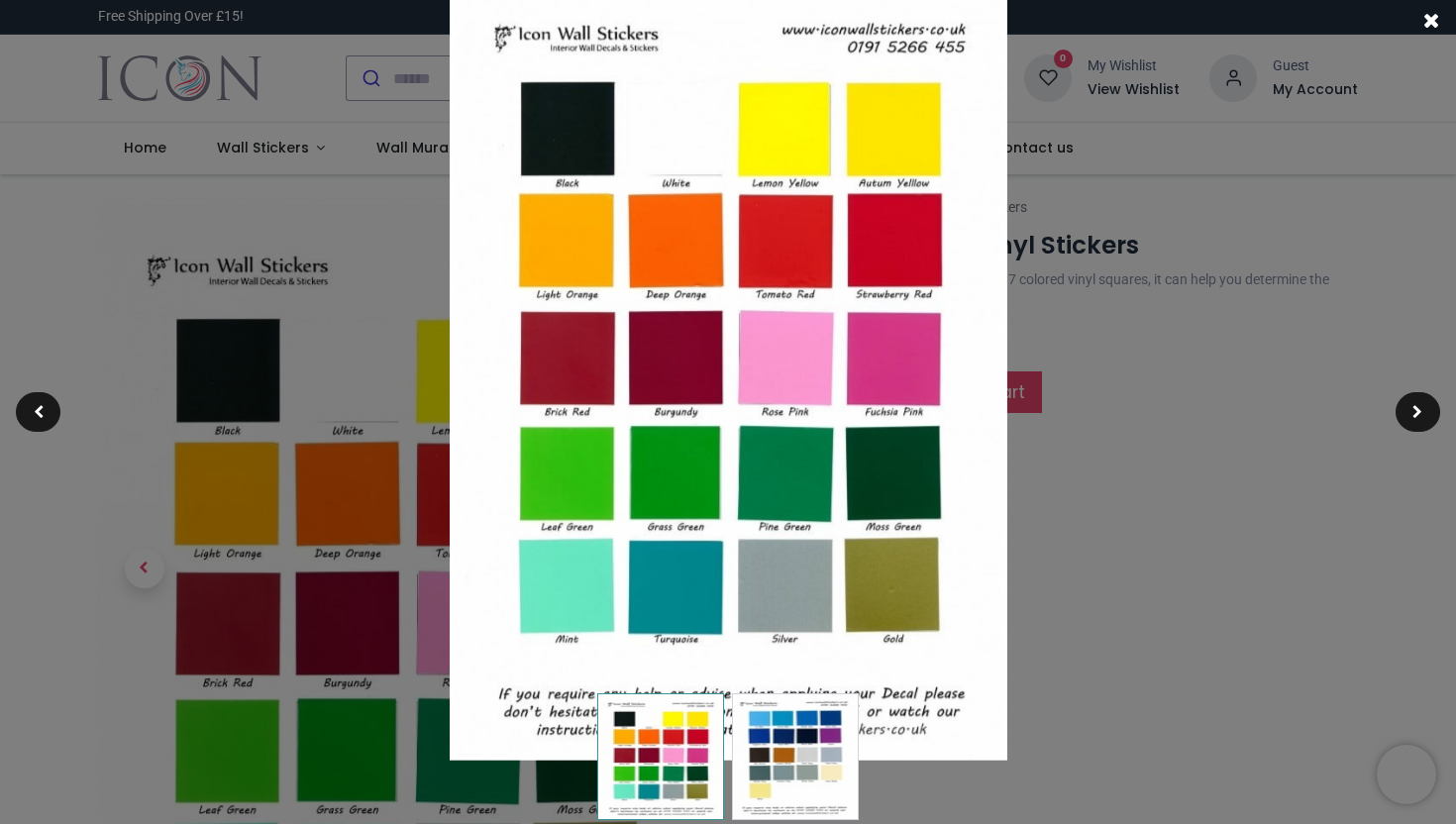 click at bounding box center (728, 412) 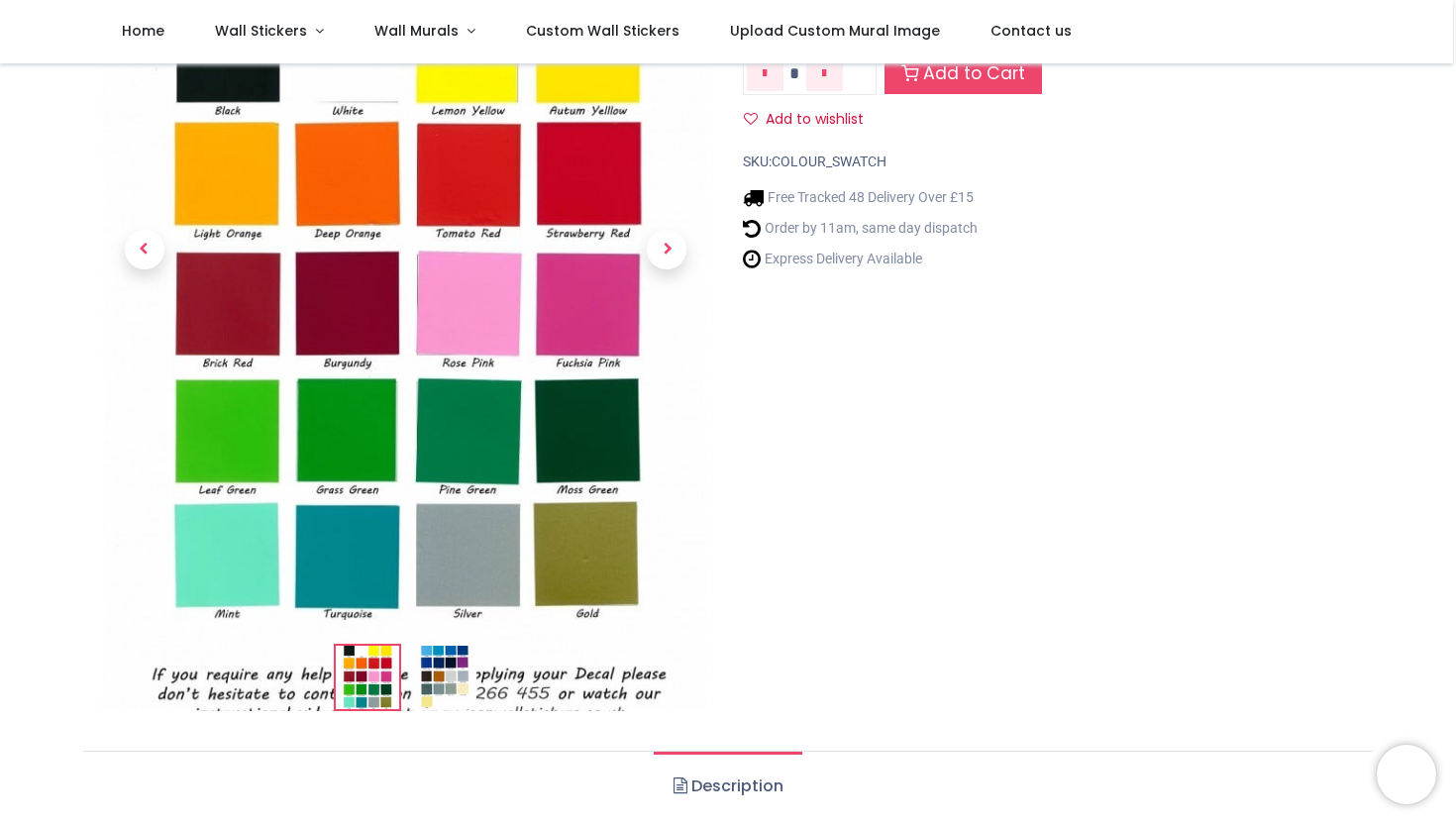 scroll, scrollTop: 0, scrollLeft: 0, axis: both 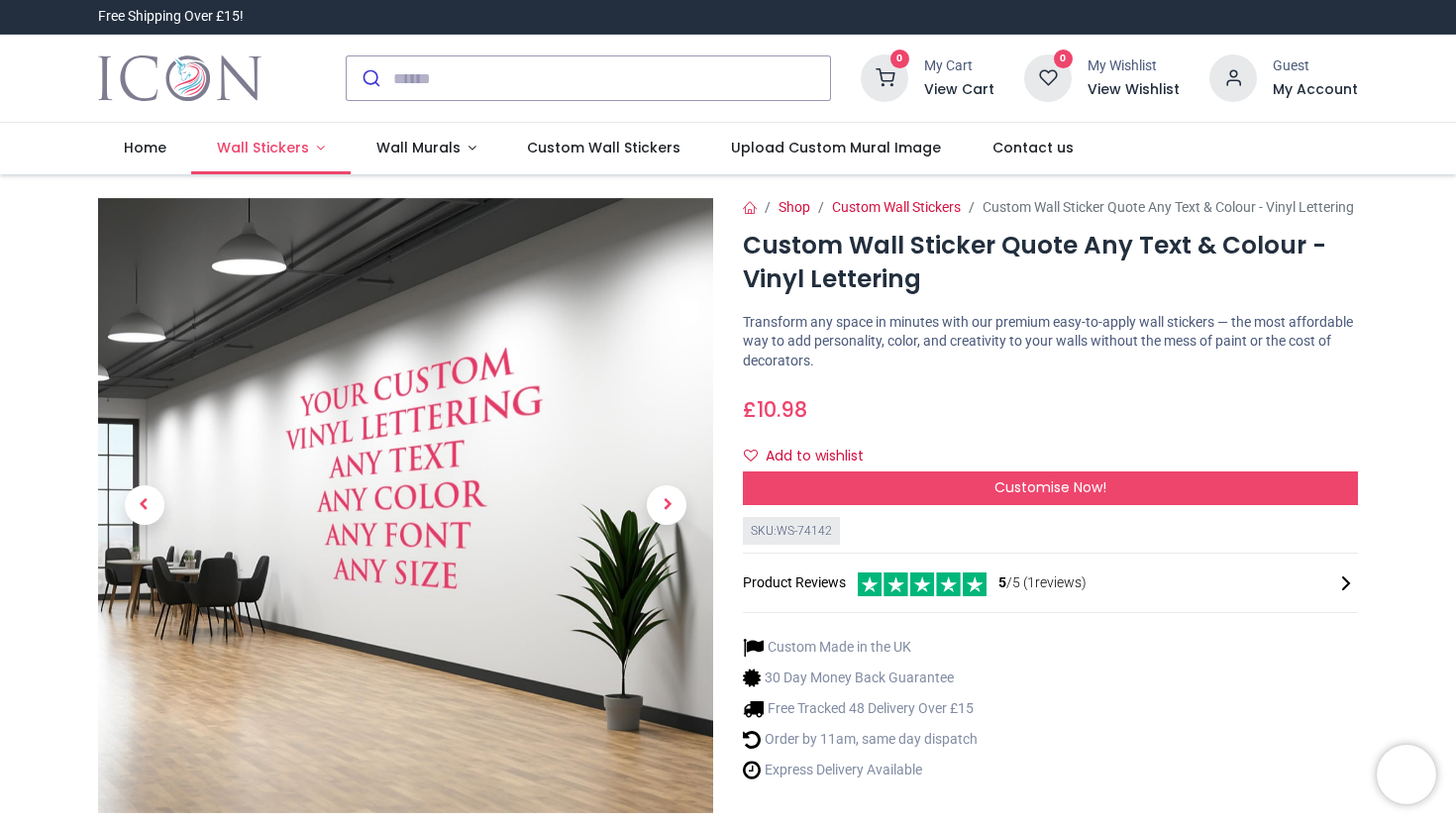 click on "Wall Stickers" at bounding box center [262, 148] 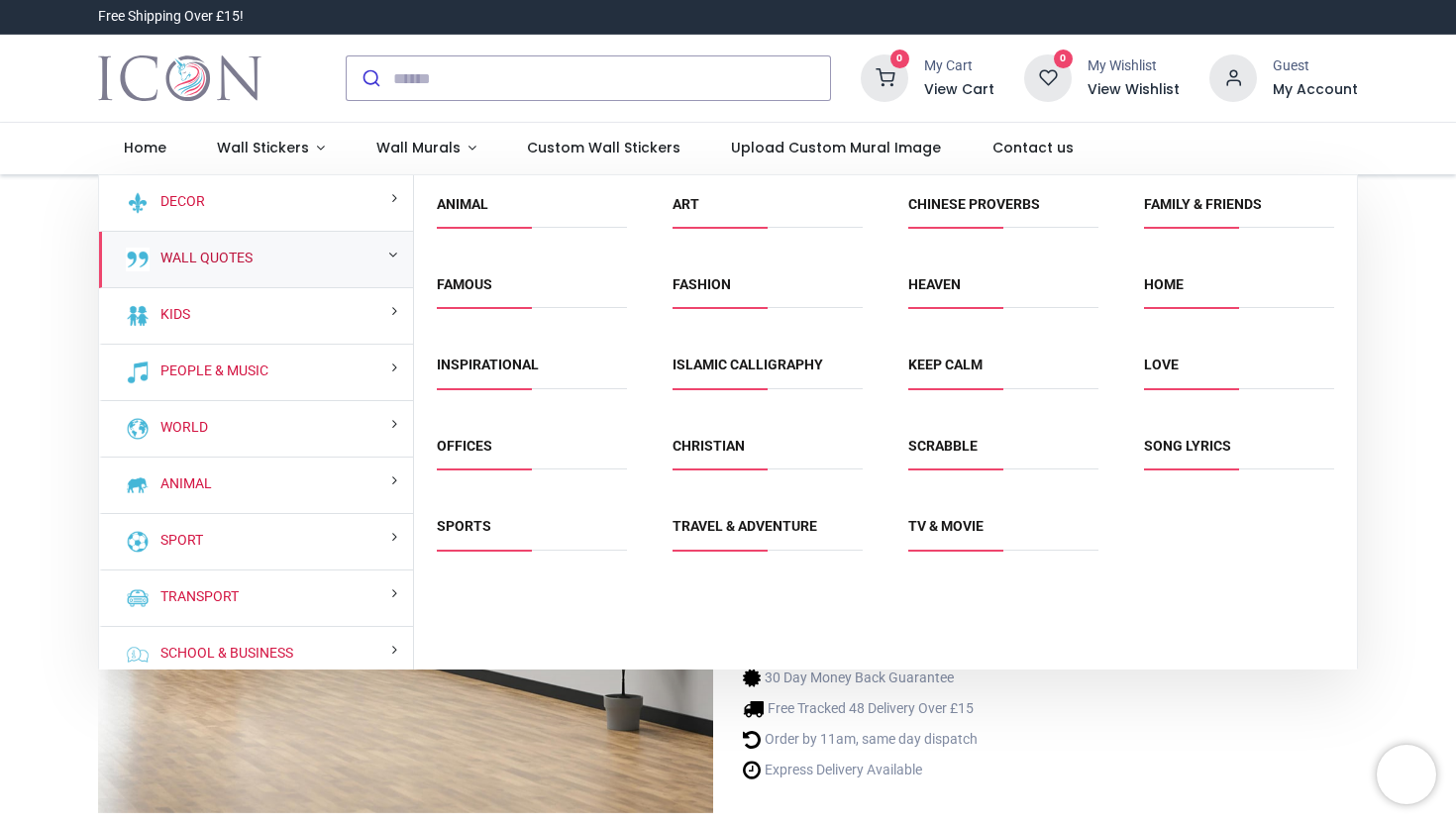click on "Wall Quotes" at bounding box center (202, 258) 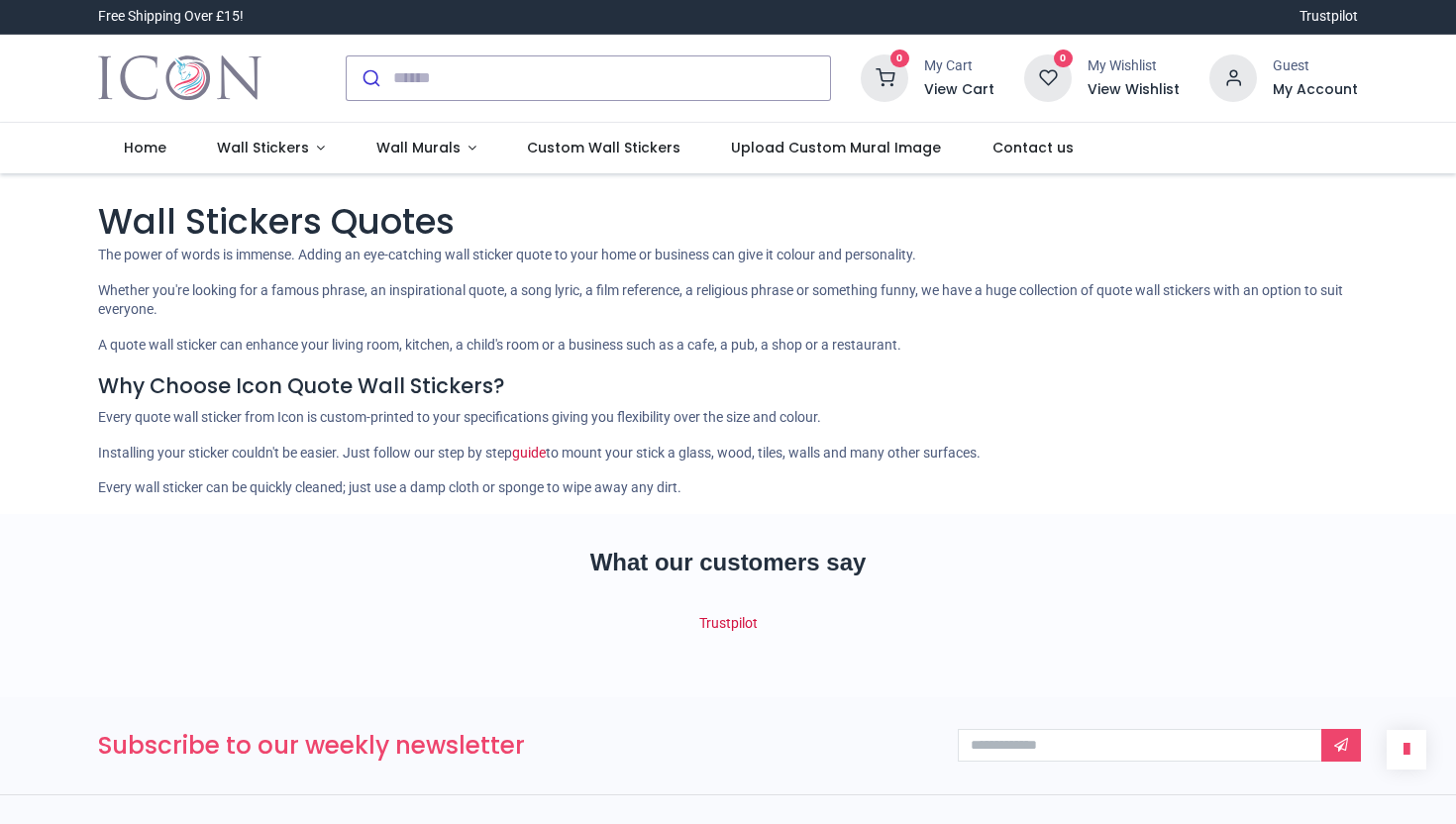 scroll, scrollTop: 0, scrollLeft: 0, axis: both 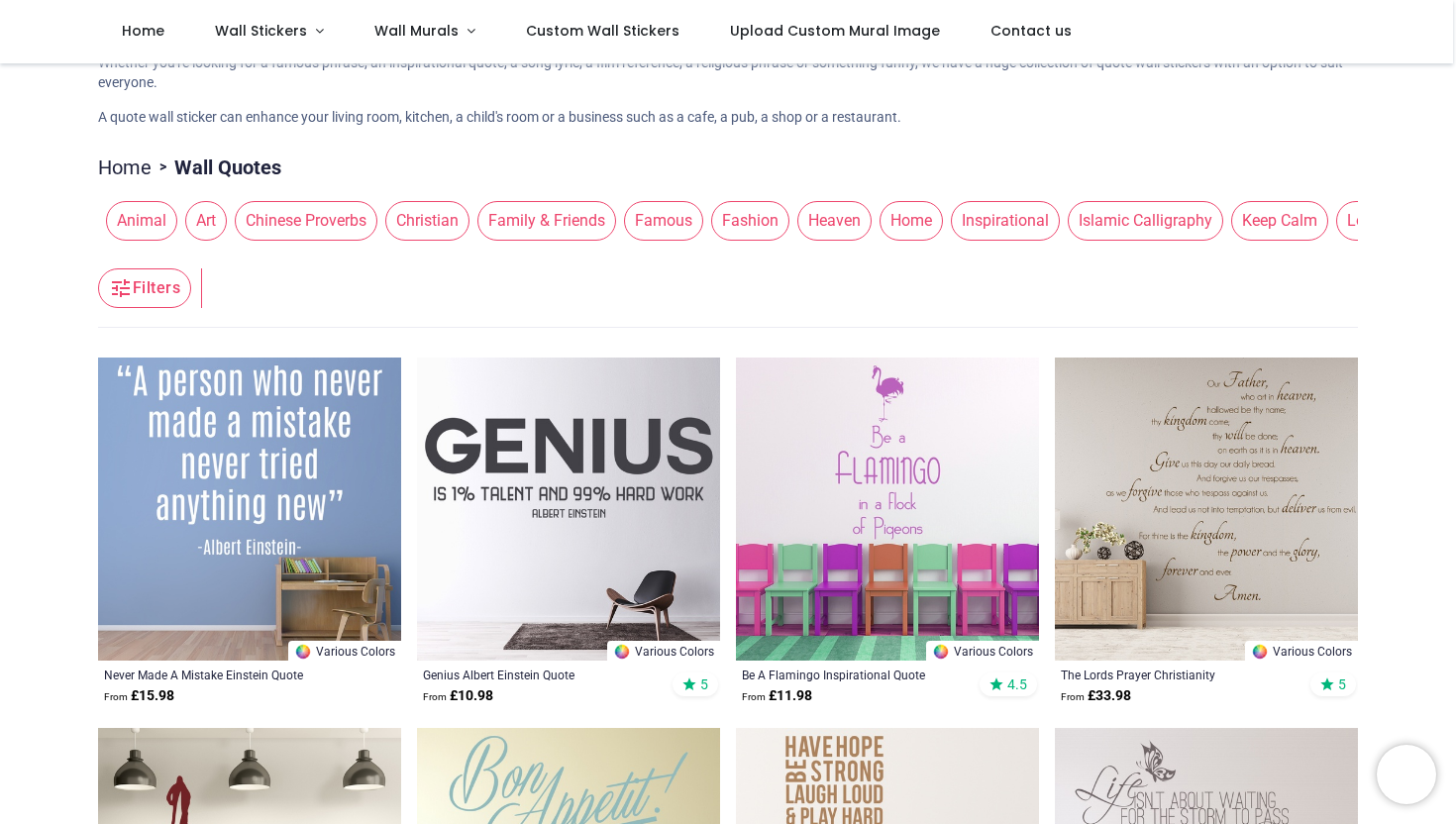 click on "Famous" at bounding box center (664, 221) 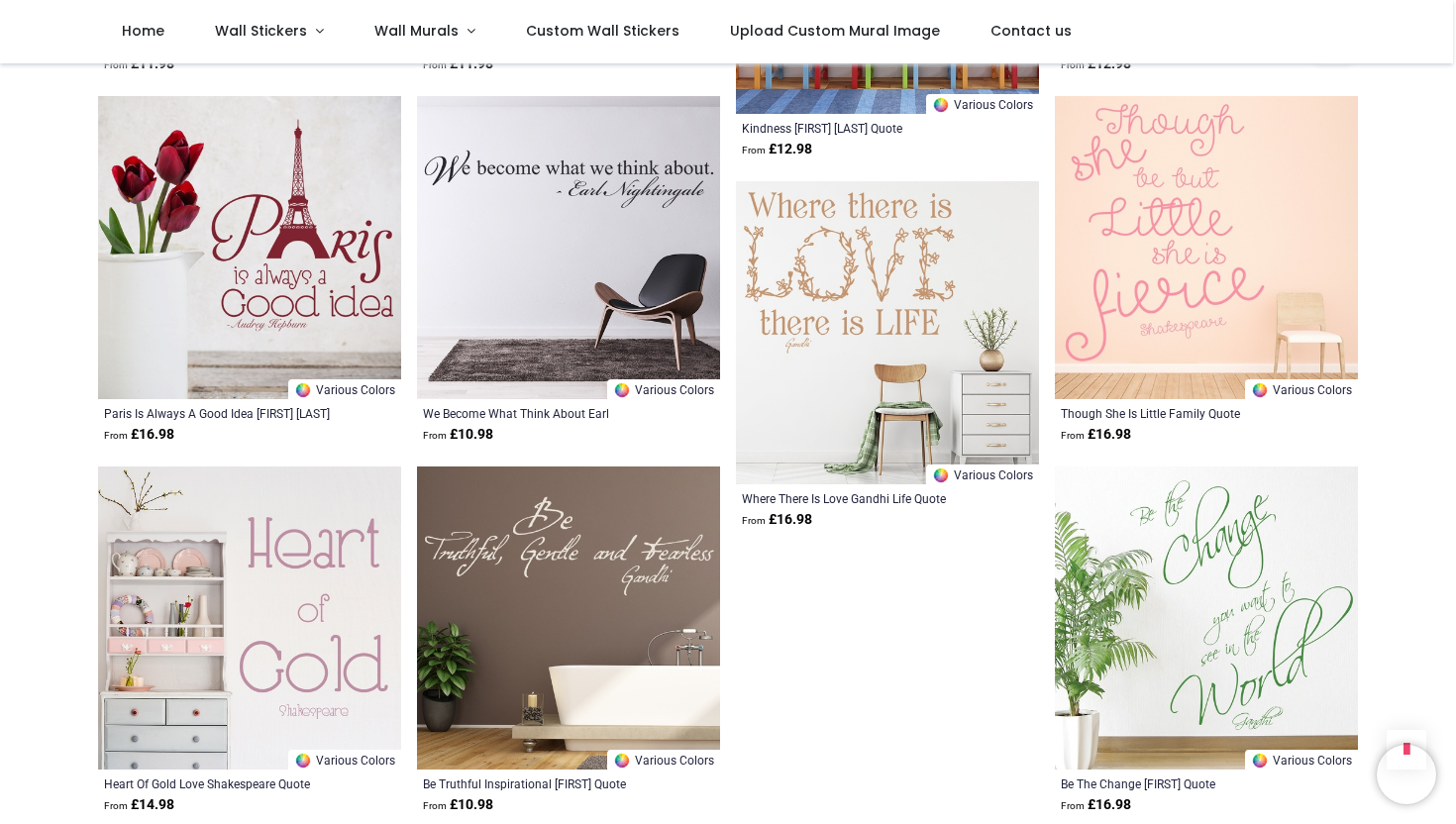 scroll, scrollTop: 2232, scrollLeft: 0, axis: vertical 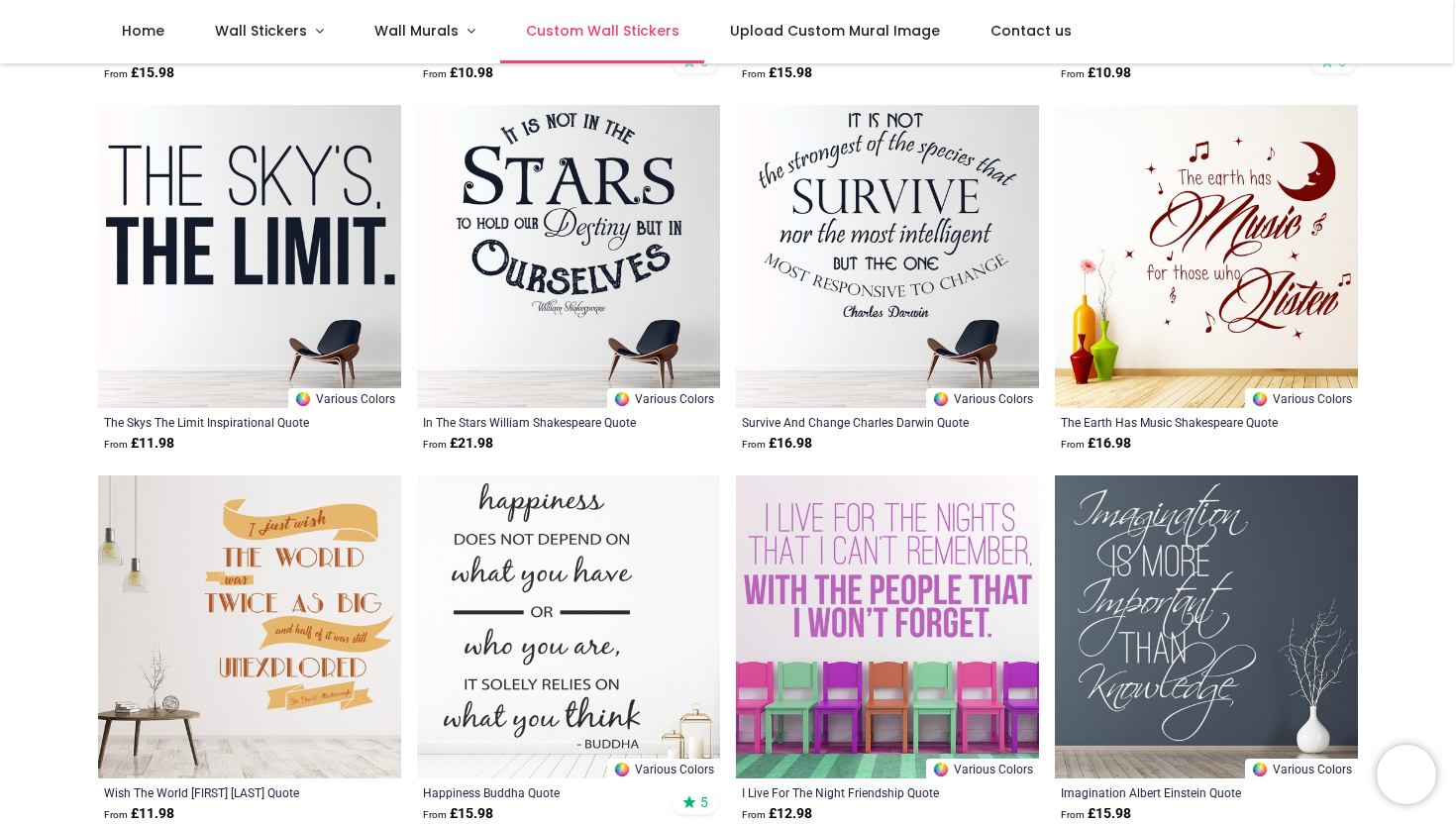 click on "Custom Wall Stickers" at bounding box center (602, 31) 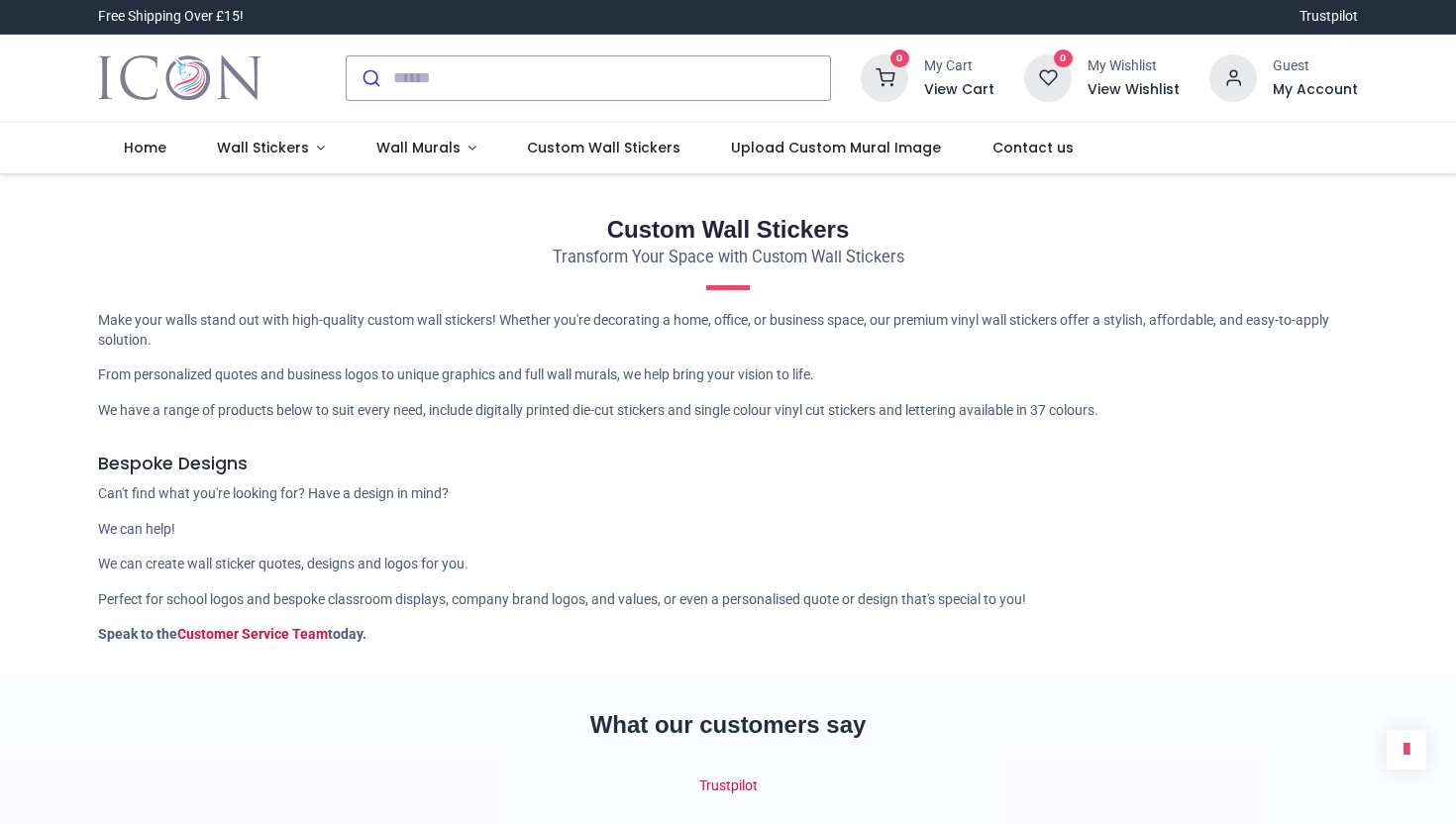scroll, scrollTop: 0, scrollLeft: 0, axis: both 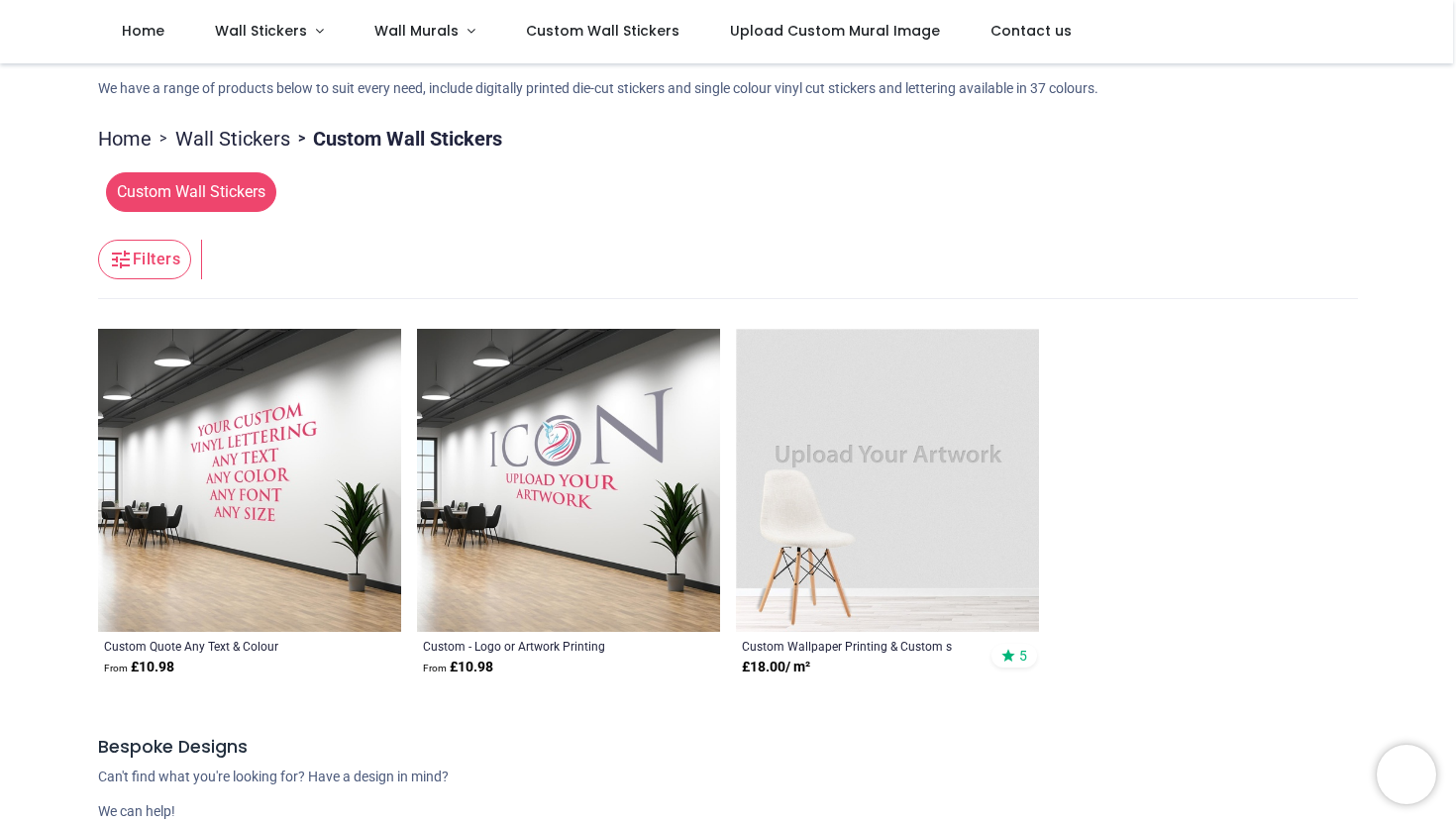 click at bounding box center (250, 480) 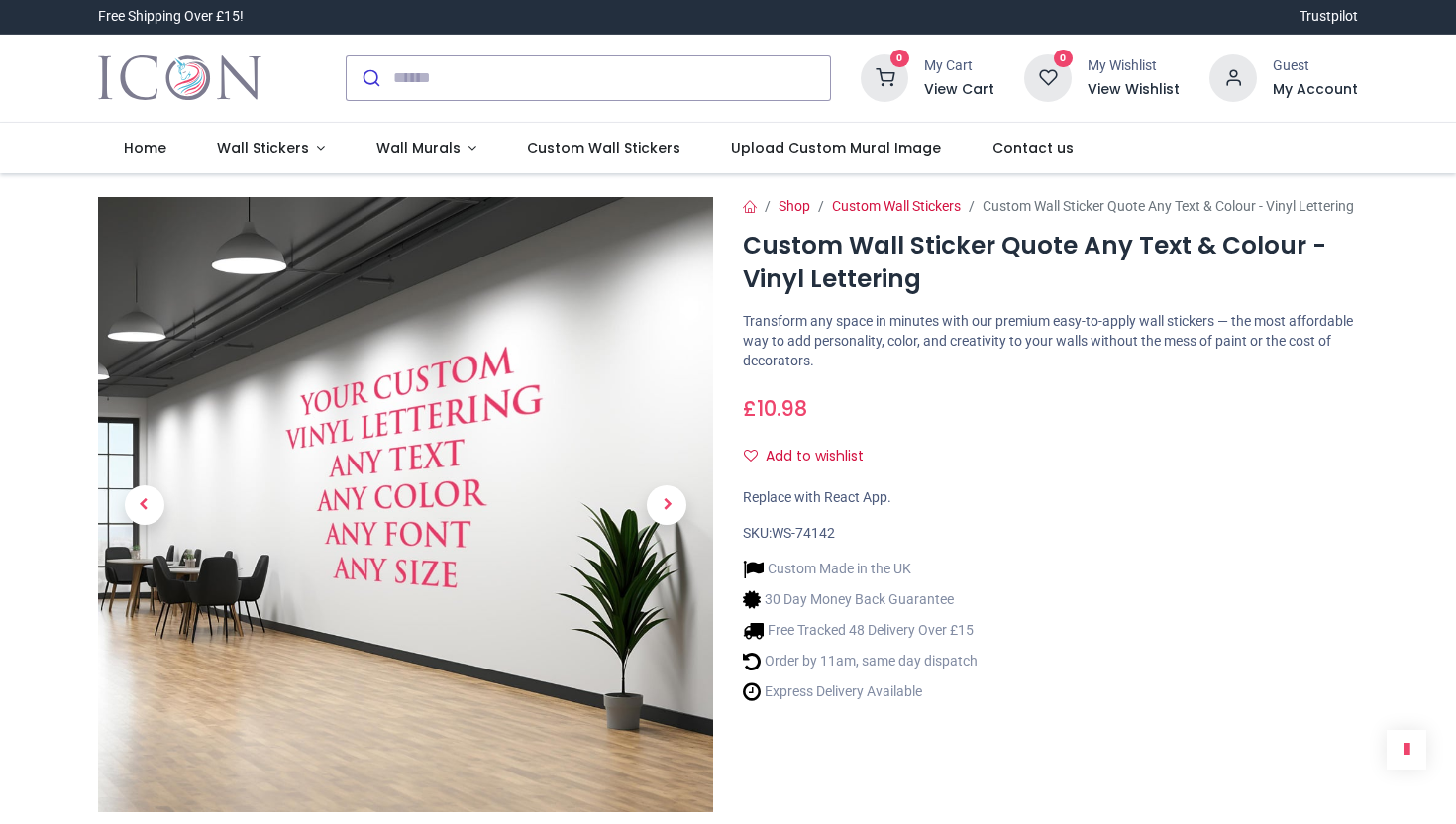 scroll, scrollTop: 0, scrollLeft: 0, axis: both 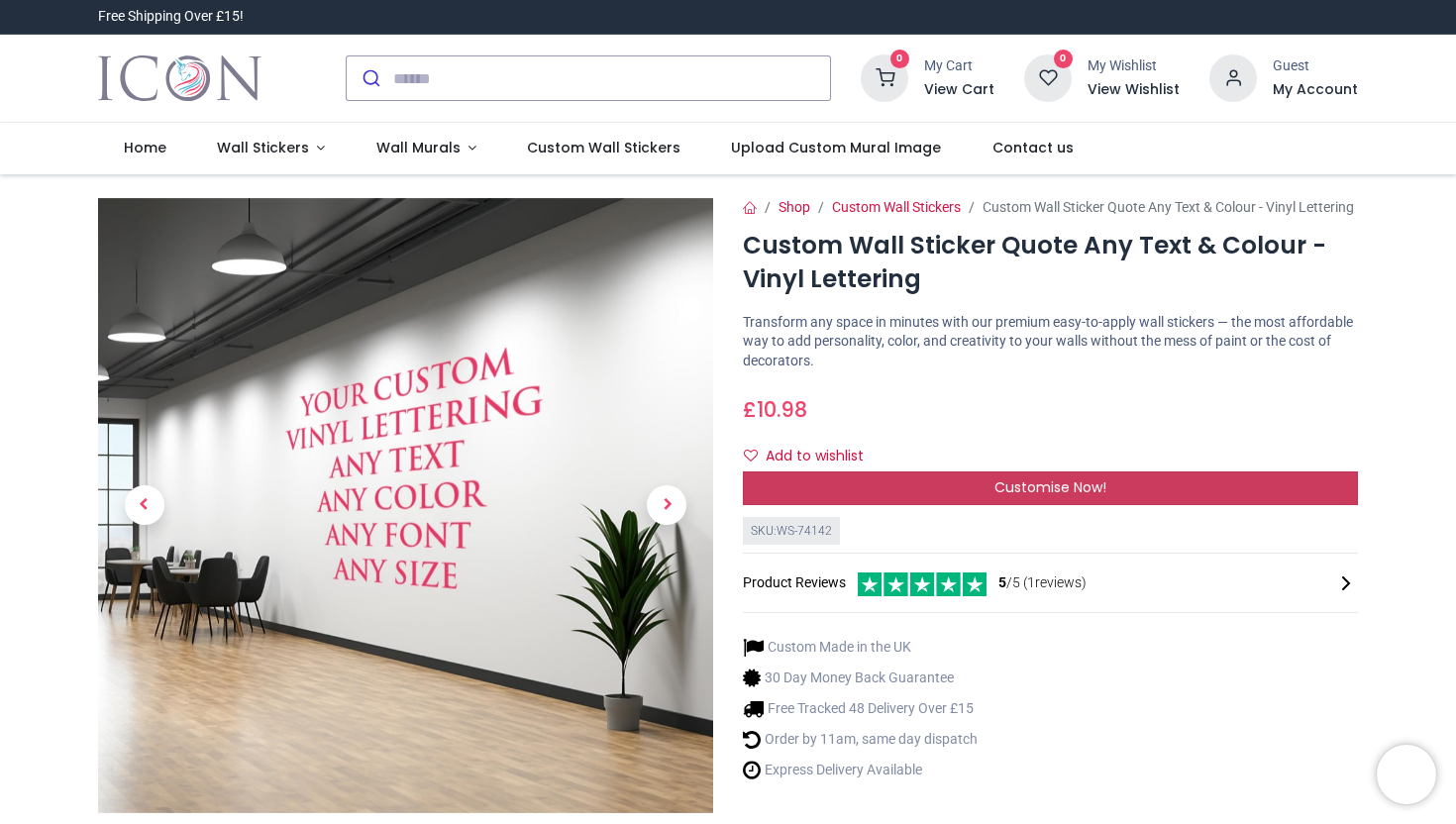 click on "Customise Now!" at bounding box center (1050, 488) 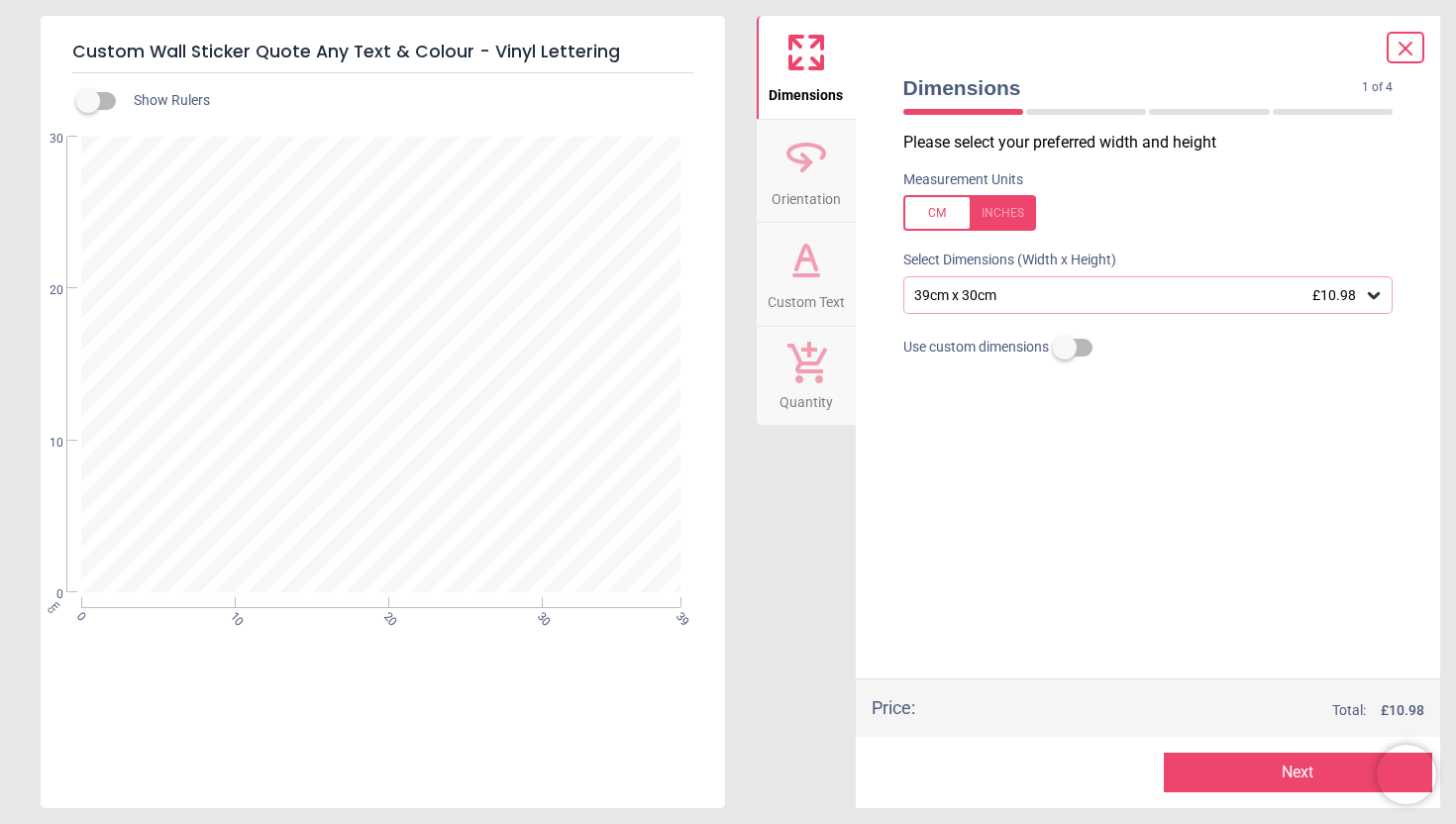 click 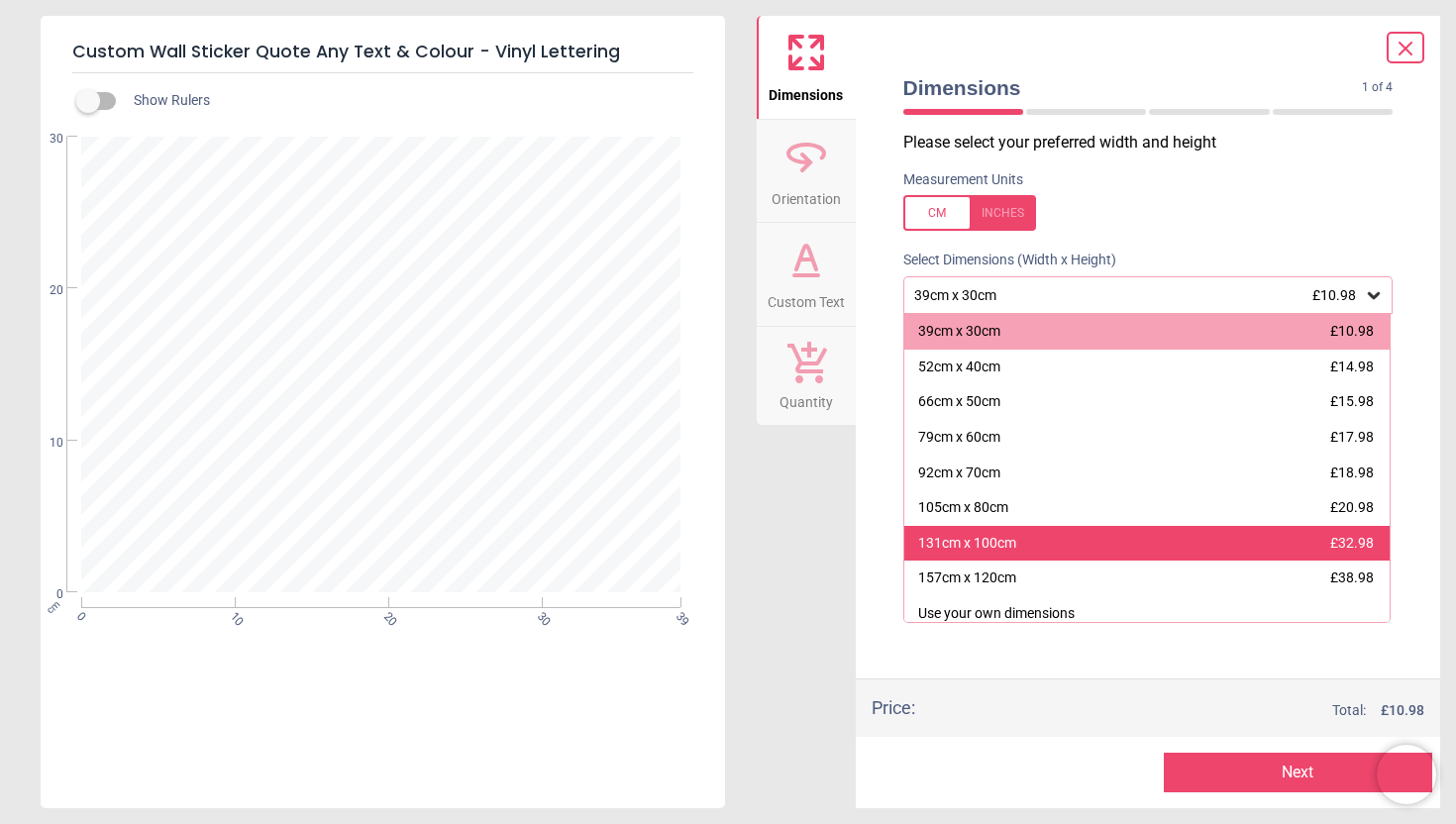 click on "131cm  x  100cm       £32.98" at bounding box center (1147, 544) 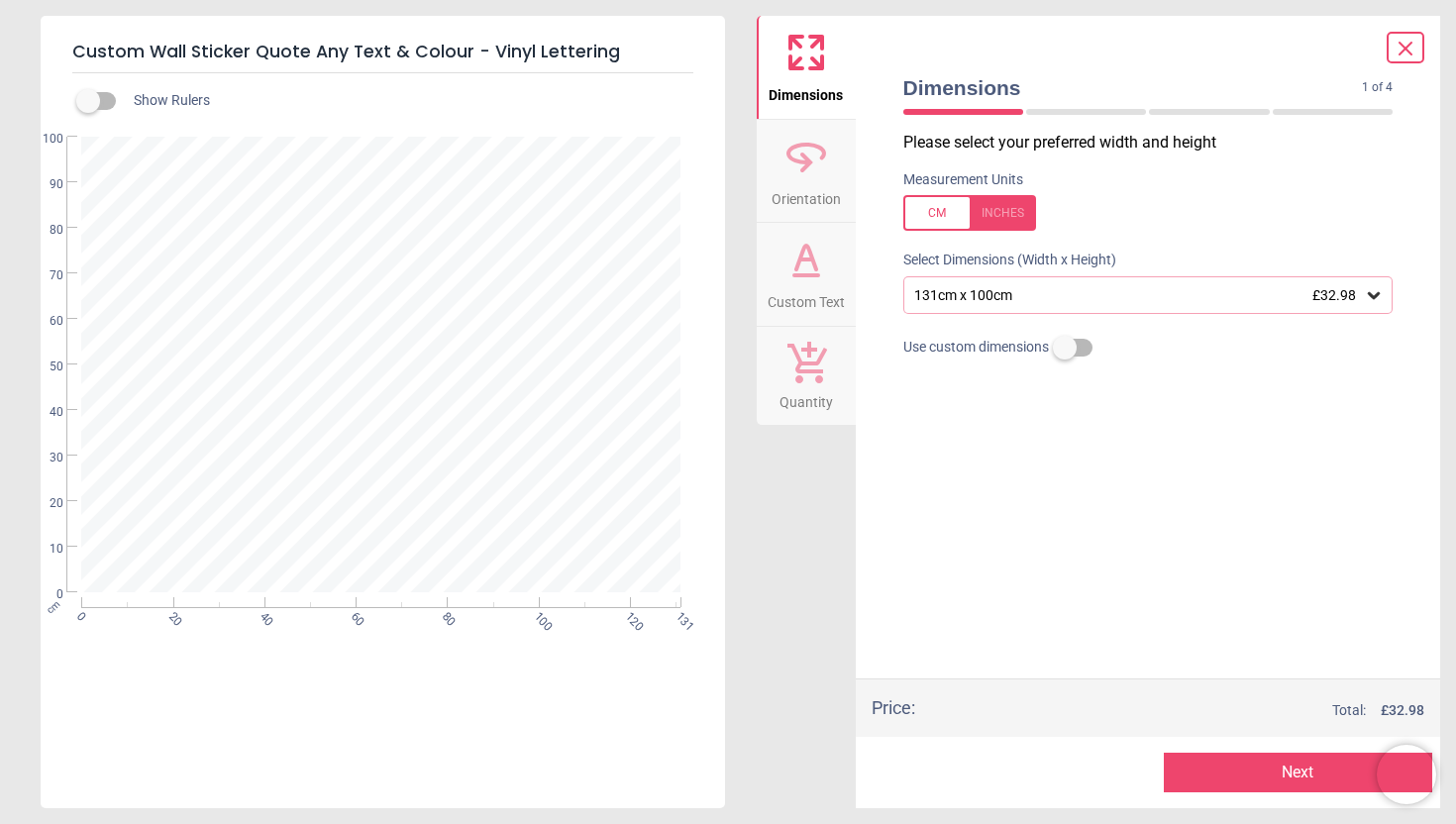 click at bounding box center [381, 364] 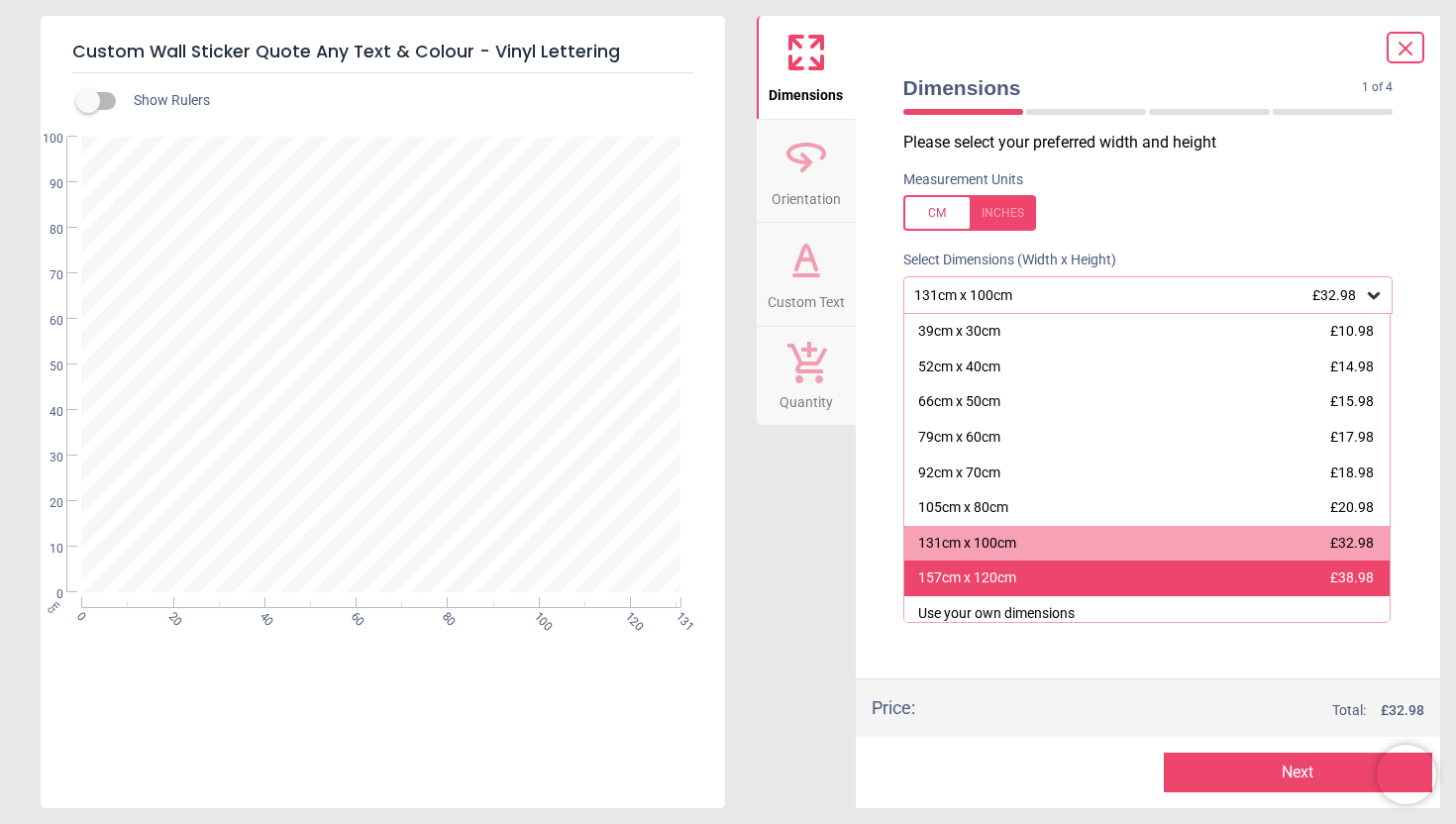 click on "157cm  x  120cm       £38.98" at bounding box center [1147, 578] 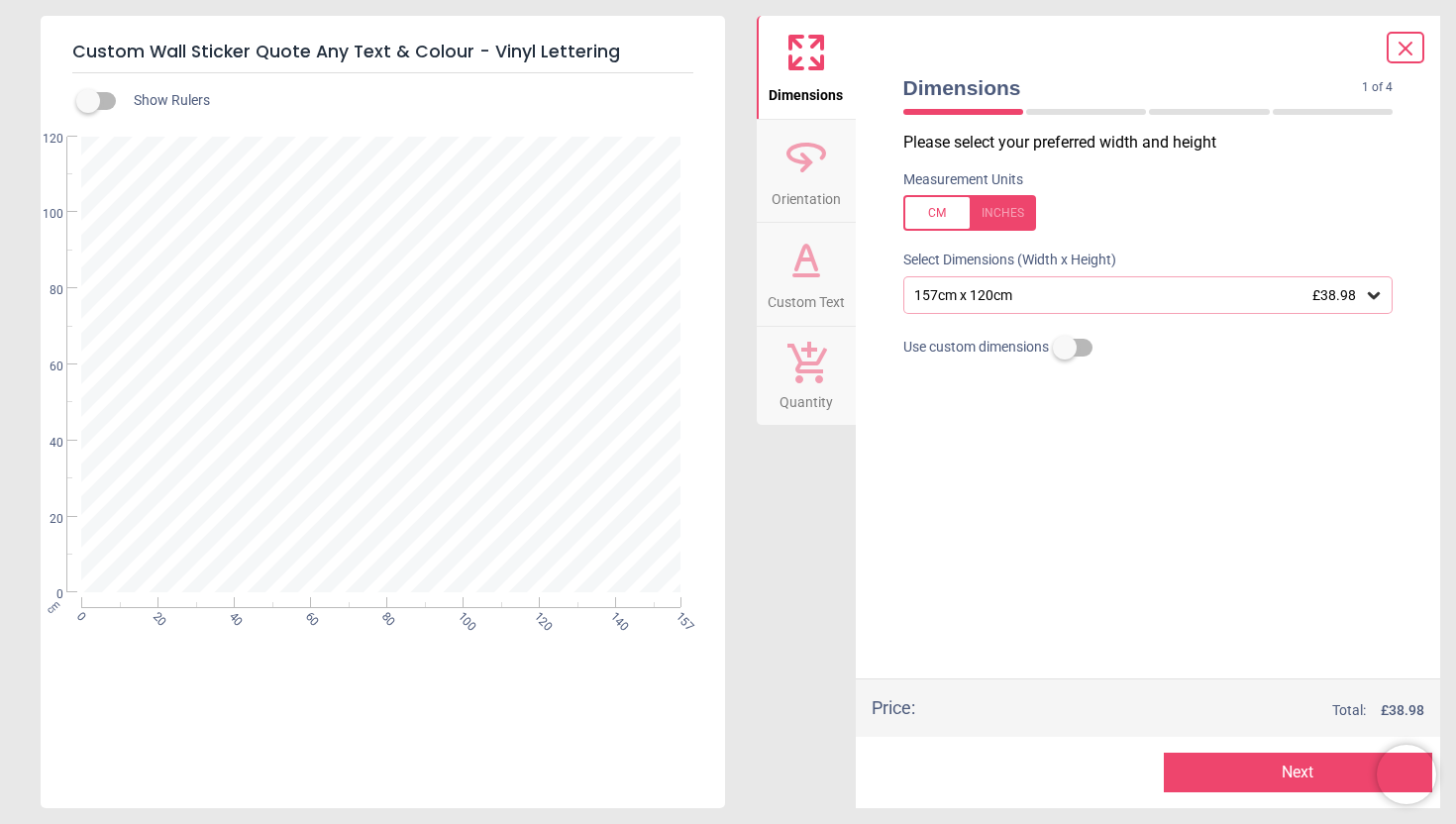 click on "Next" at bounding box center (1298, 772) 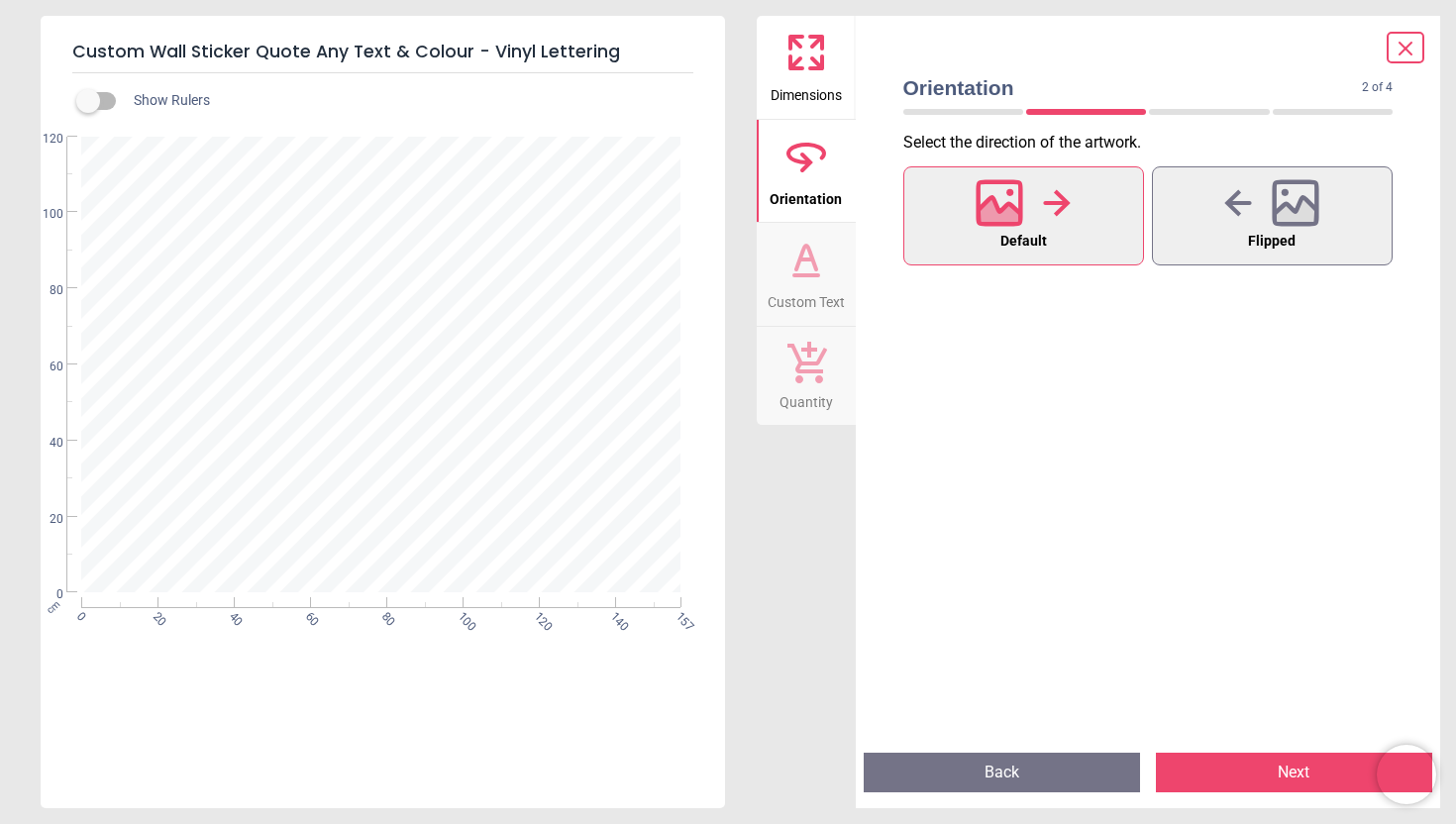 click on "Next" at bounding box center (1294, 772) 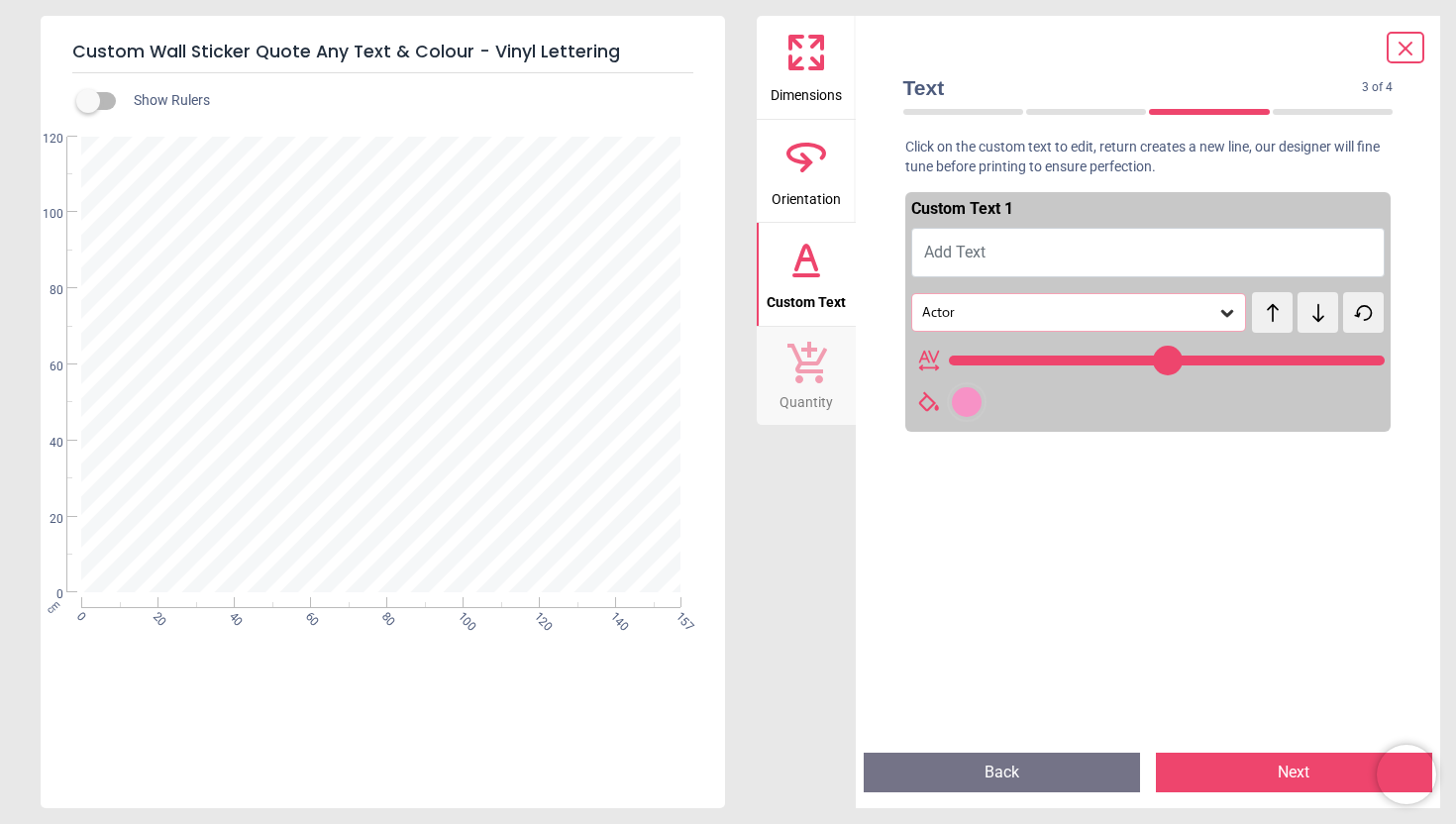 click 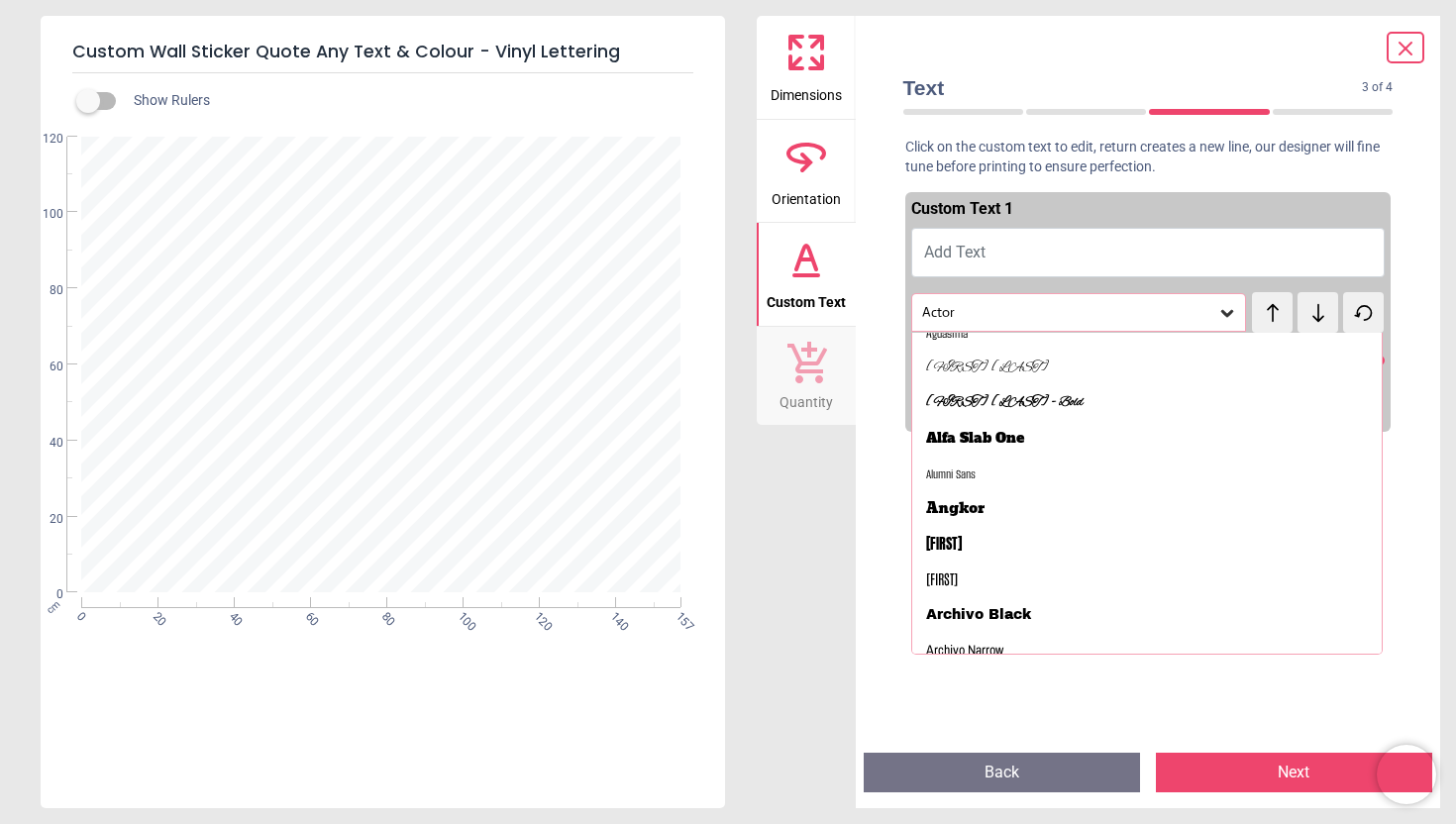 scroll, scrollTop: 79, scrollLeft: 0, axis: vertical 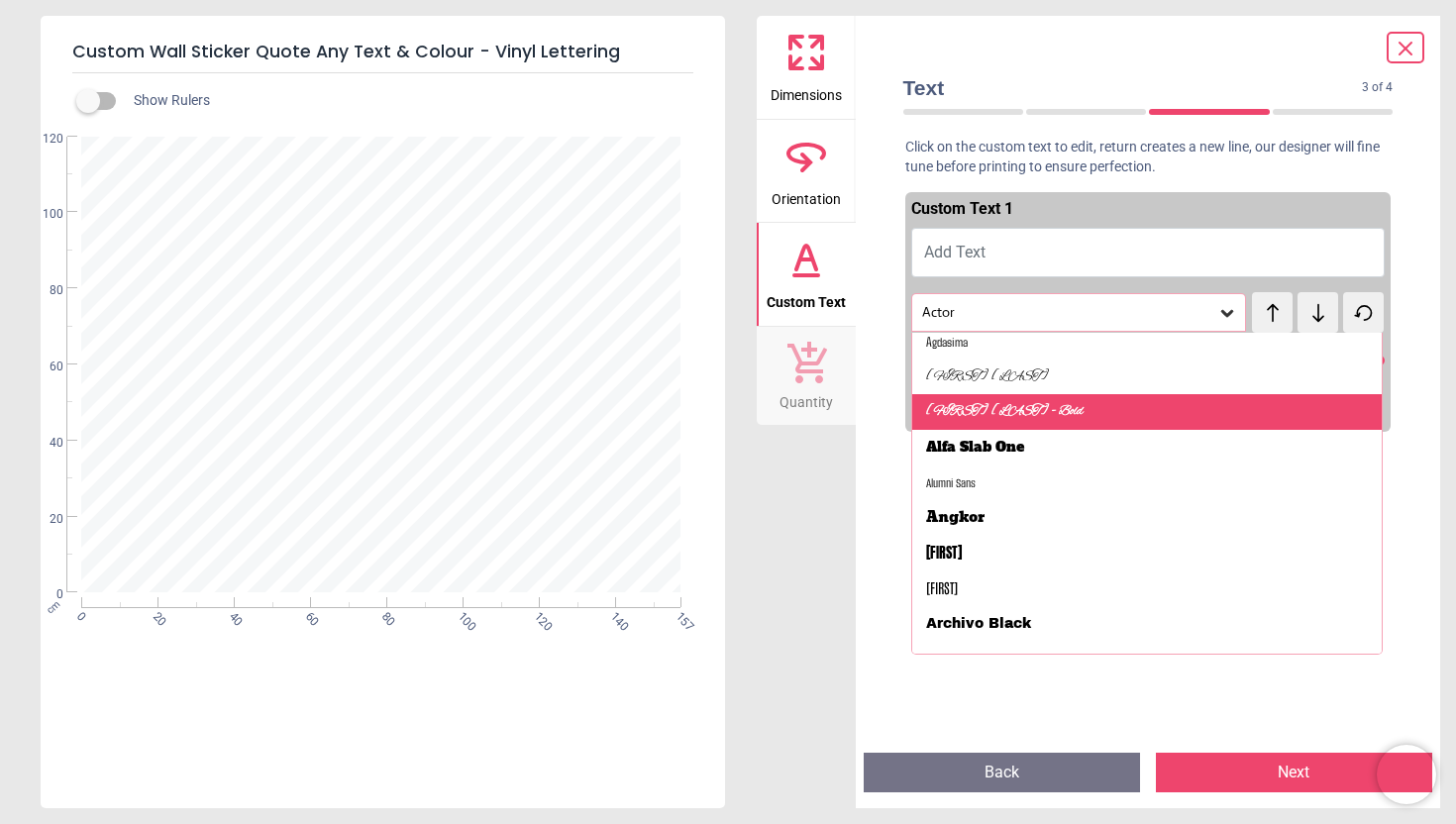 click on "[FIRST] [LAST] - Bold" at bounding box center [1147, 412] 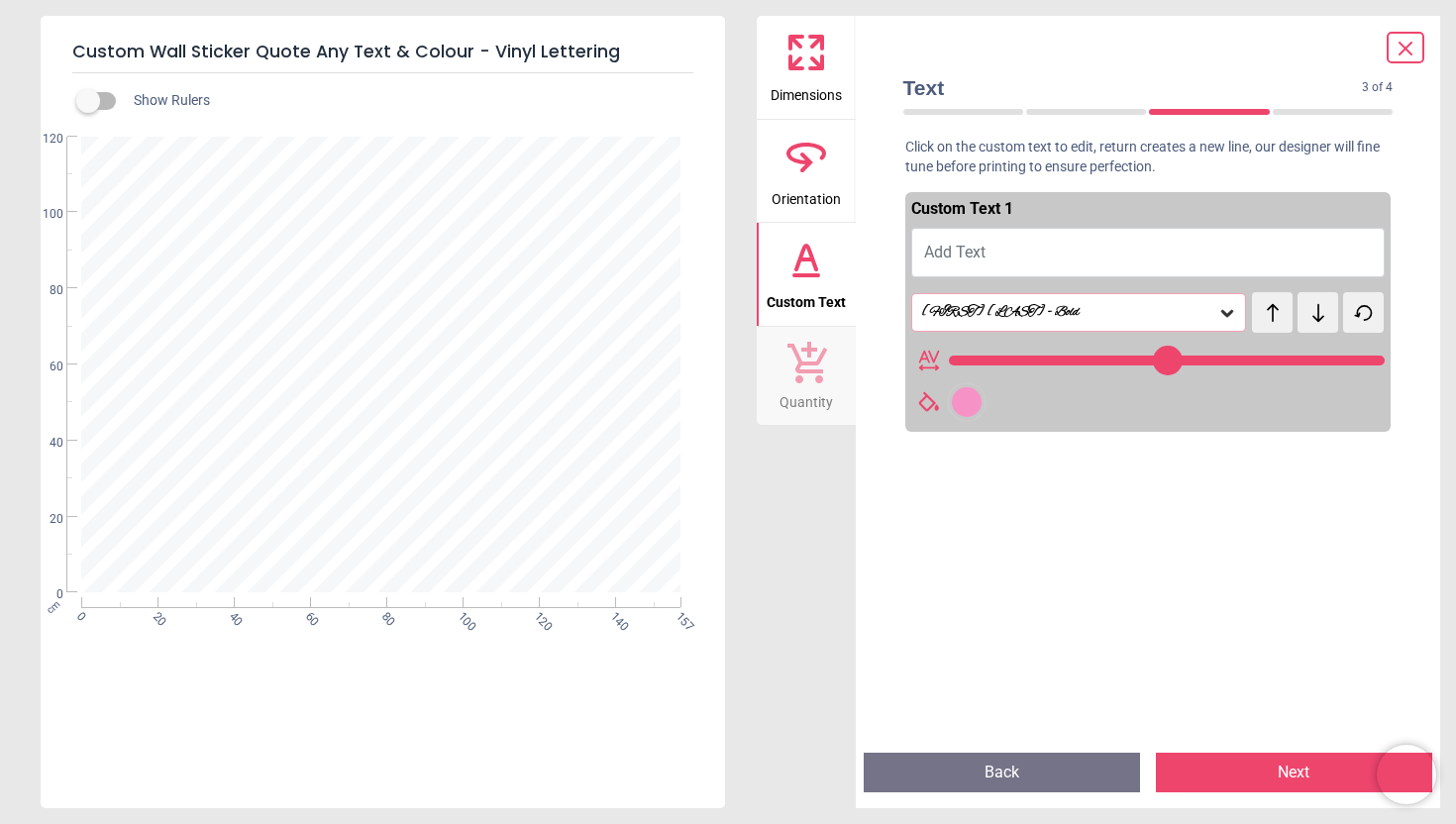 type on "***" 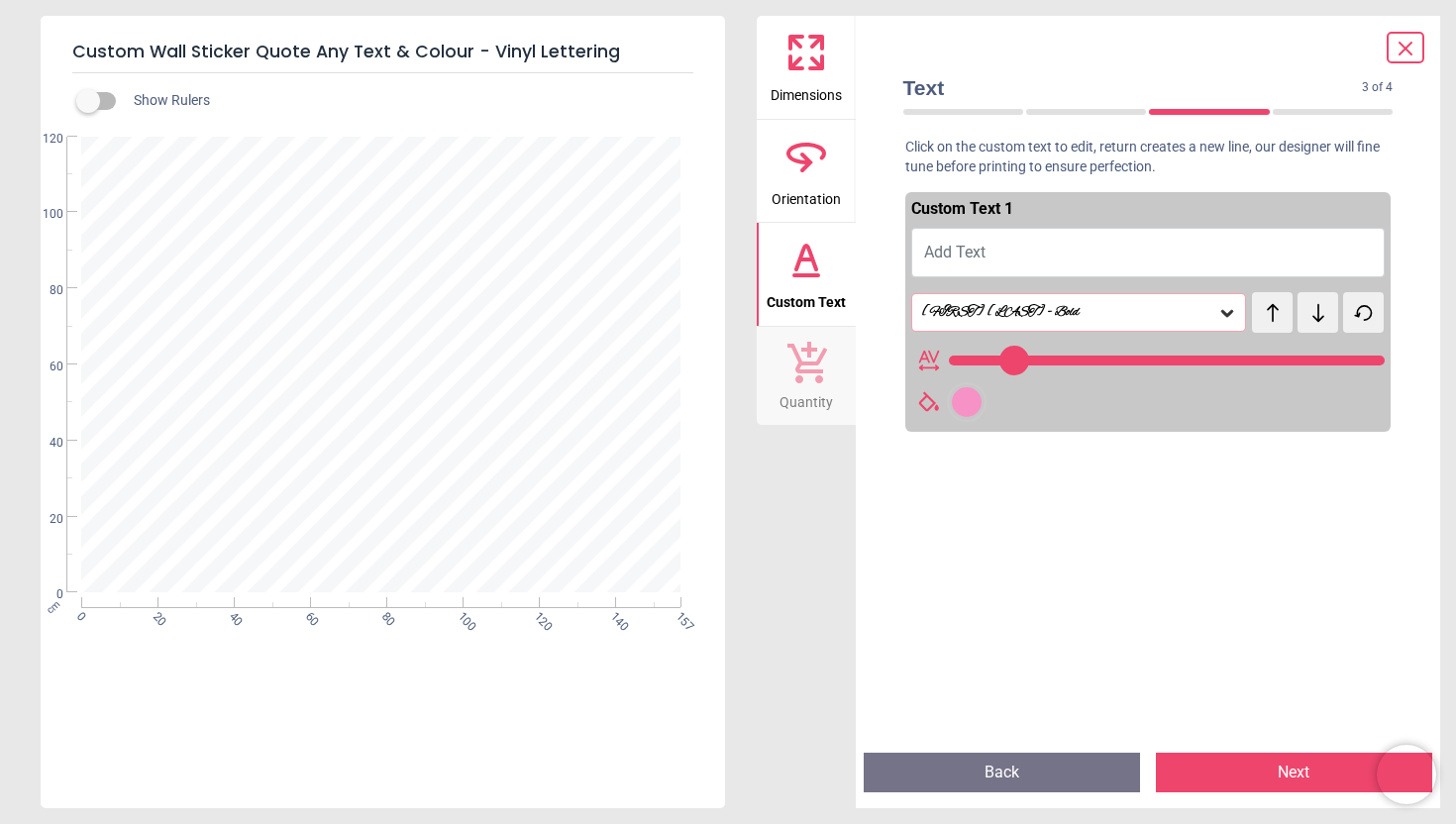 click on "Add Text" at bounding box center [1148, 253] 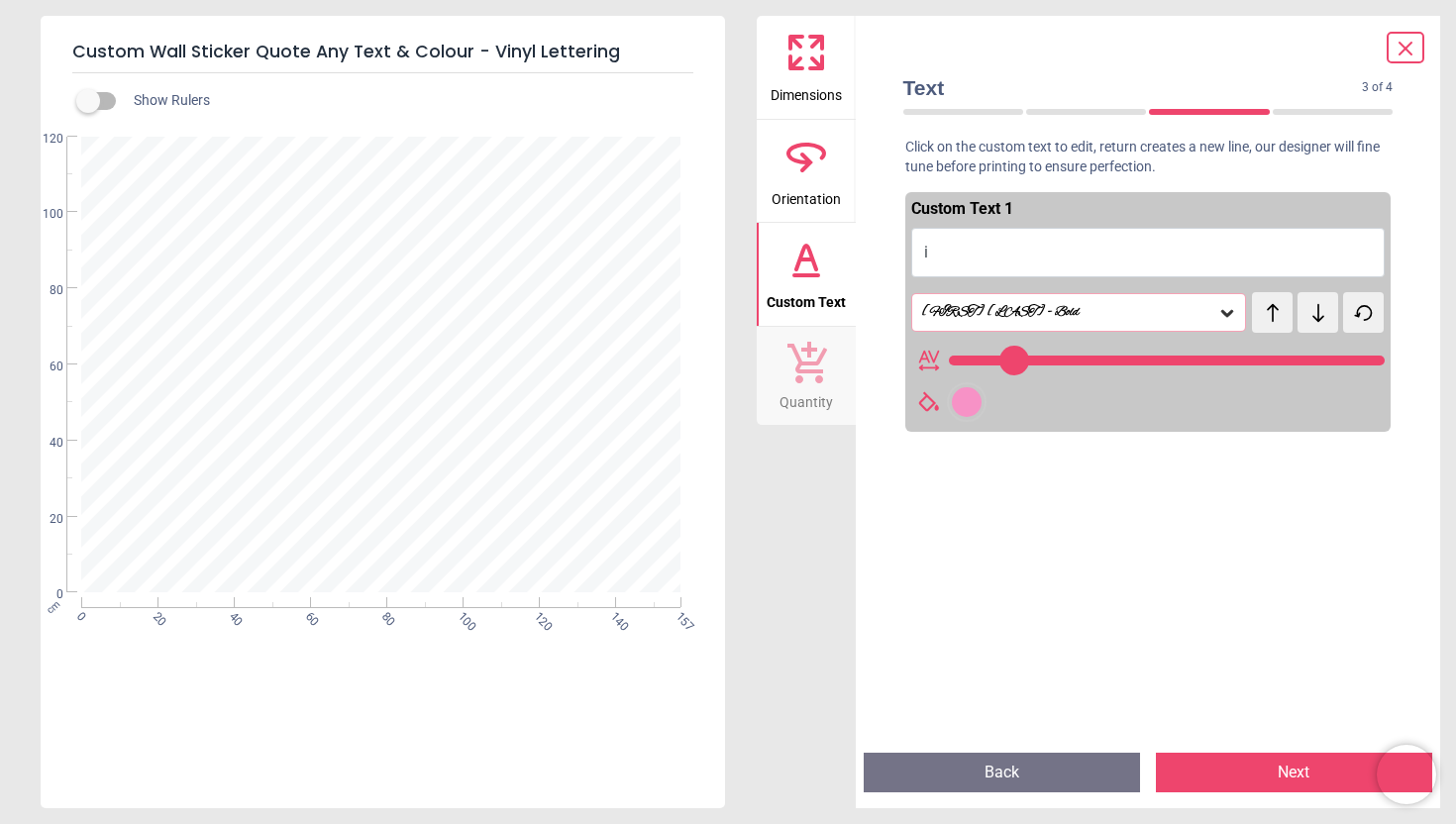 type on "***" 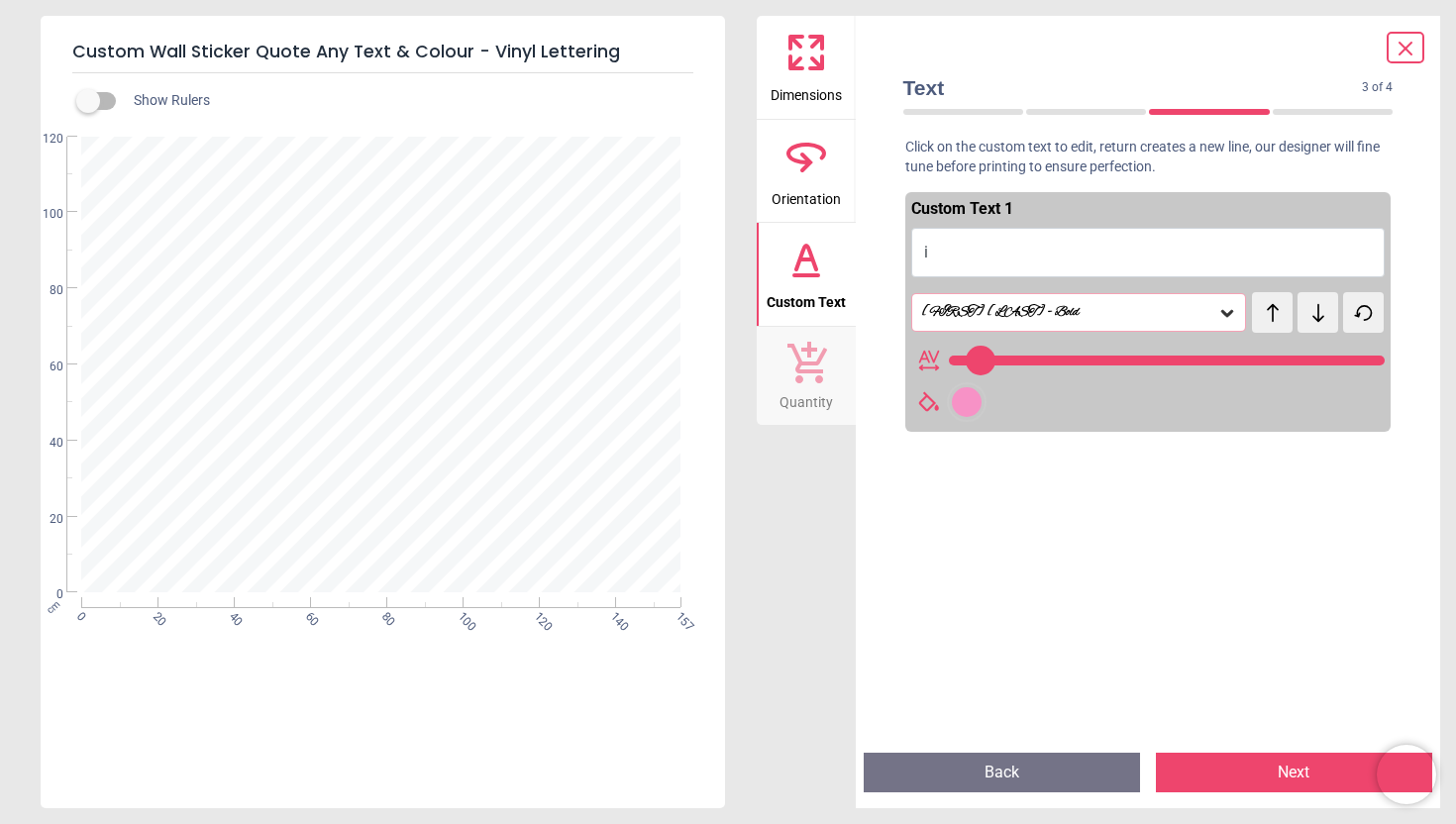 type on "**" 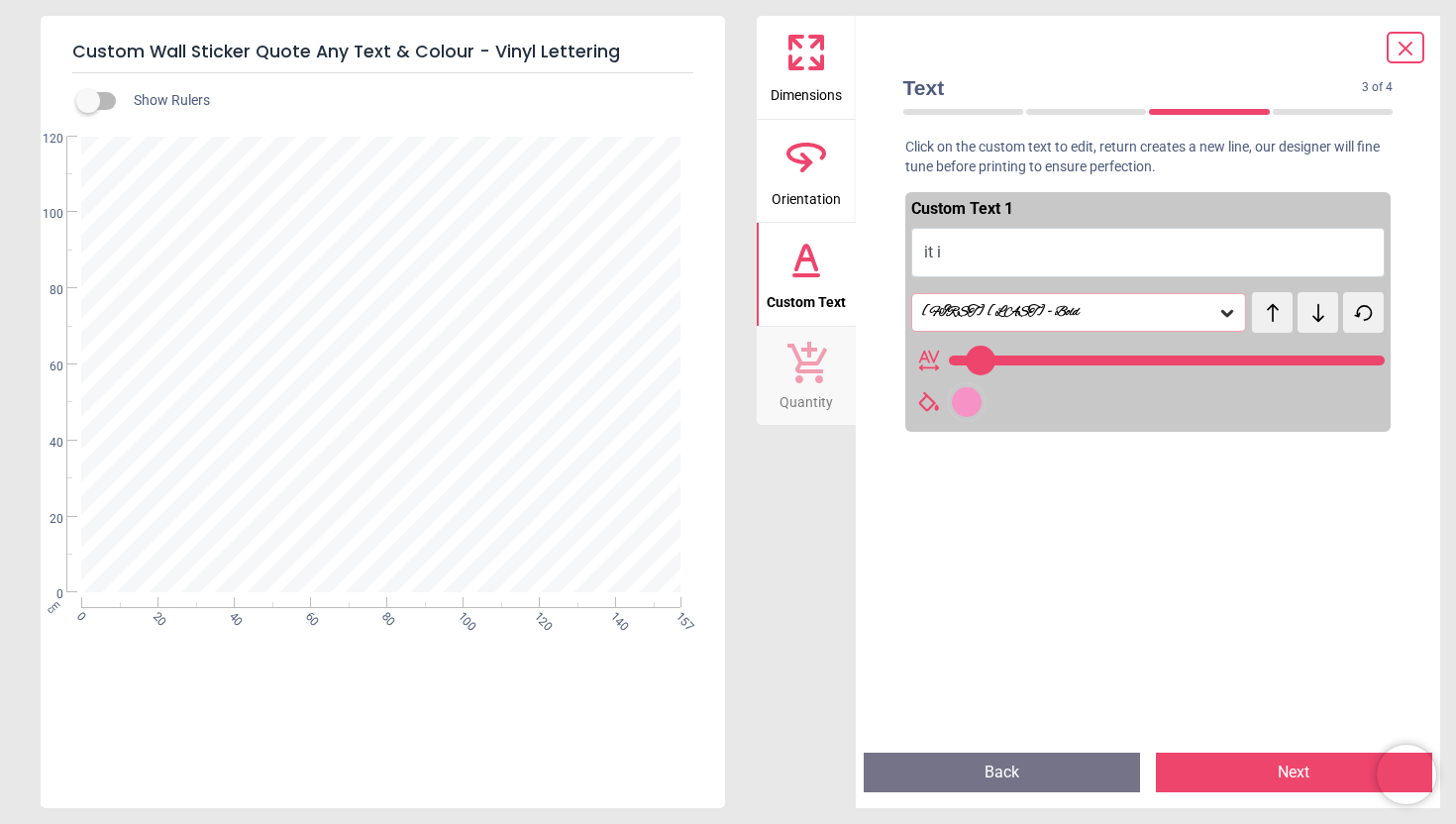 type on "******" 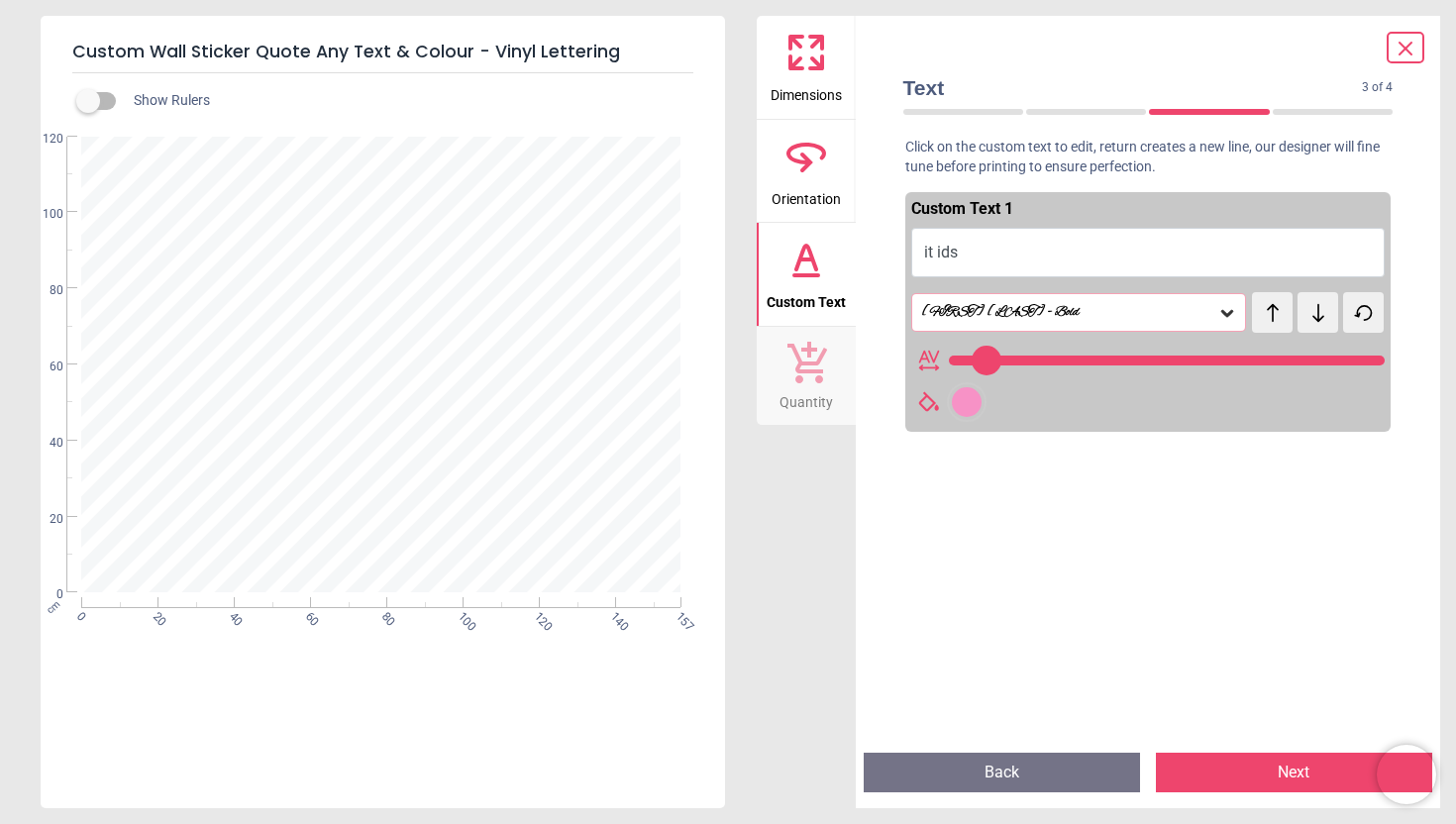 scroll, scrollTop: 0, scrollLeft: 0, axis: both 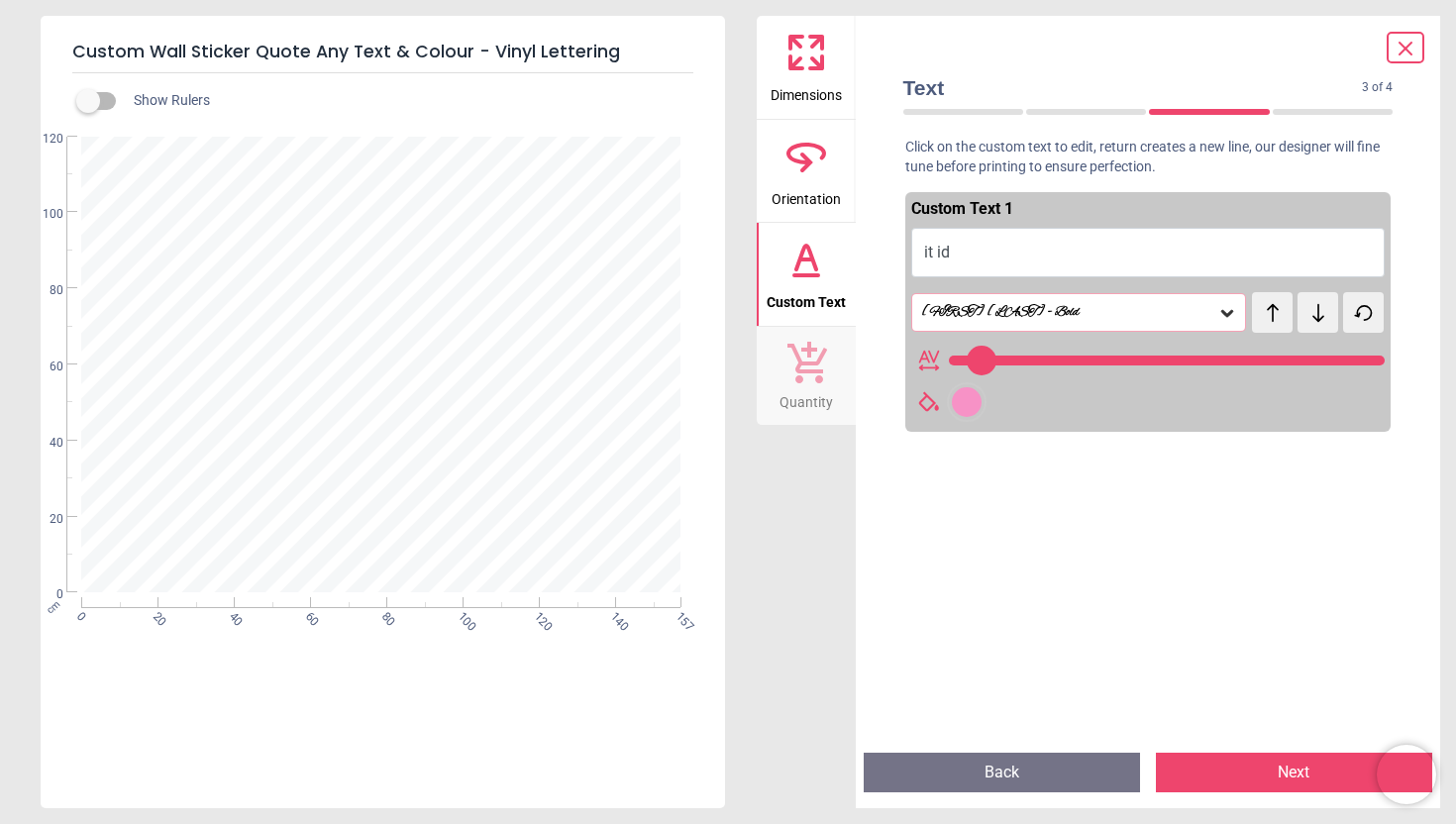 type on "****" 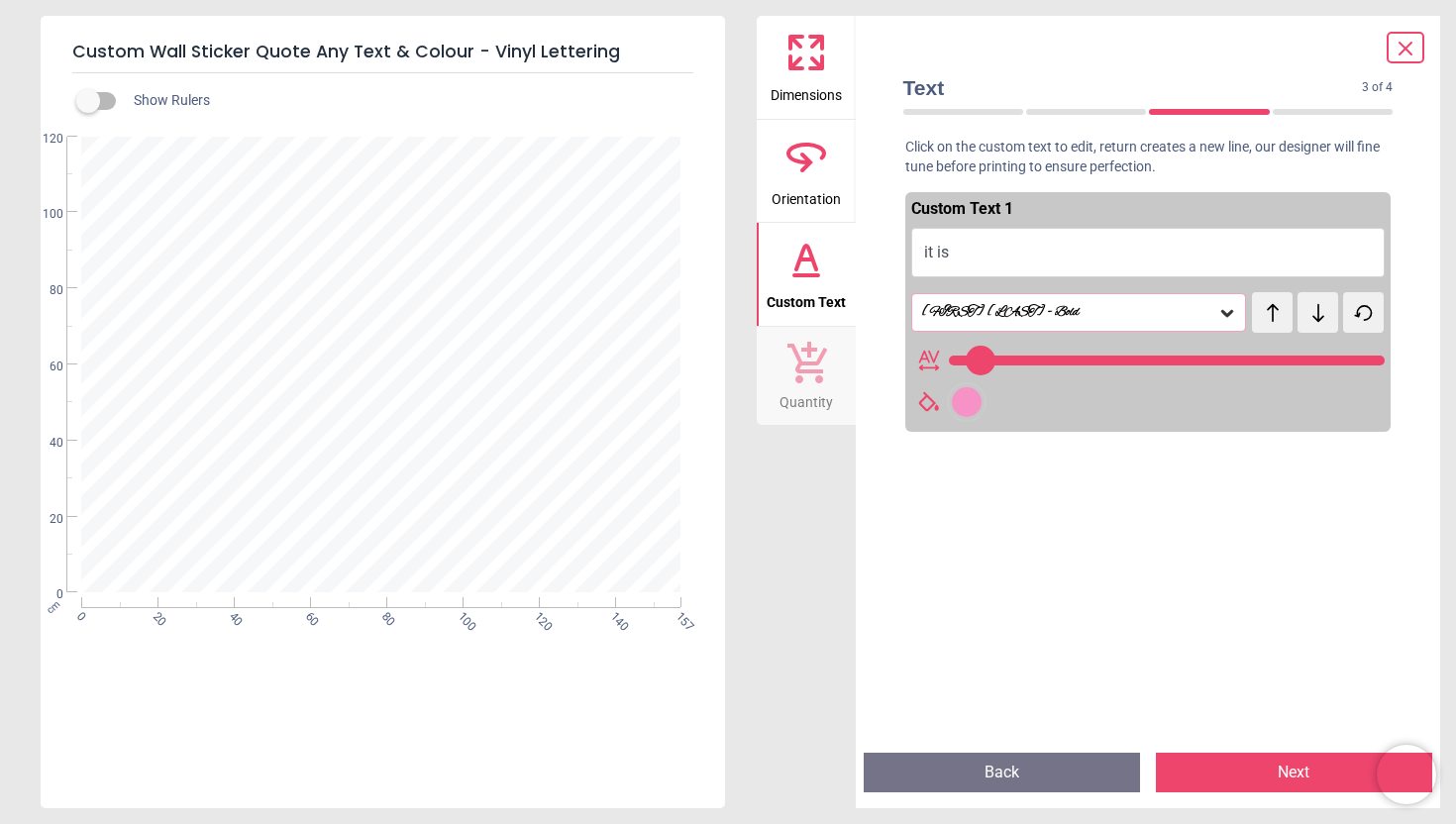 type on "*****" 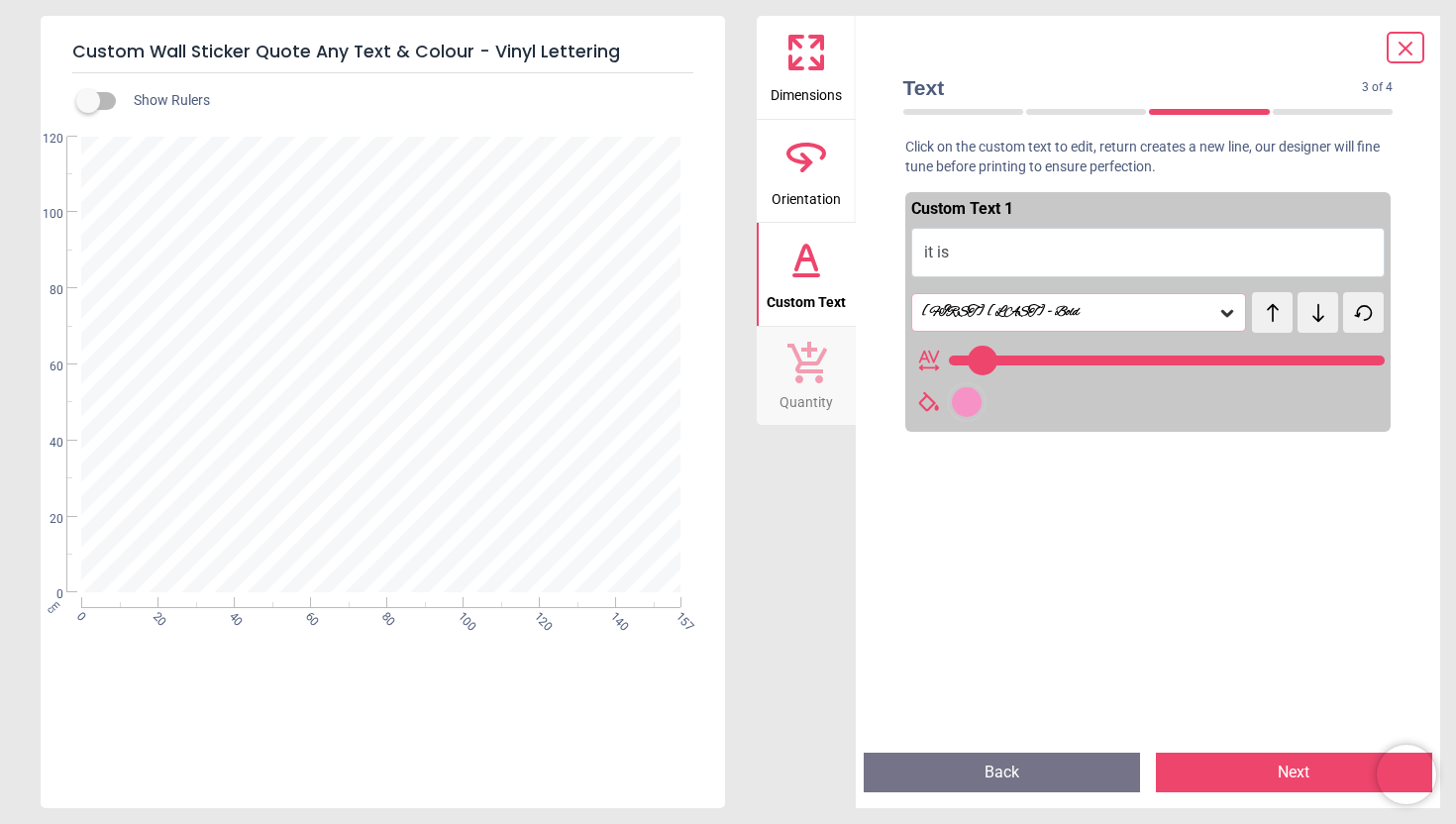 type on "*******" 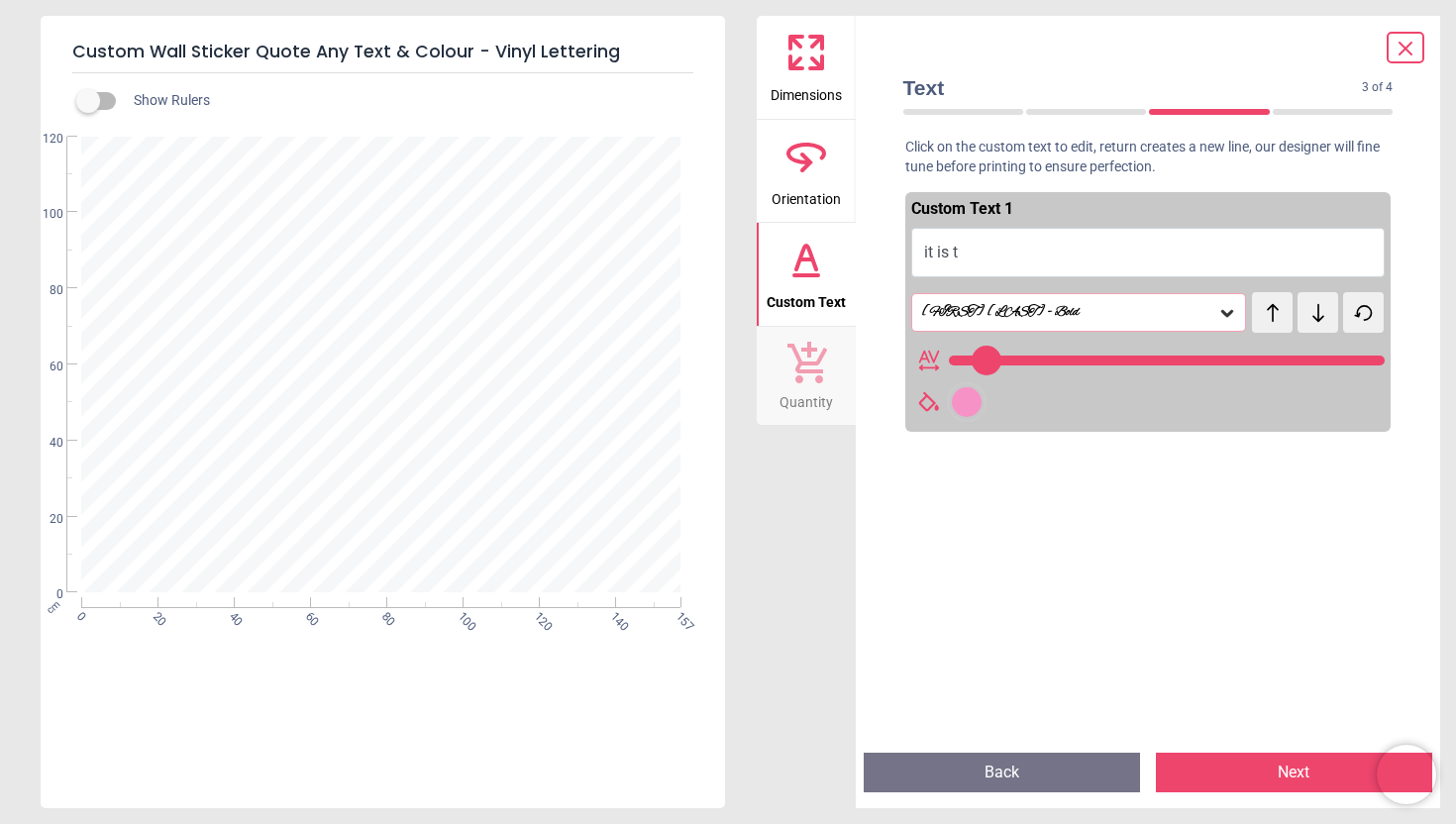 type on "********" 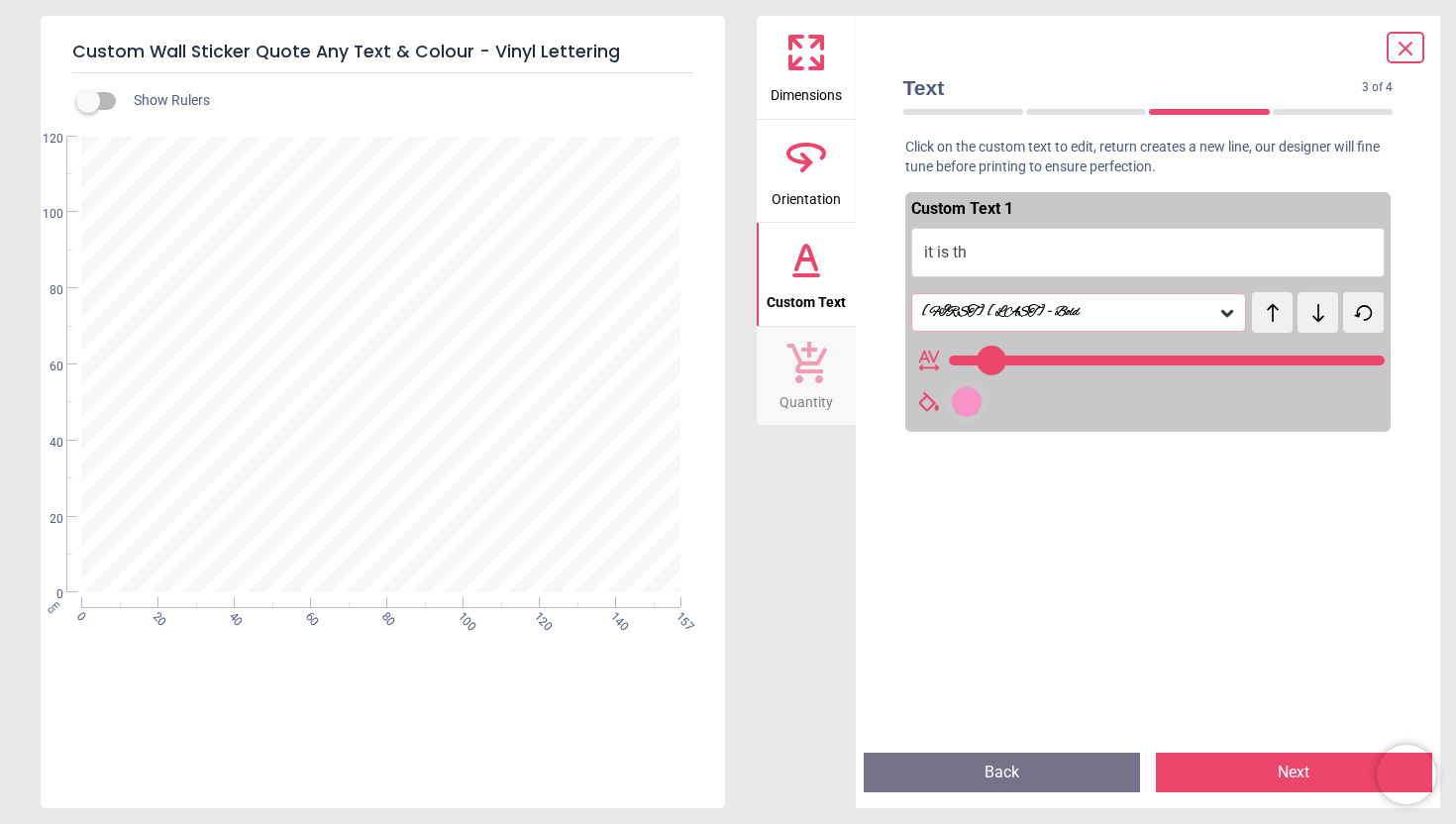 type on "**********" 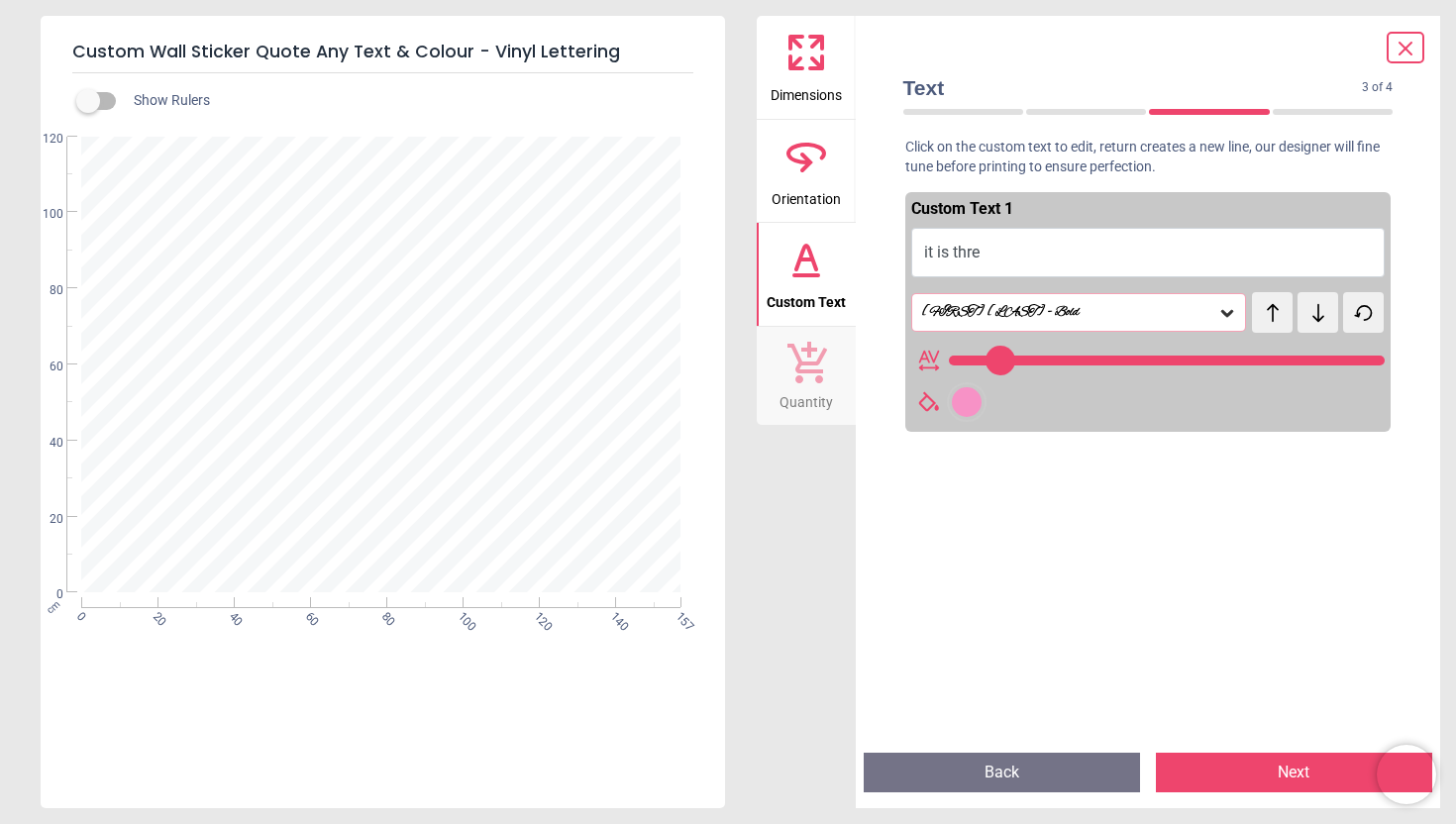 type on "*********" 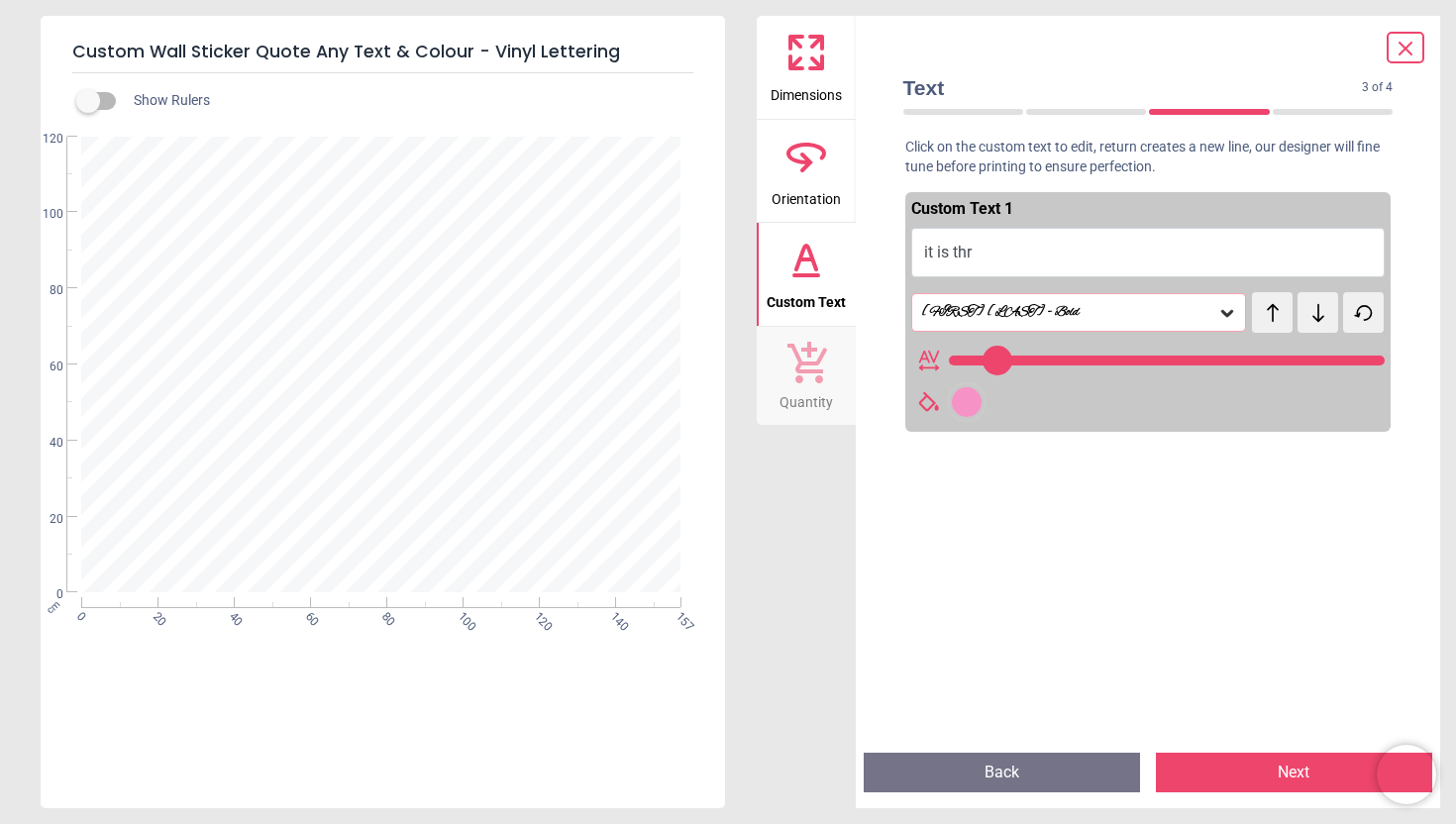 type on "********" 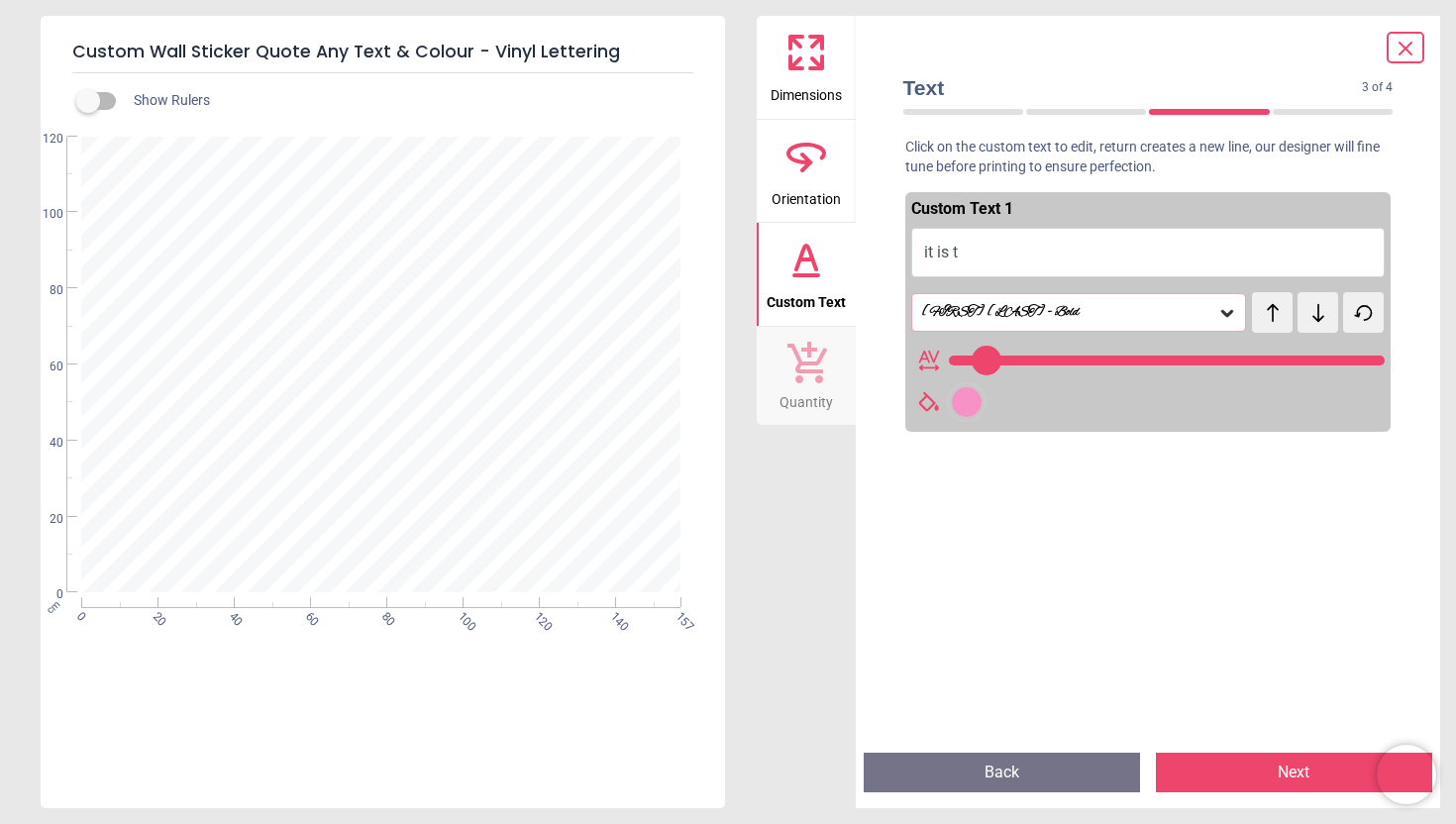 type on "********" 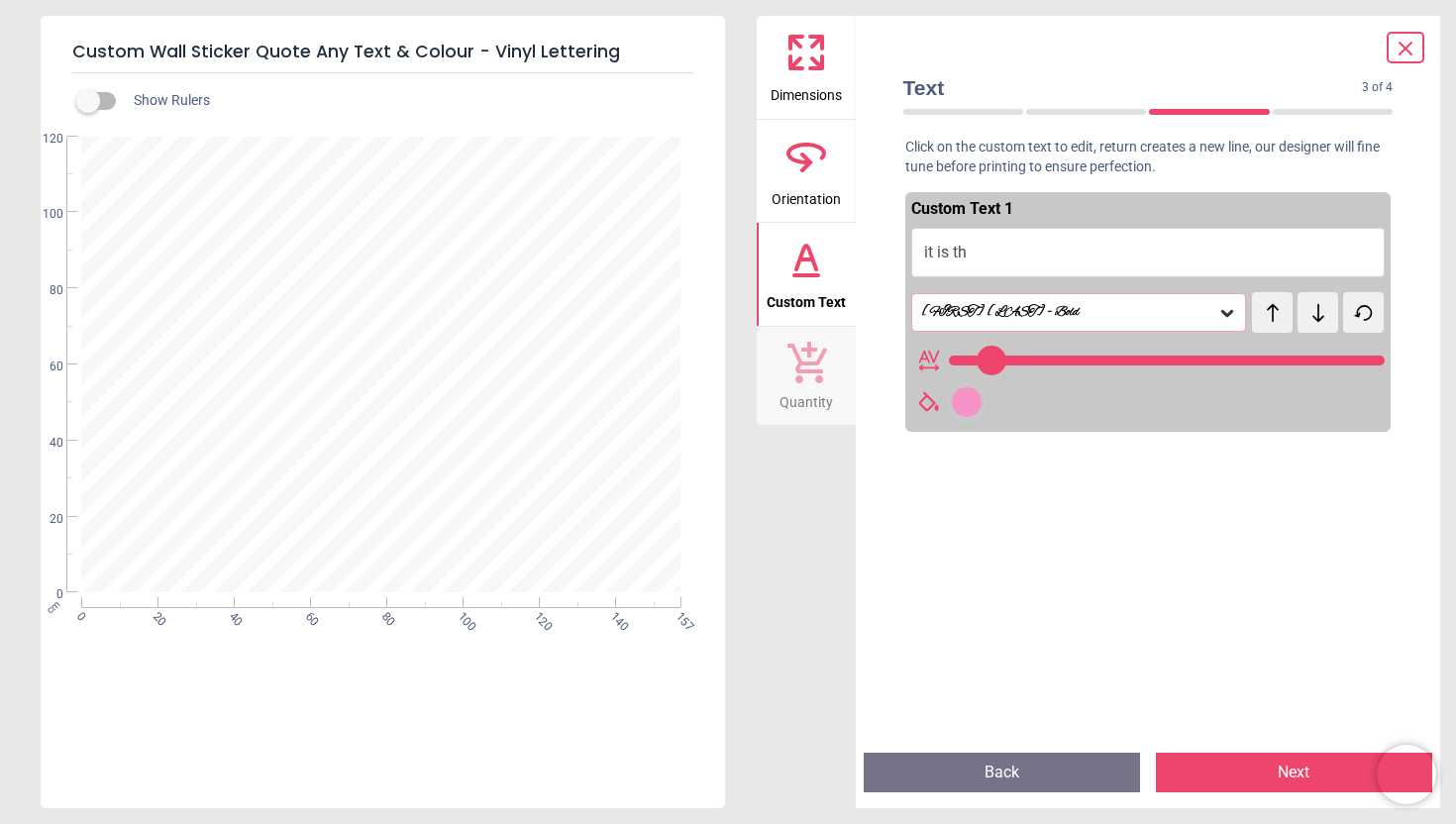 type on "*********" 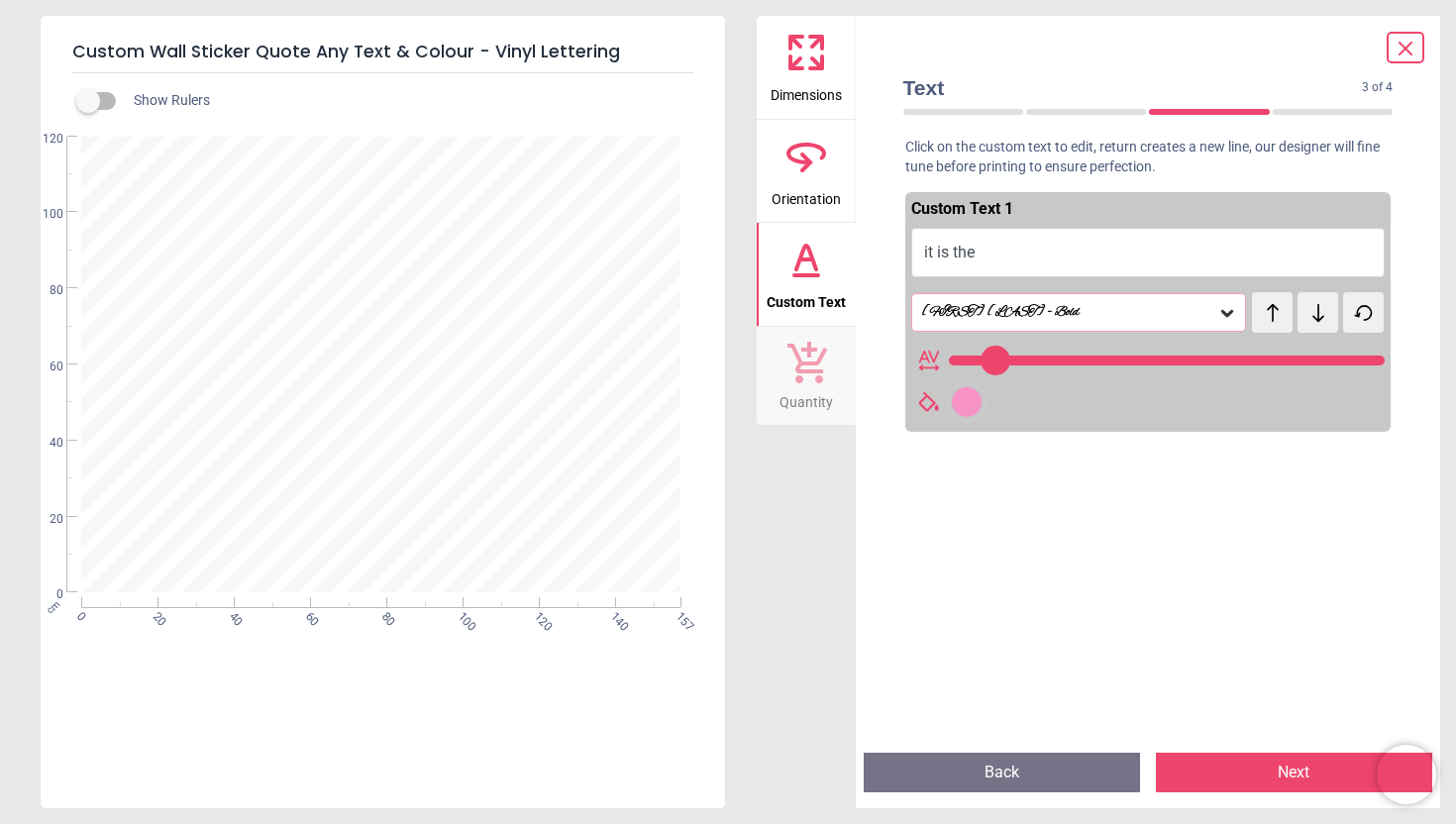 type on "*********" 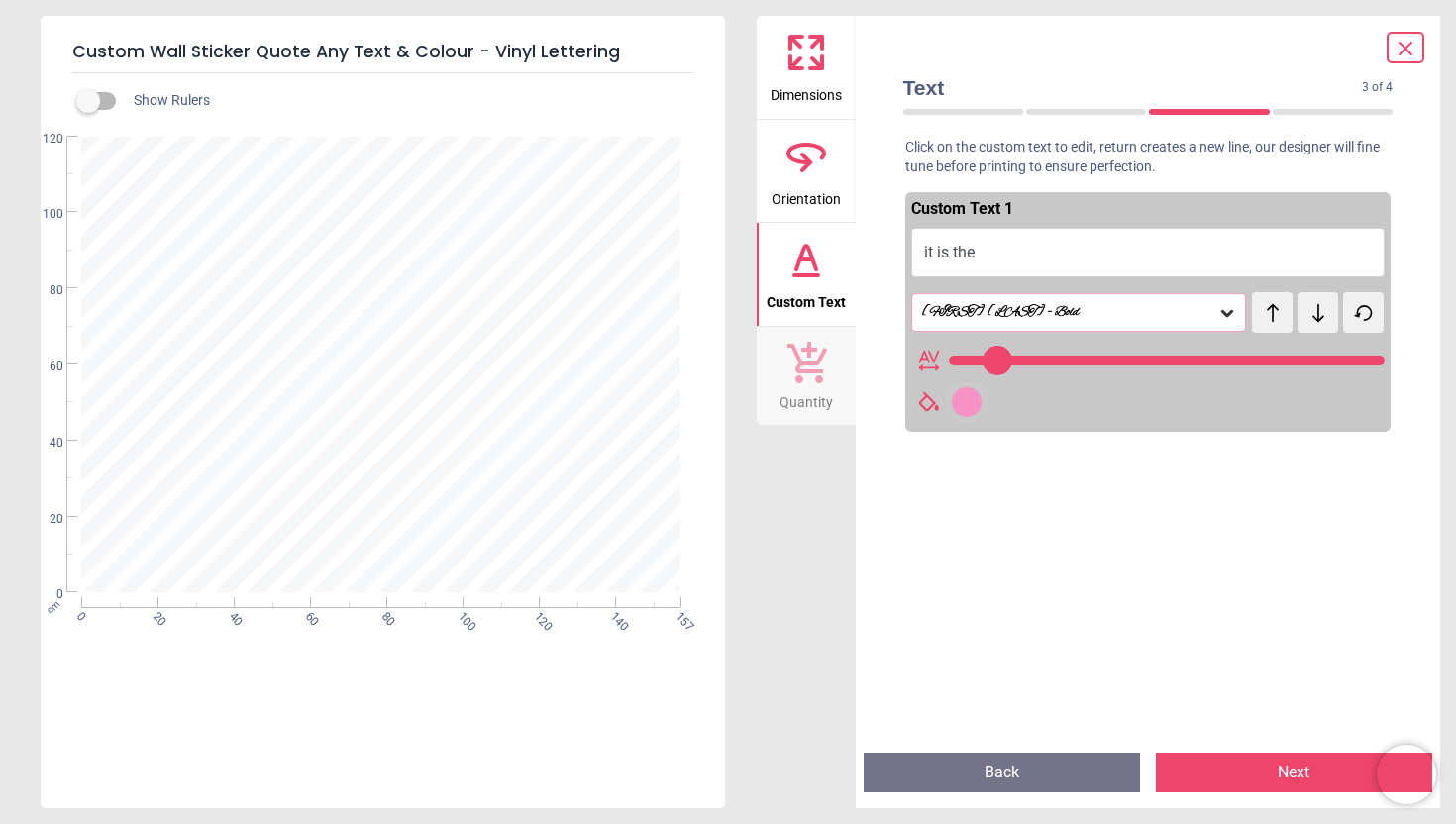 type on "**********" 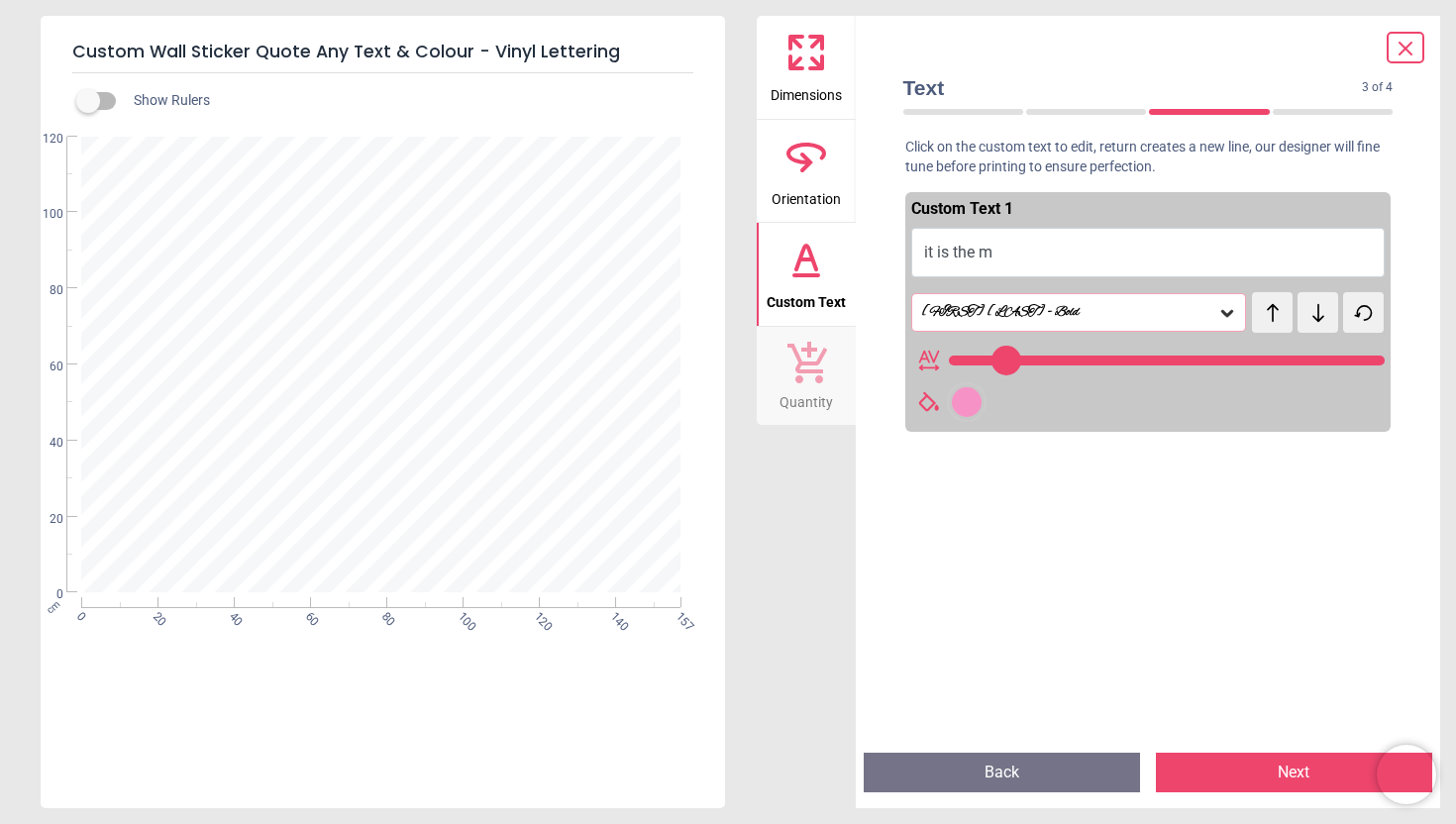 type on "**********" 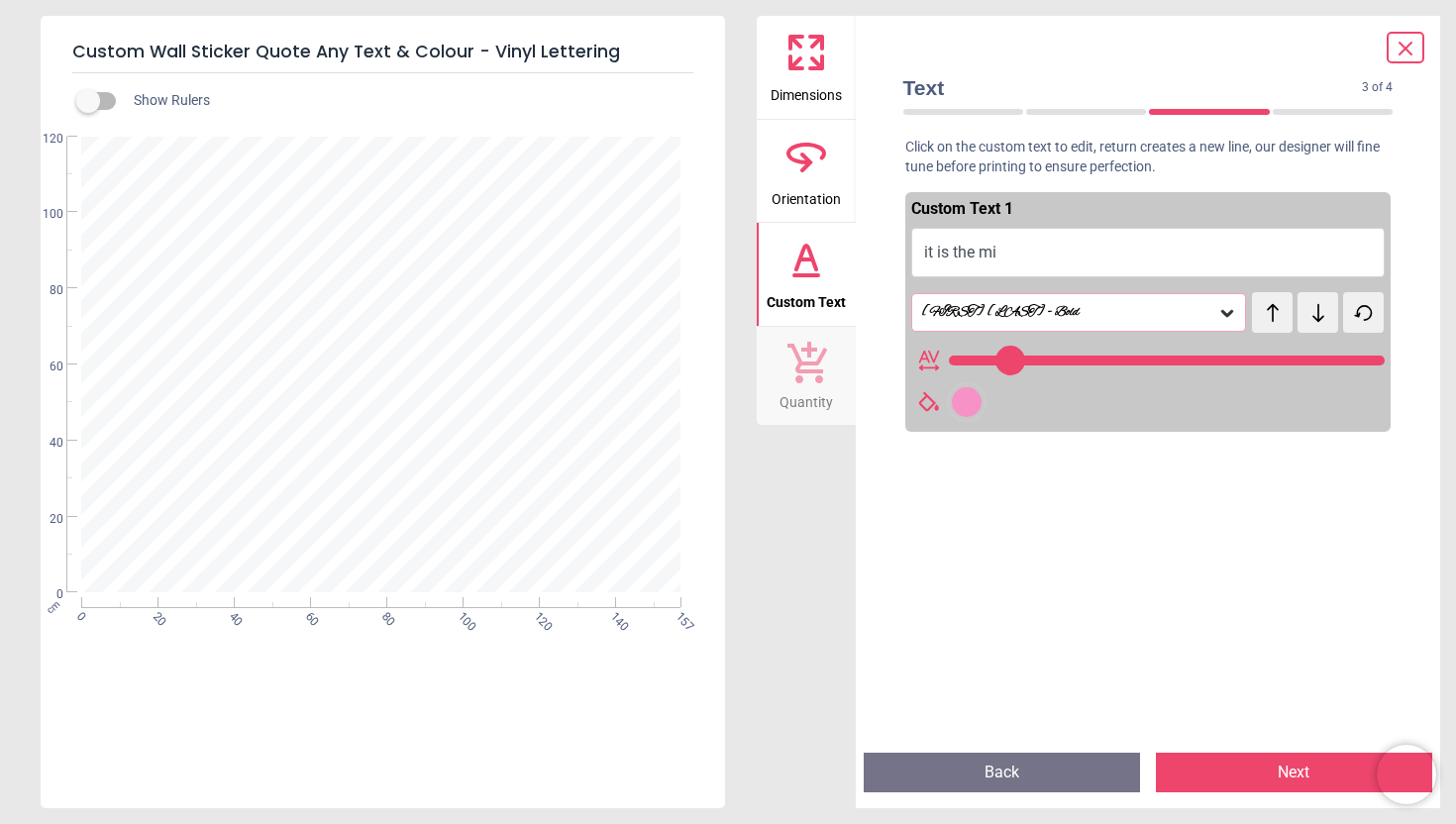 type on "**********" 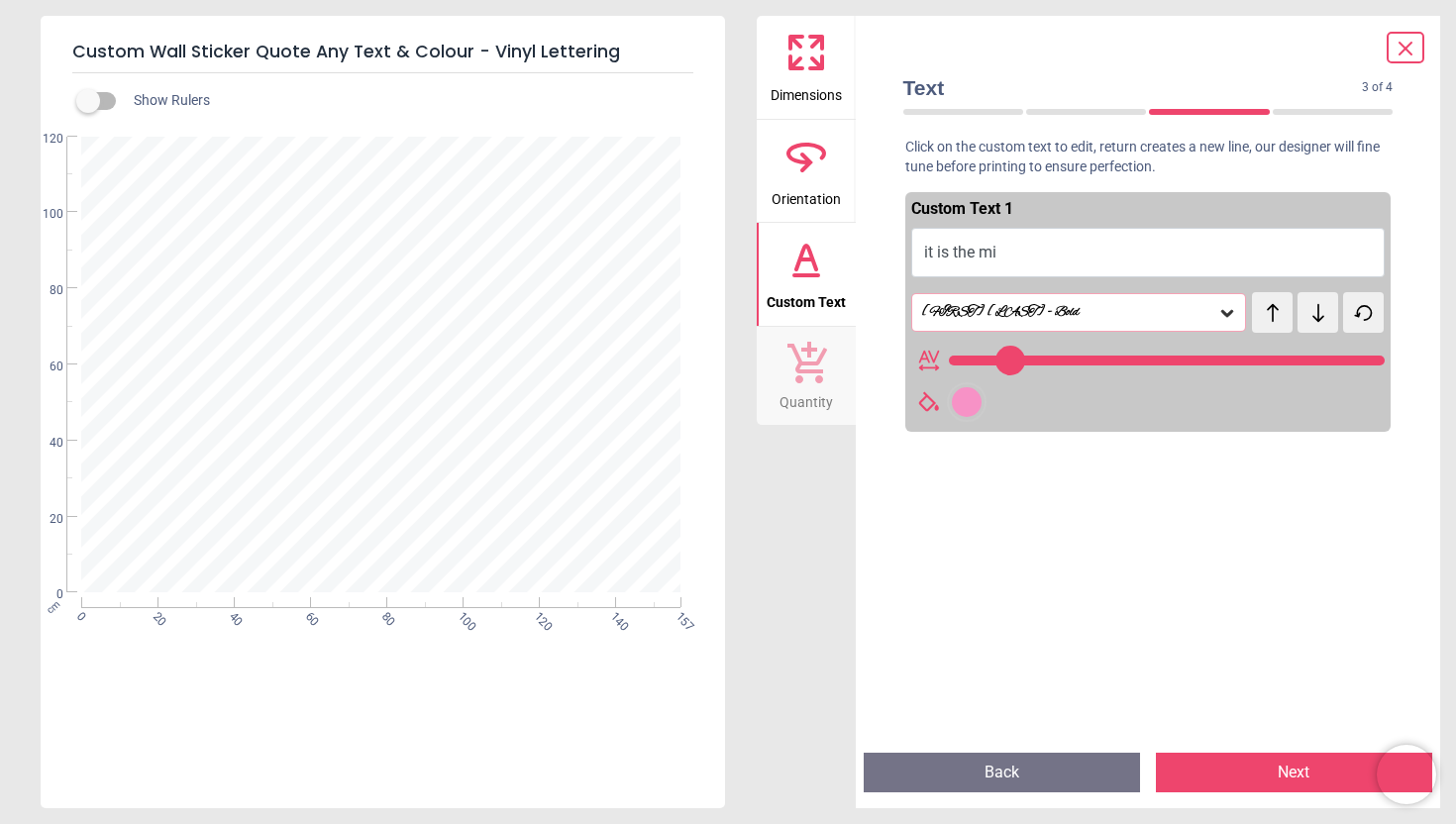 type on "***" 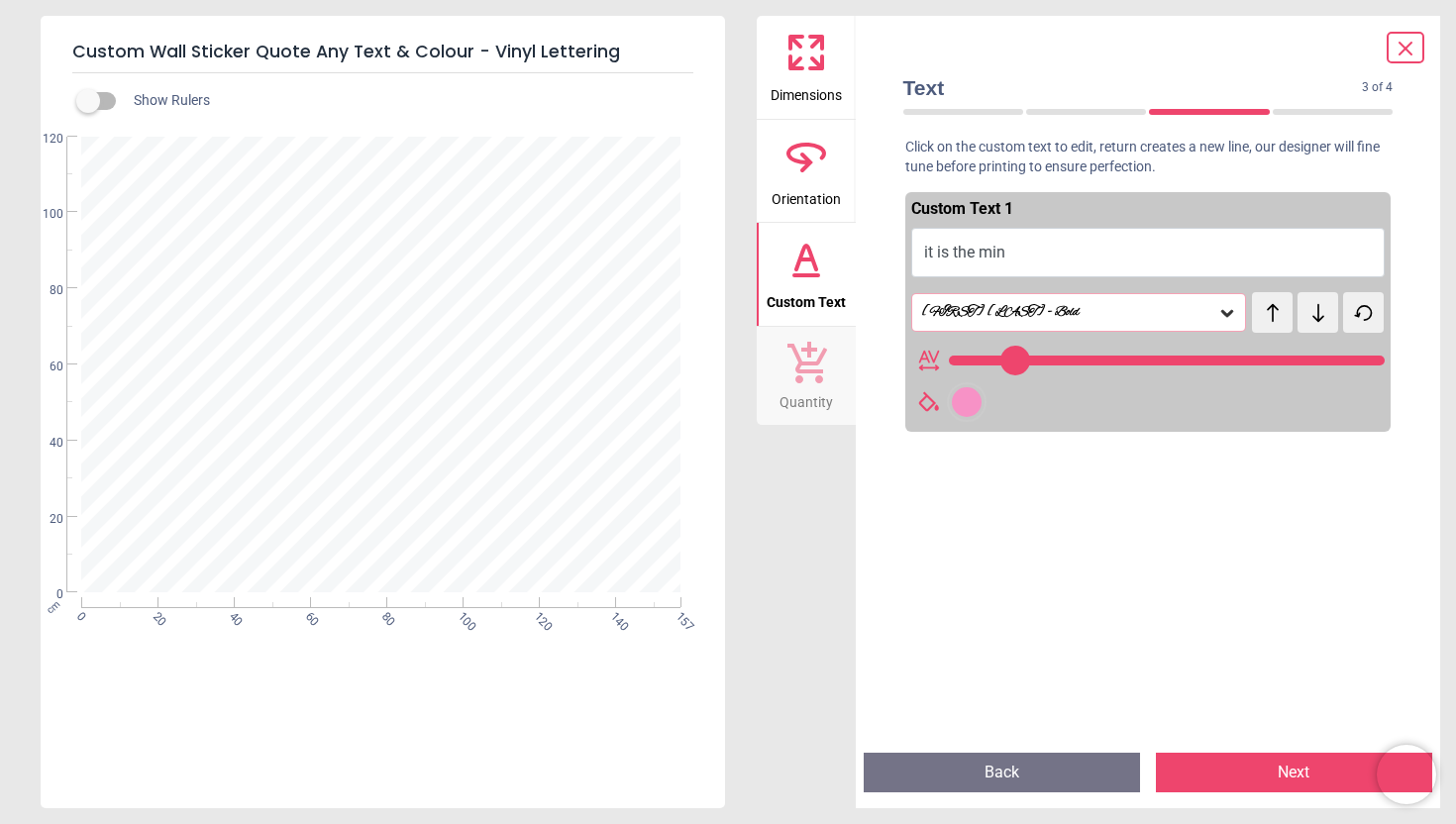 type on "**********" 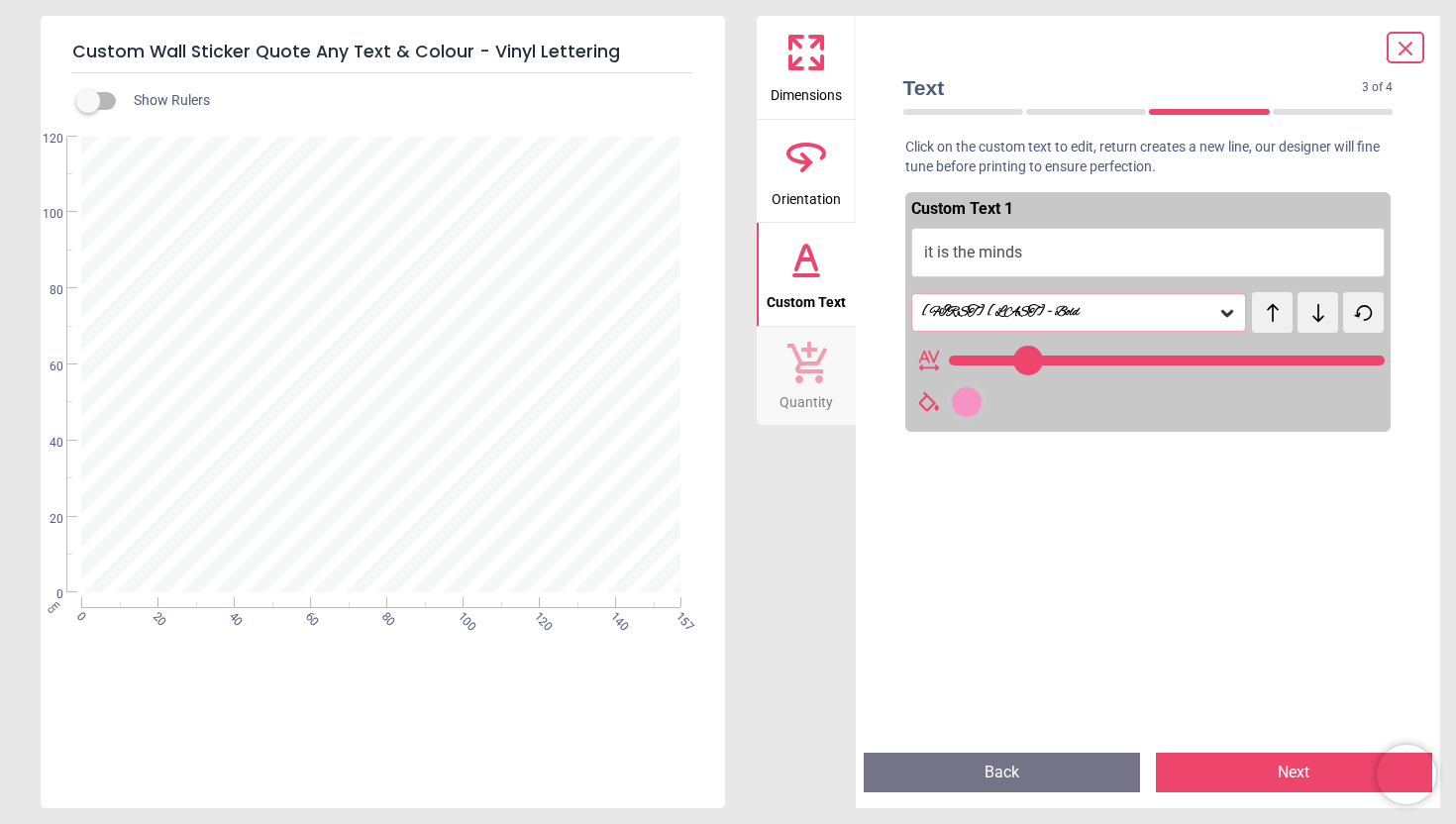 type on "**********" 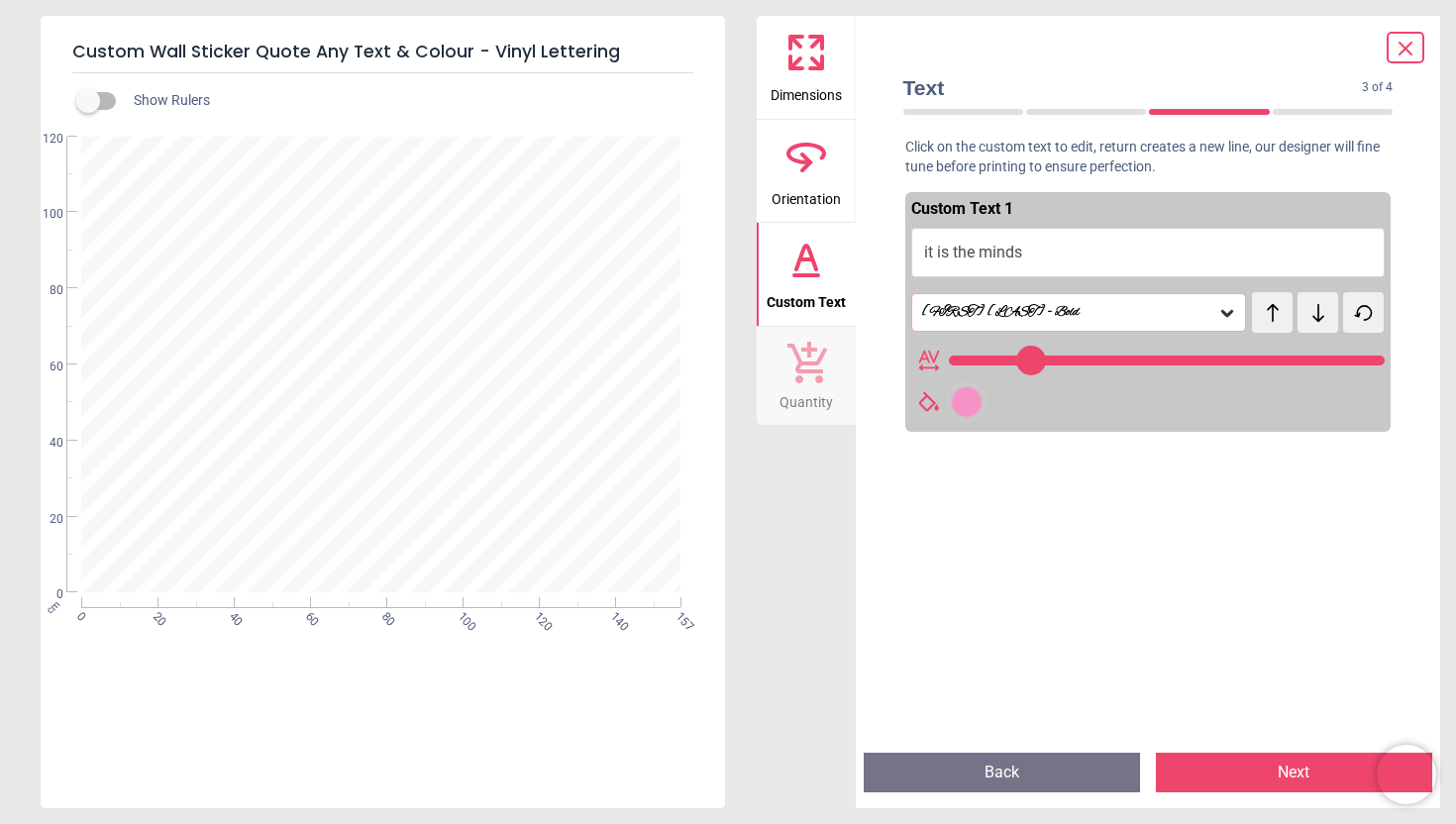 scroll, scrollTop: 5, scrollLeft: 0, axis: vertical 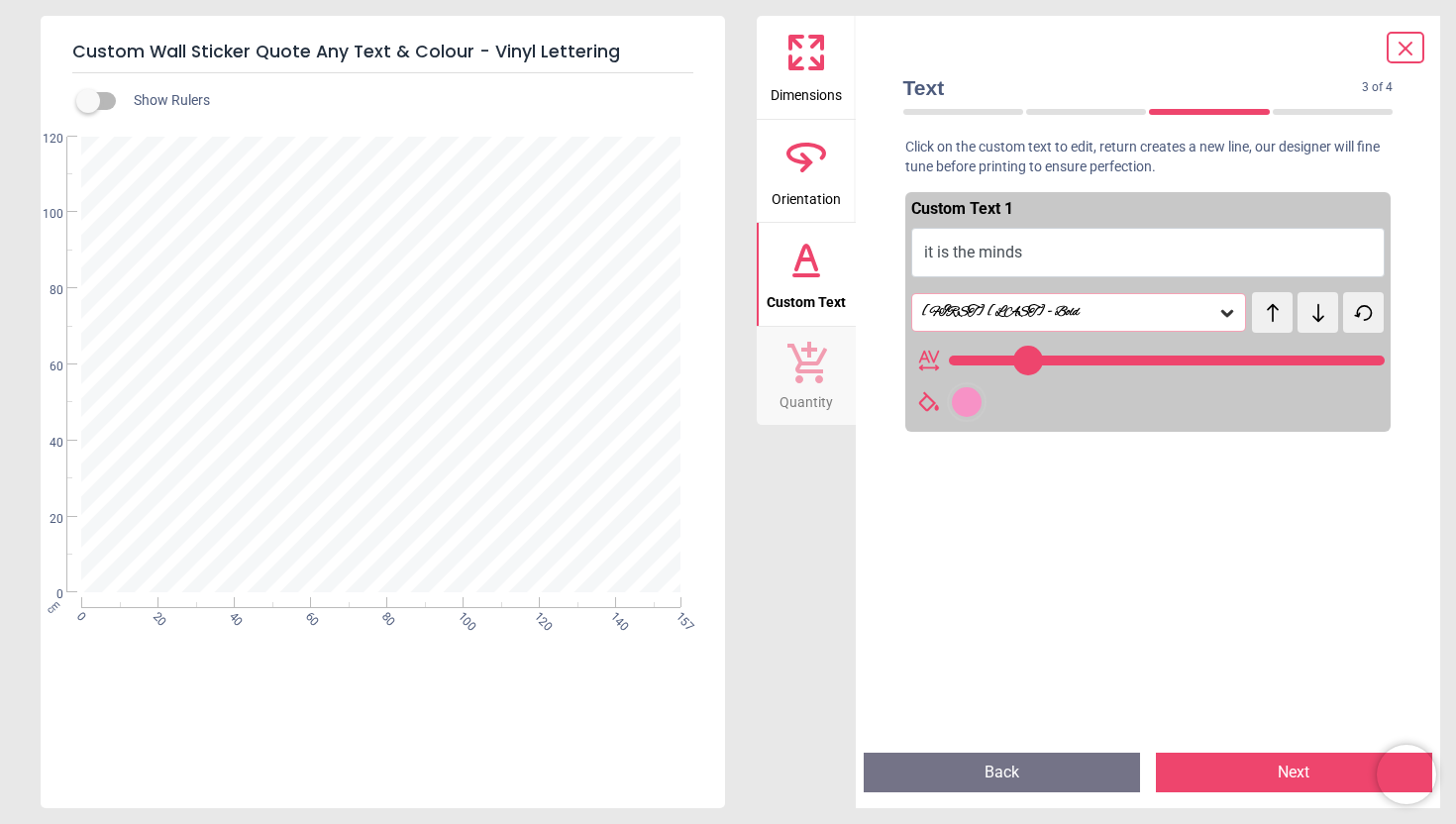type on "**********" 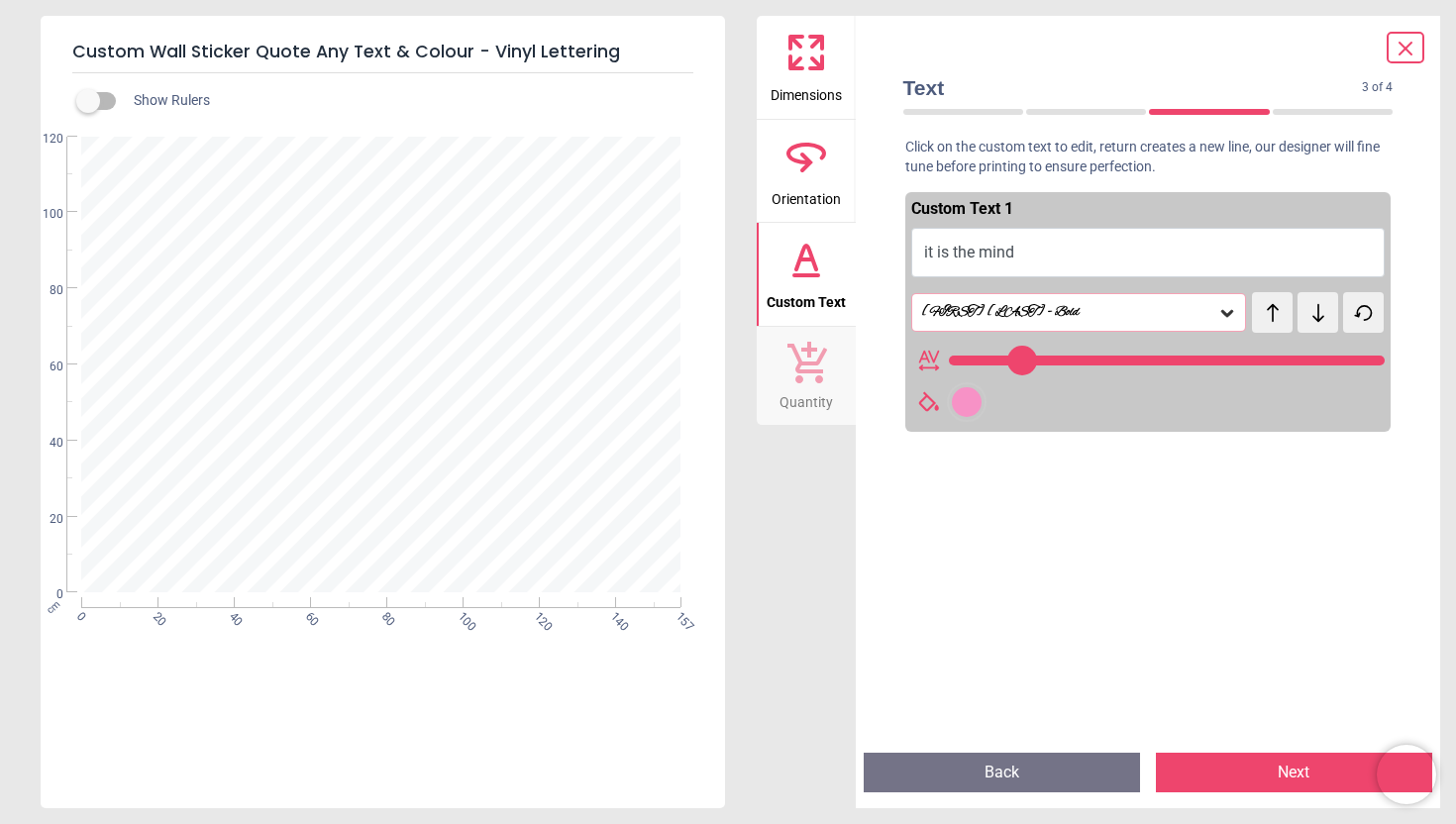type on "**********" 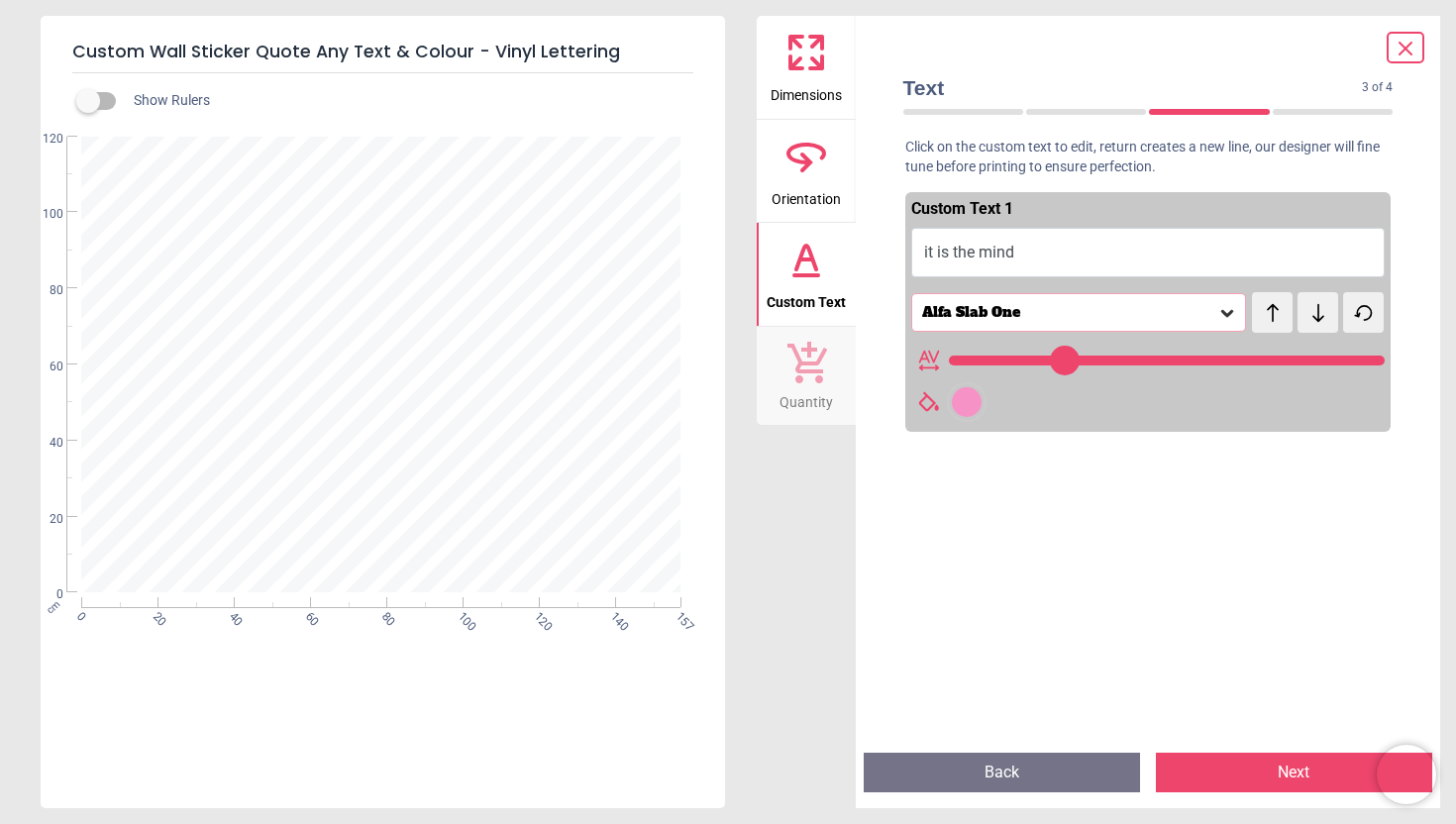 click 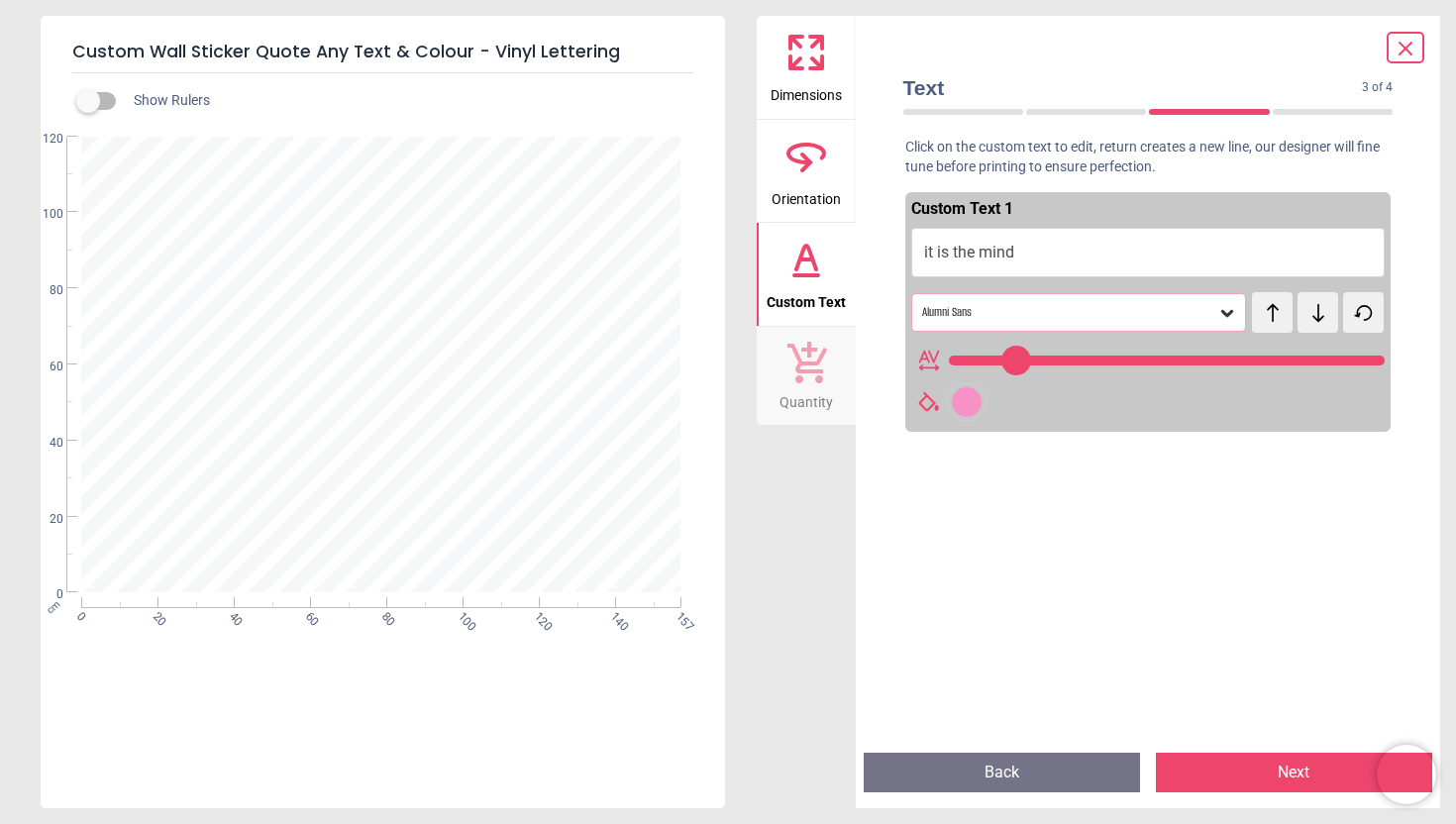 click 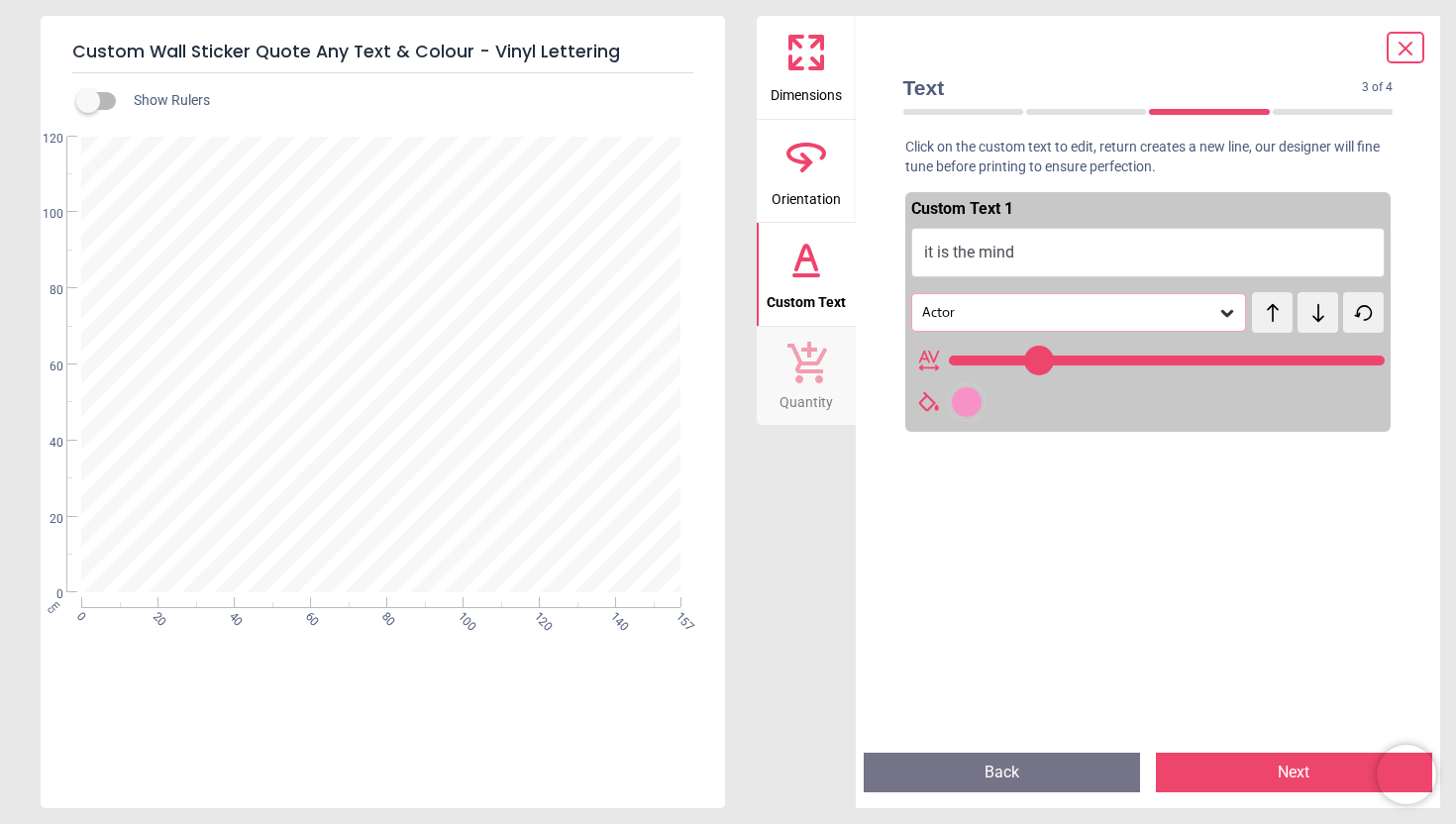 click 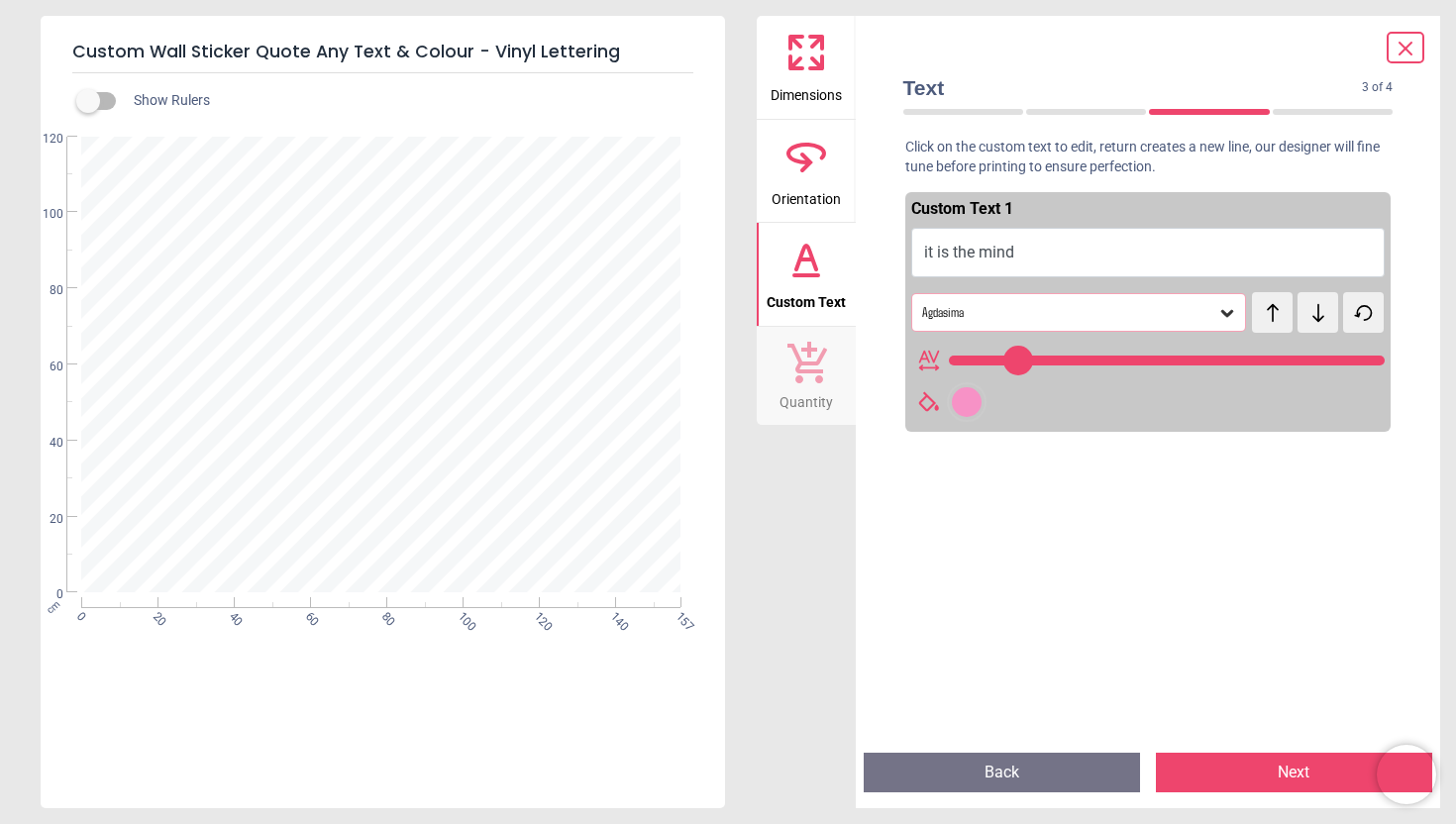 click on "test" at bounding box center [1280, 301] 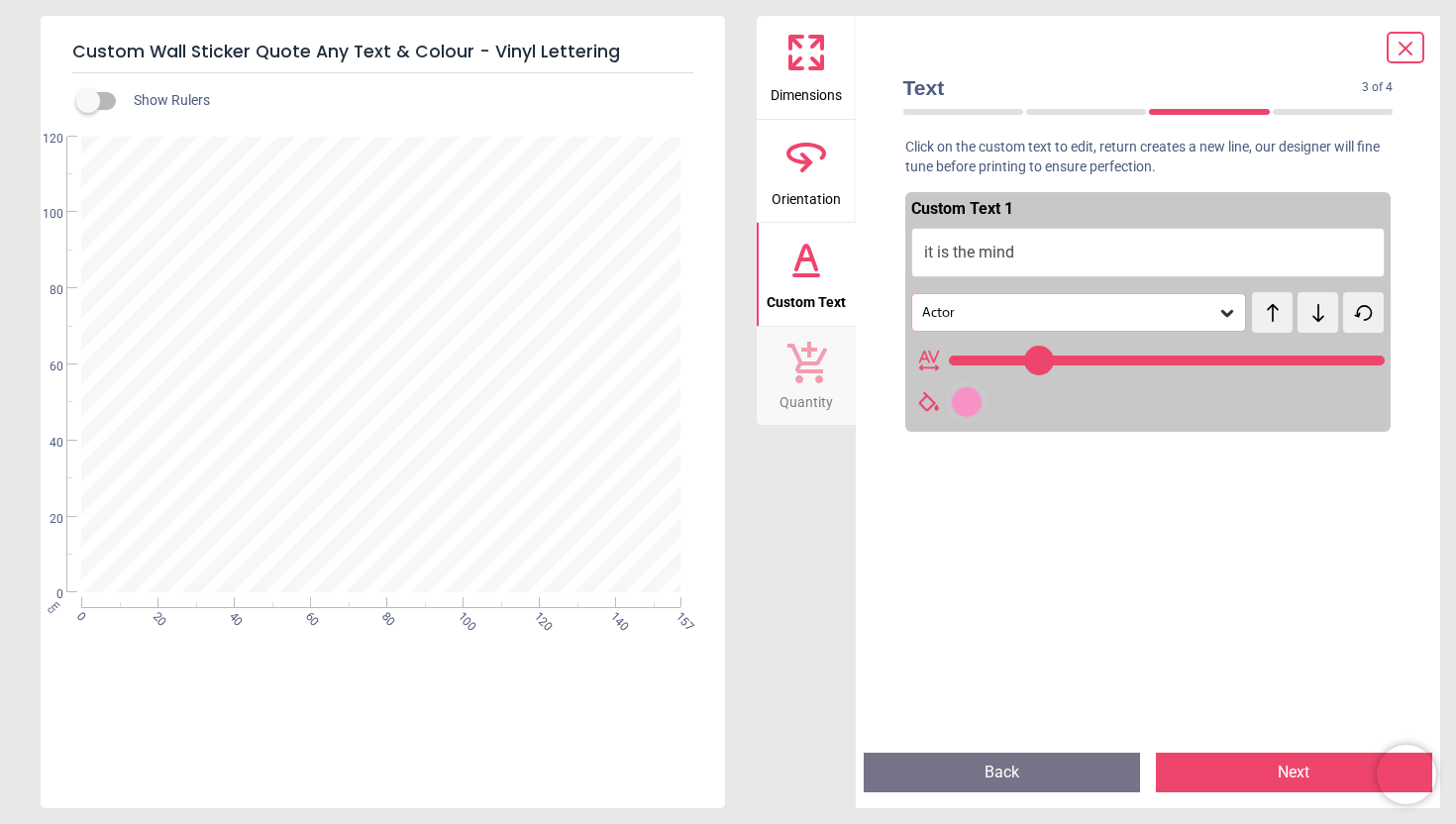 click 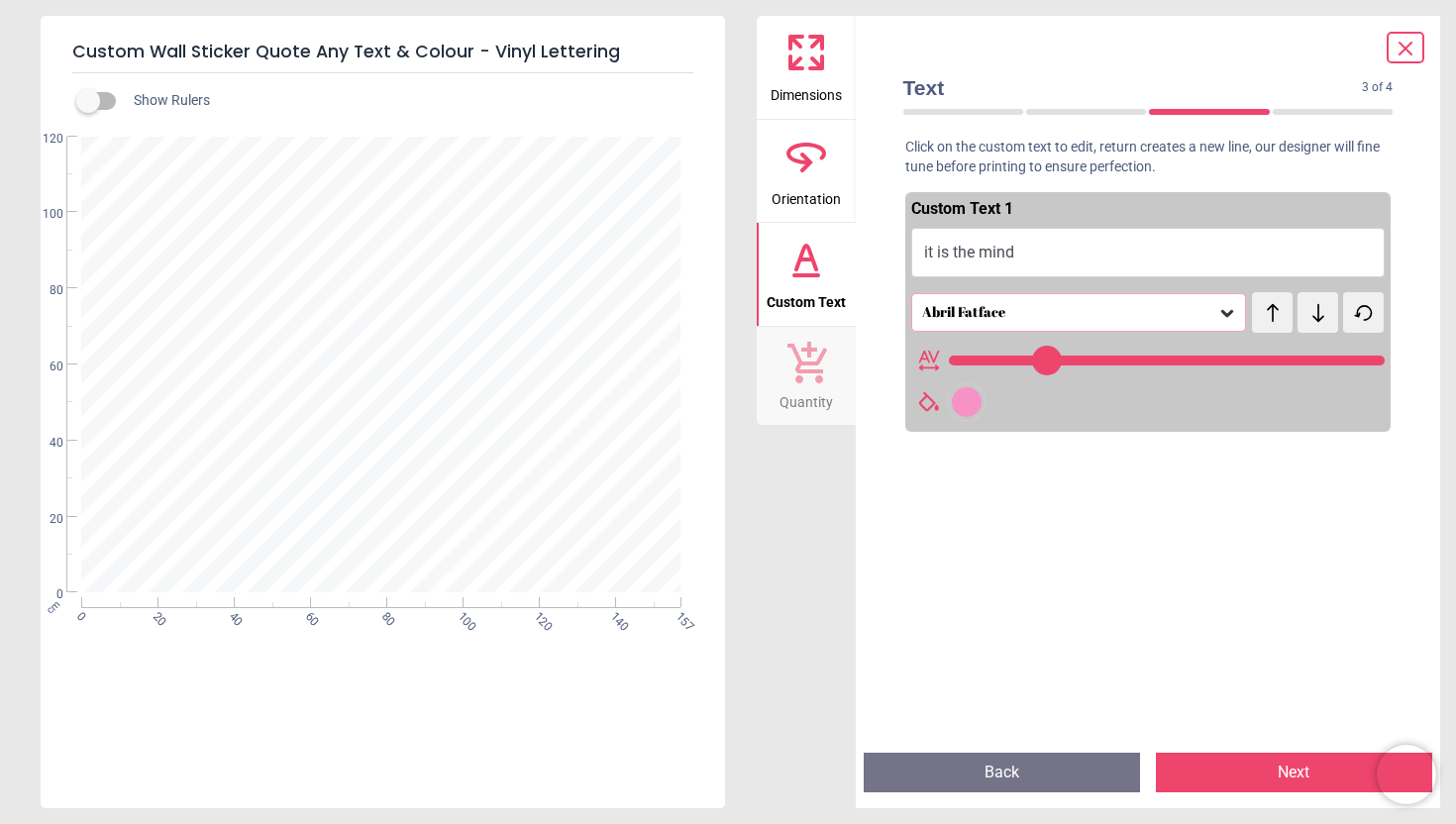 click 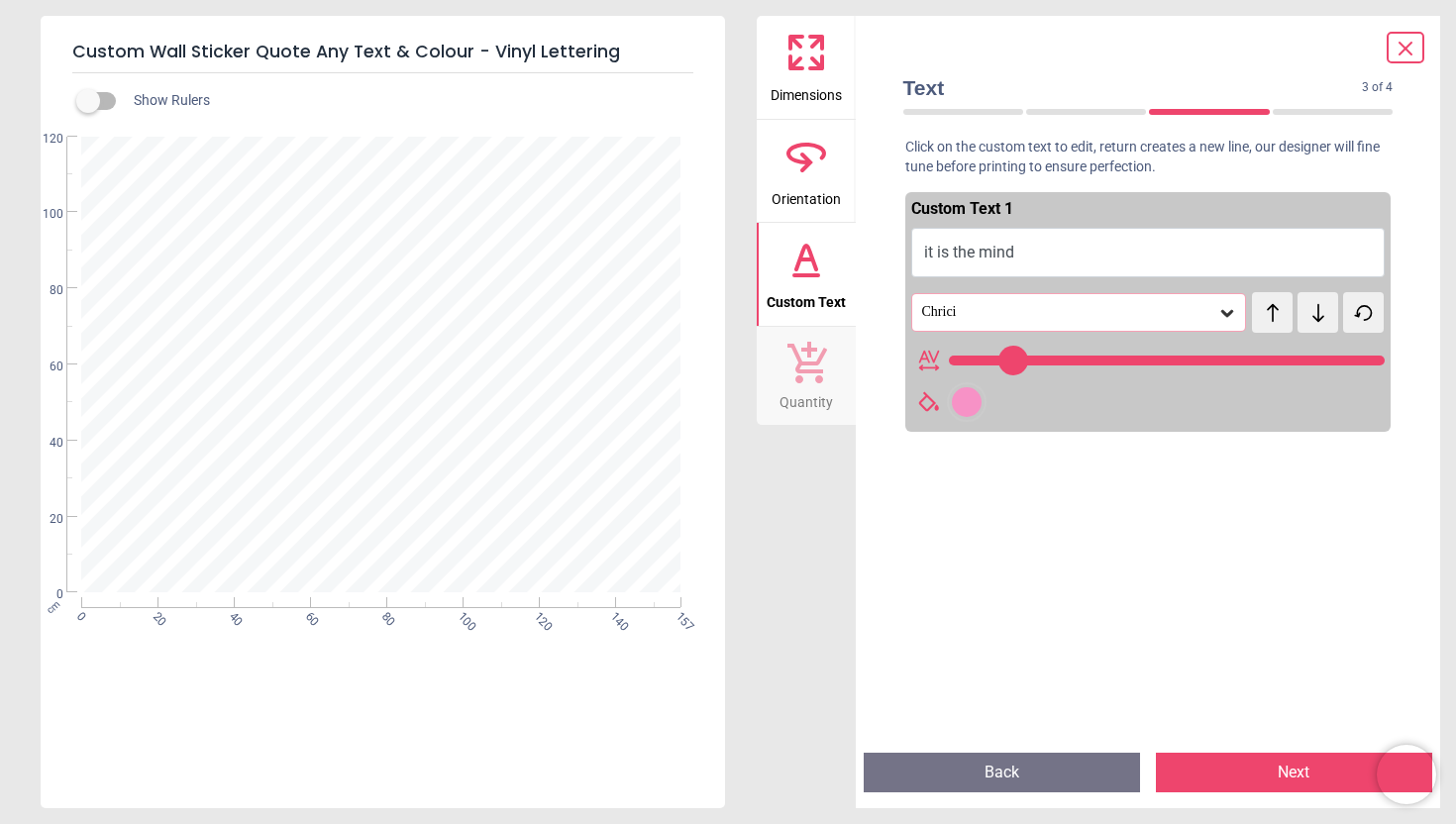 click 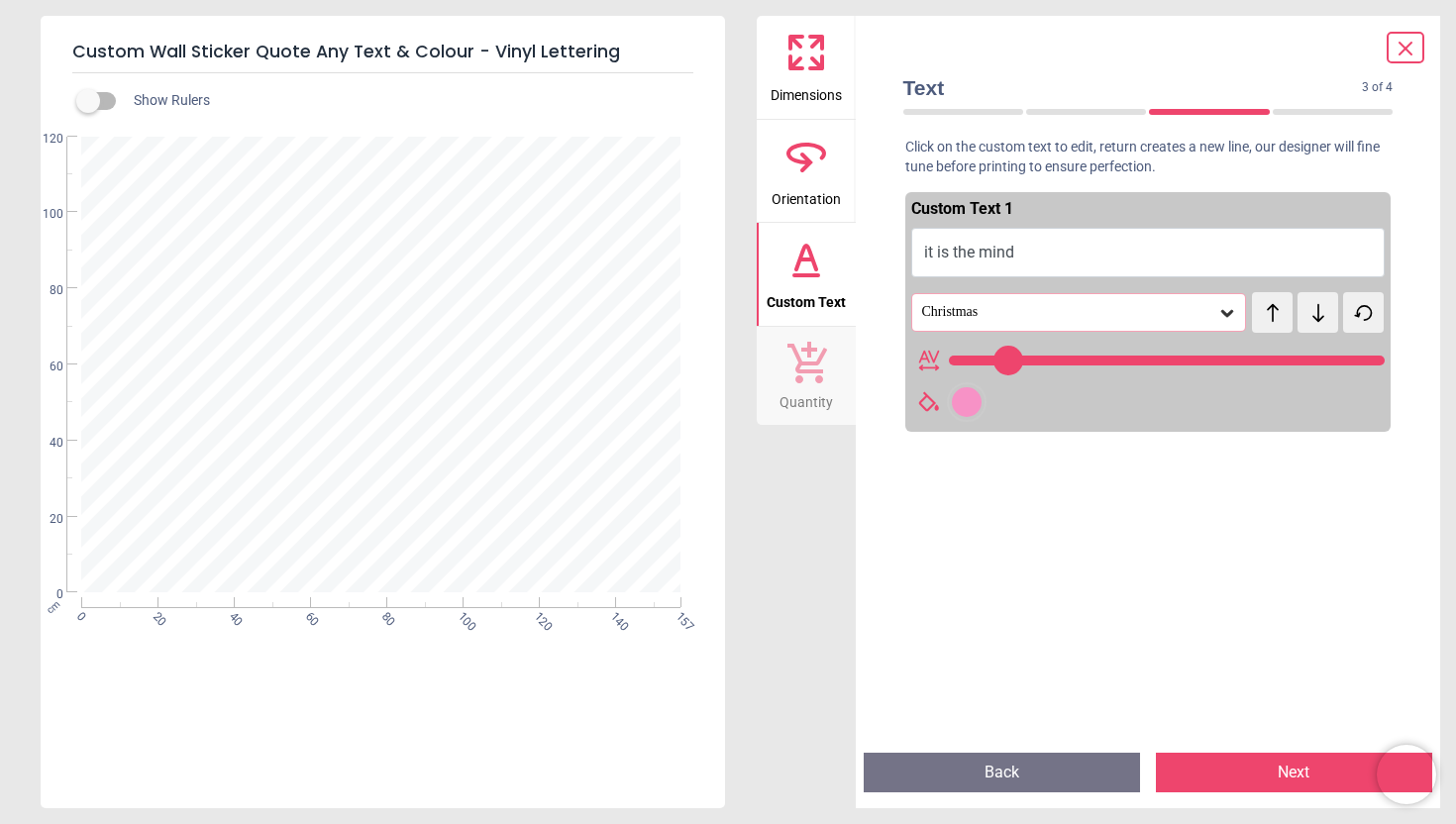 type 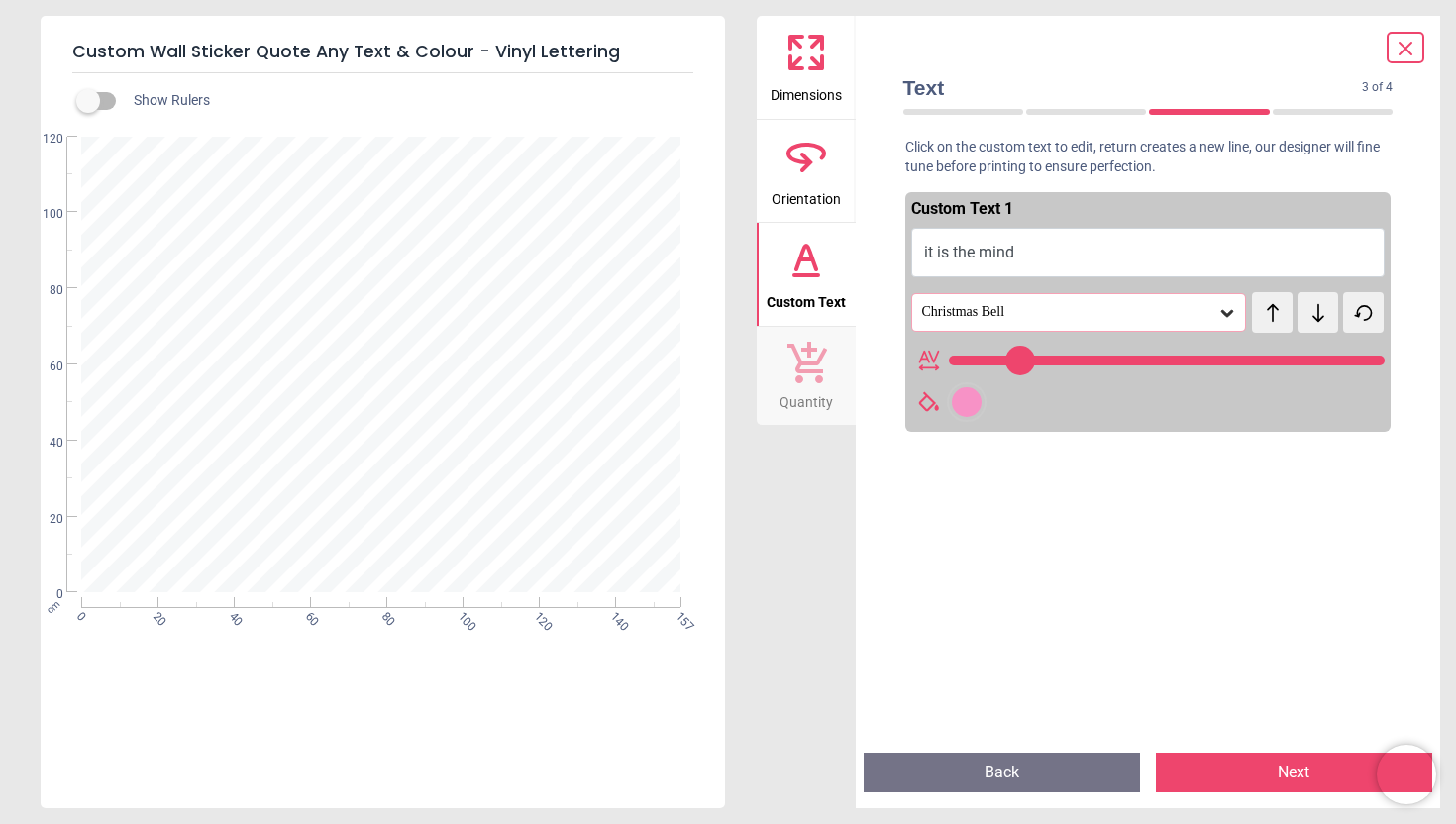 click on "it is the mind" at bounding box center (1148, 253) 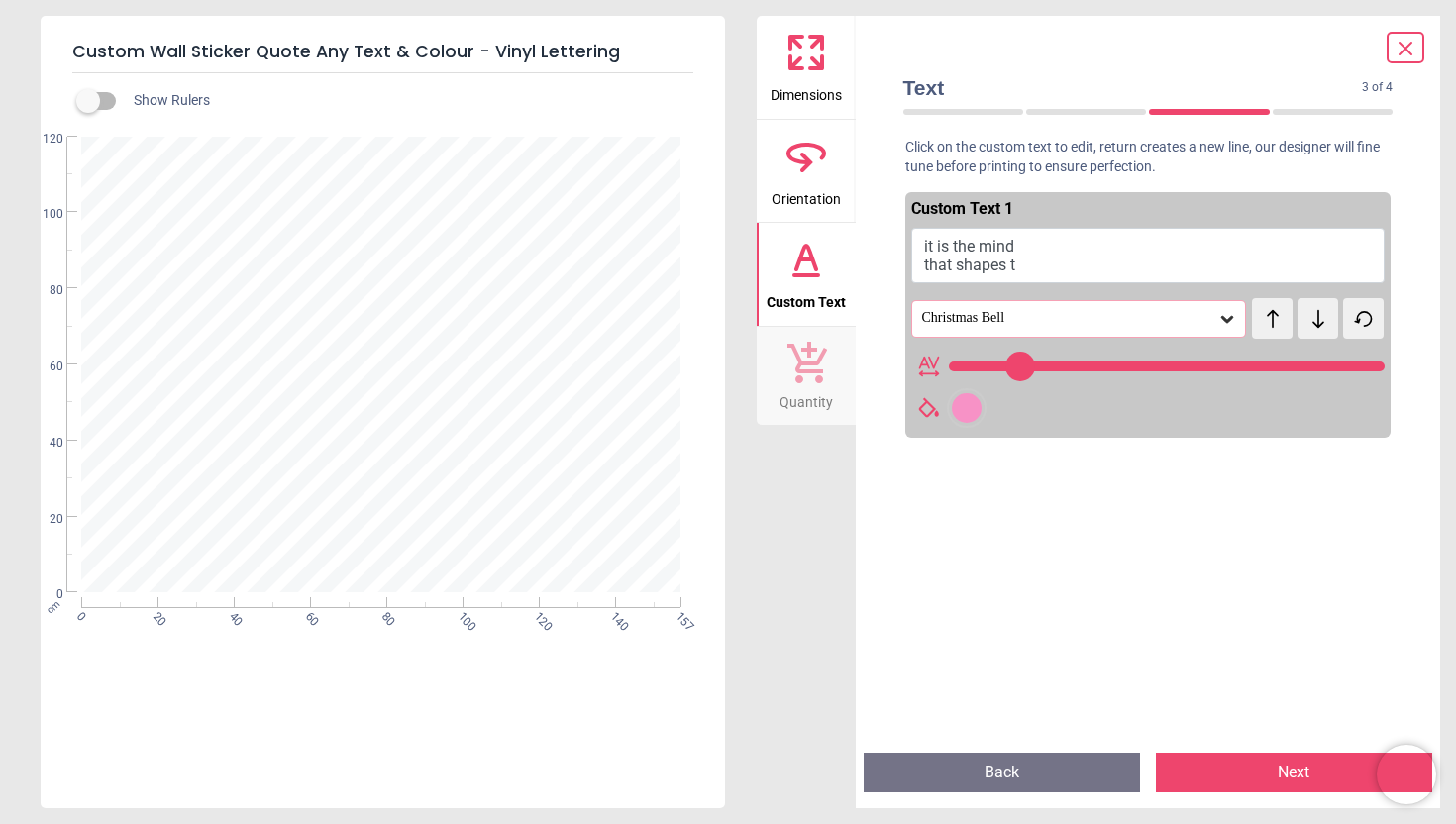 type on "**********" 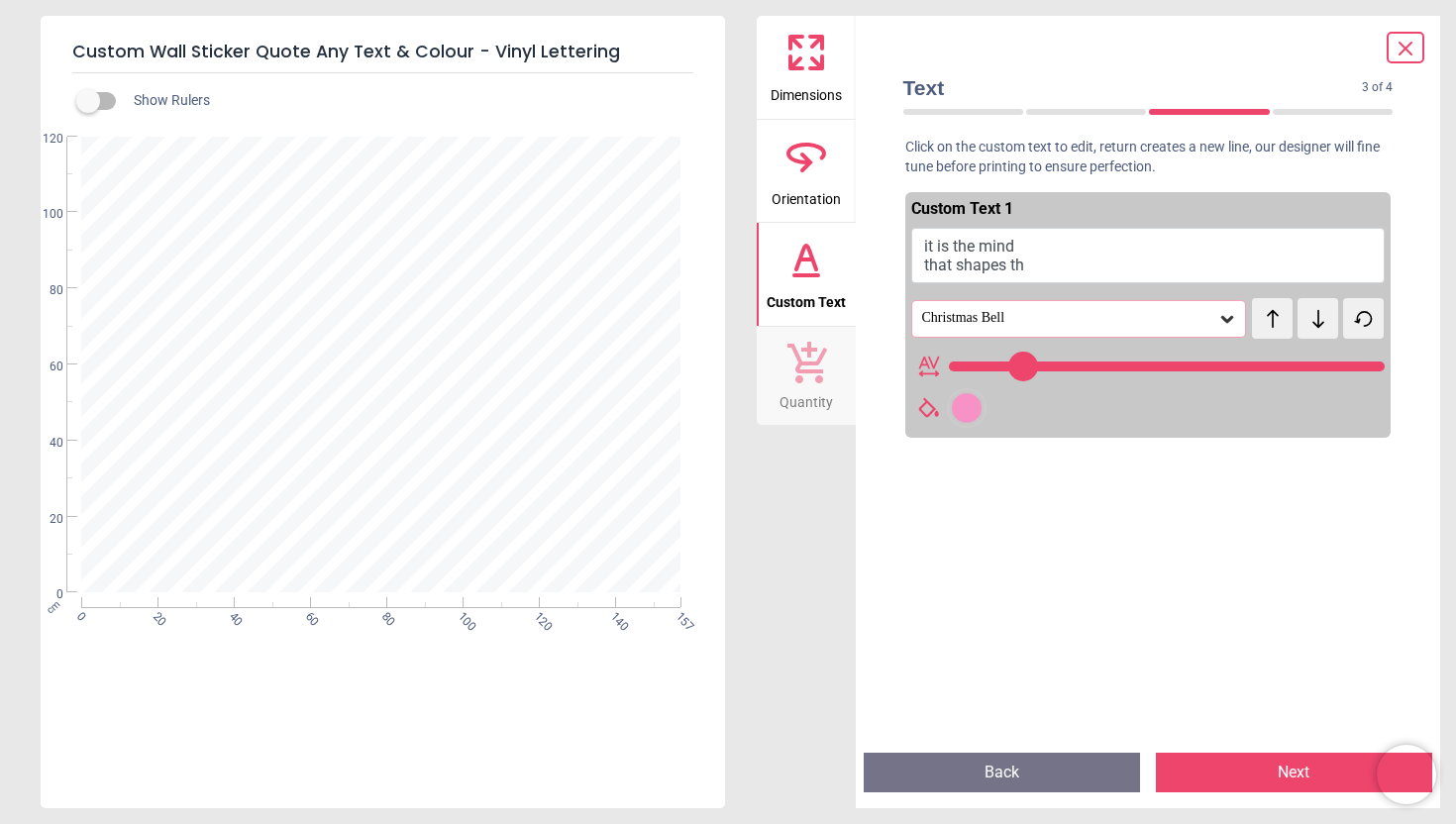type on "**********" 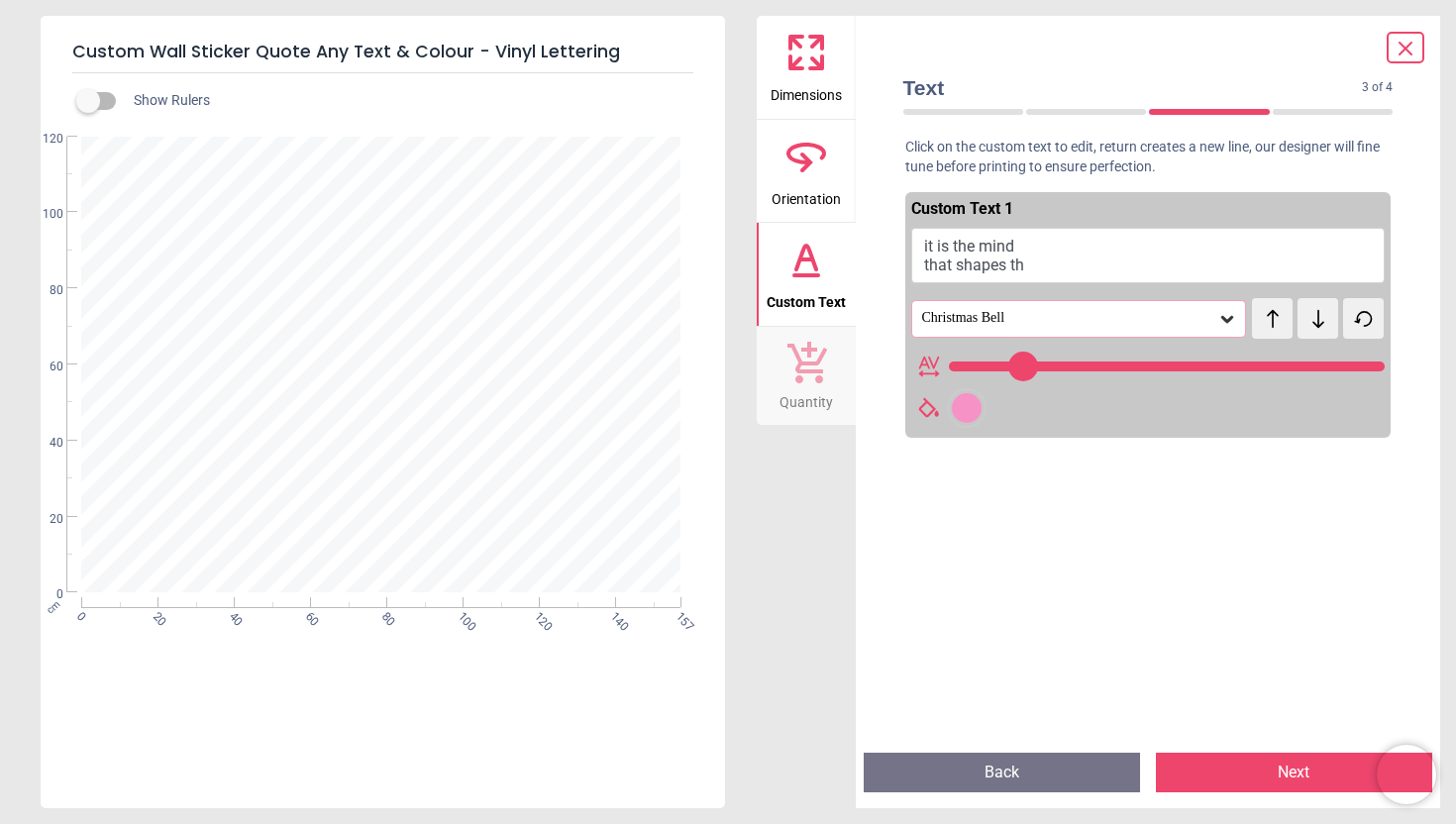 type on "***" 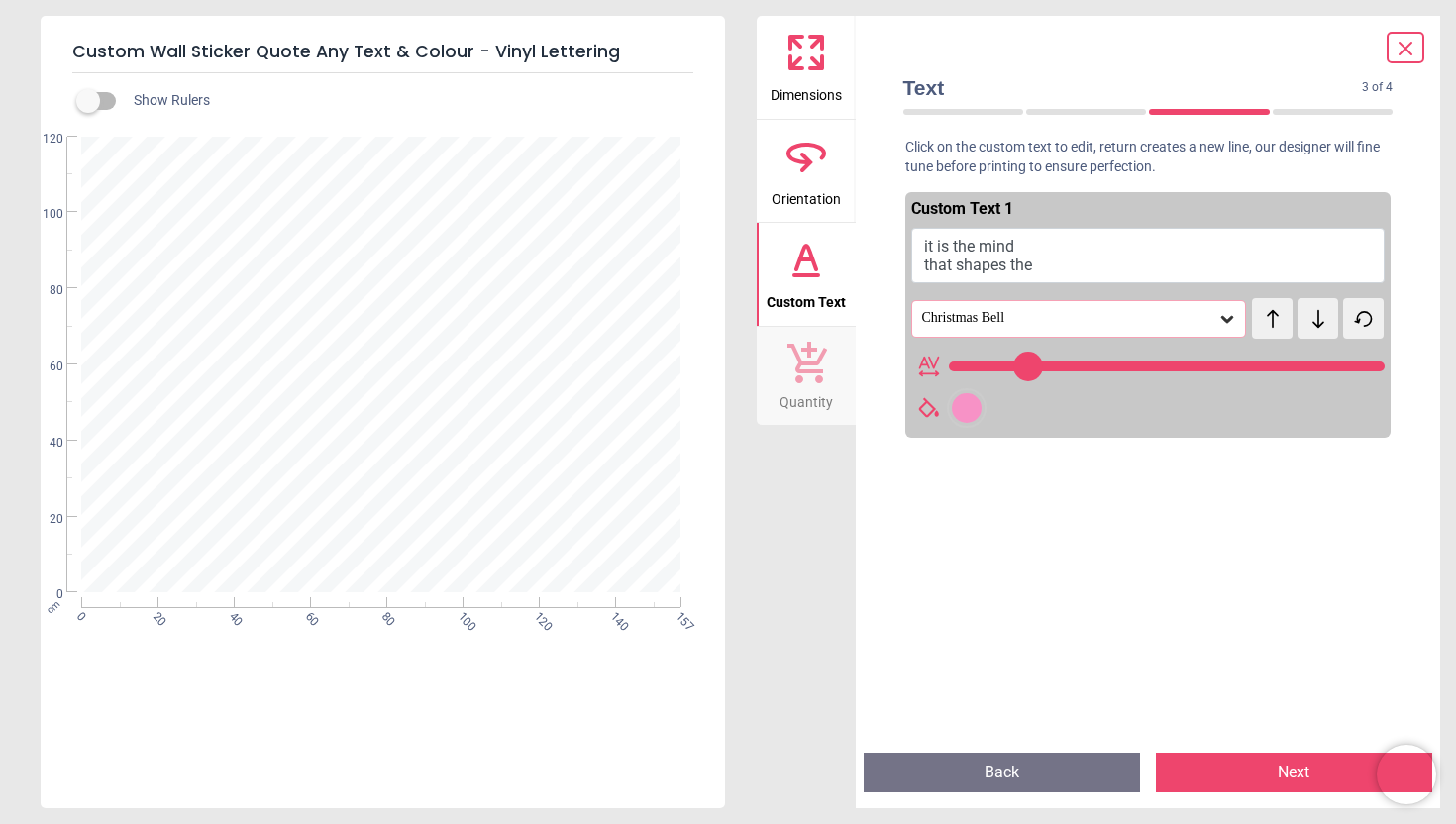 type on "**********" 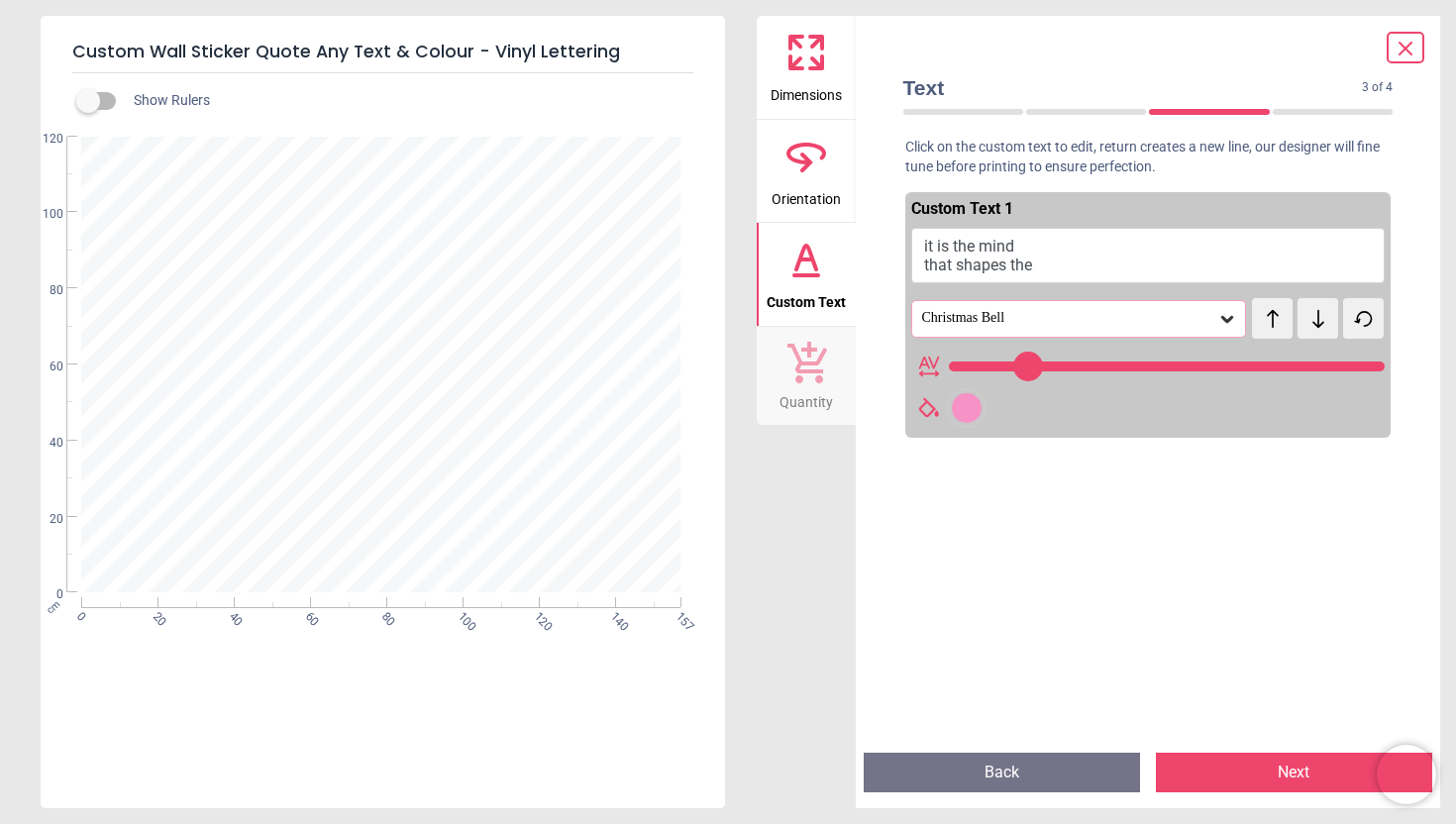 type on "***" 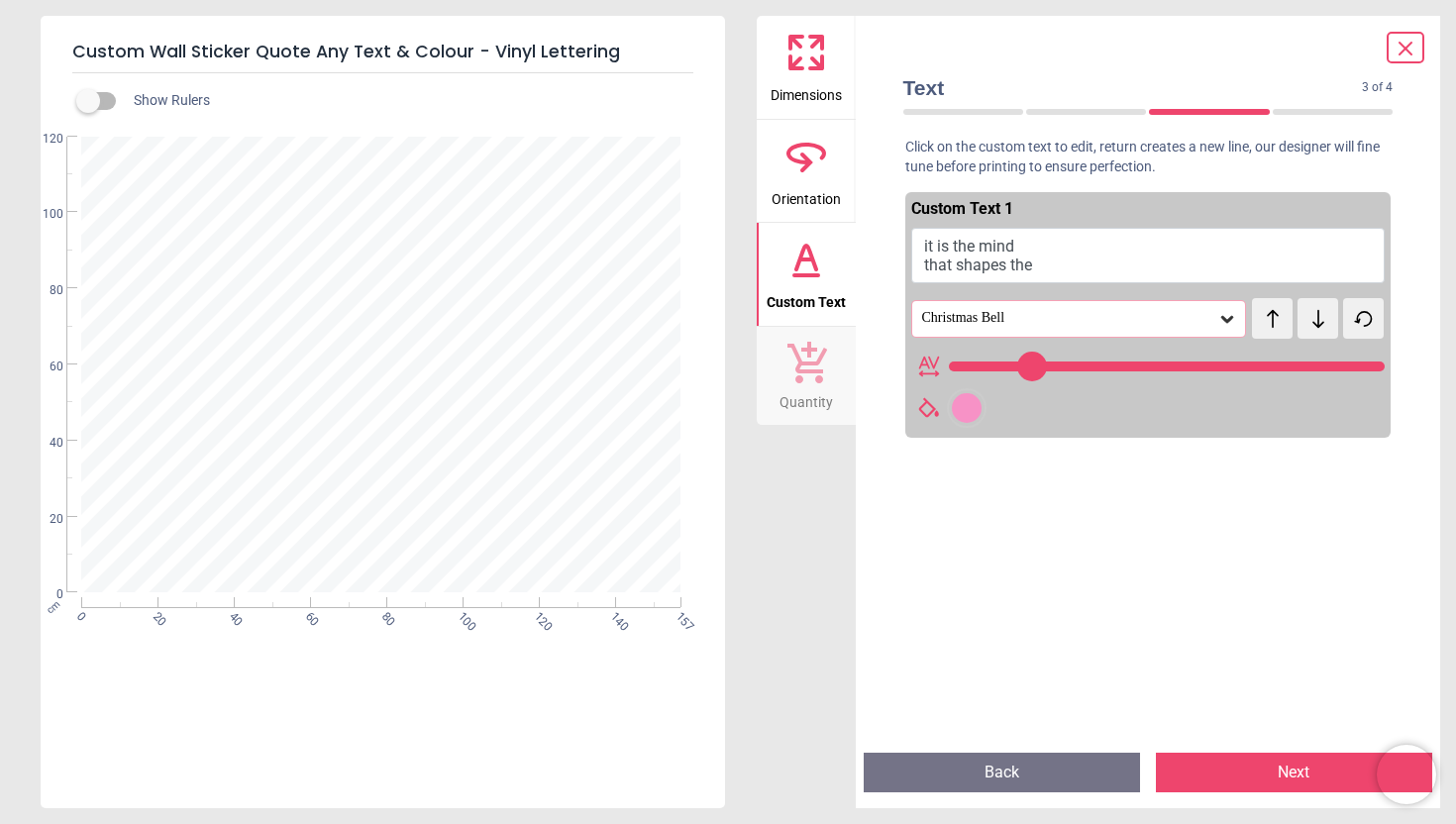 scroll, scrollTop: 0, scrollLeft: 0, axis: both 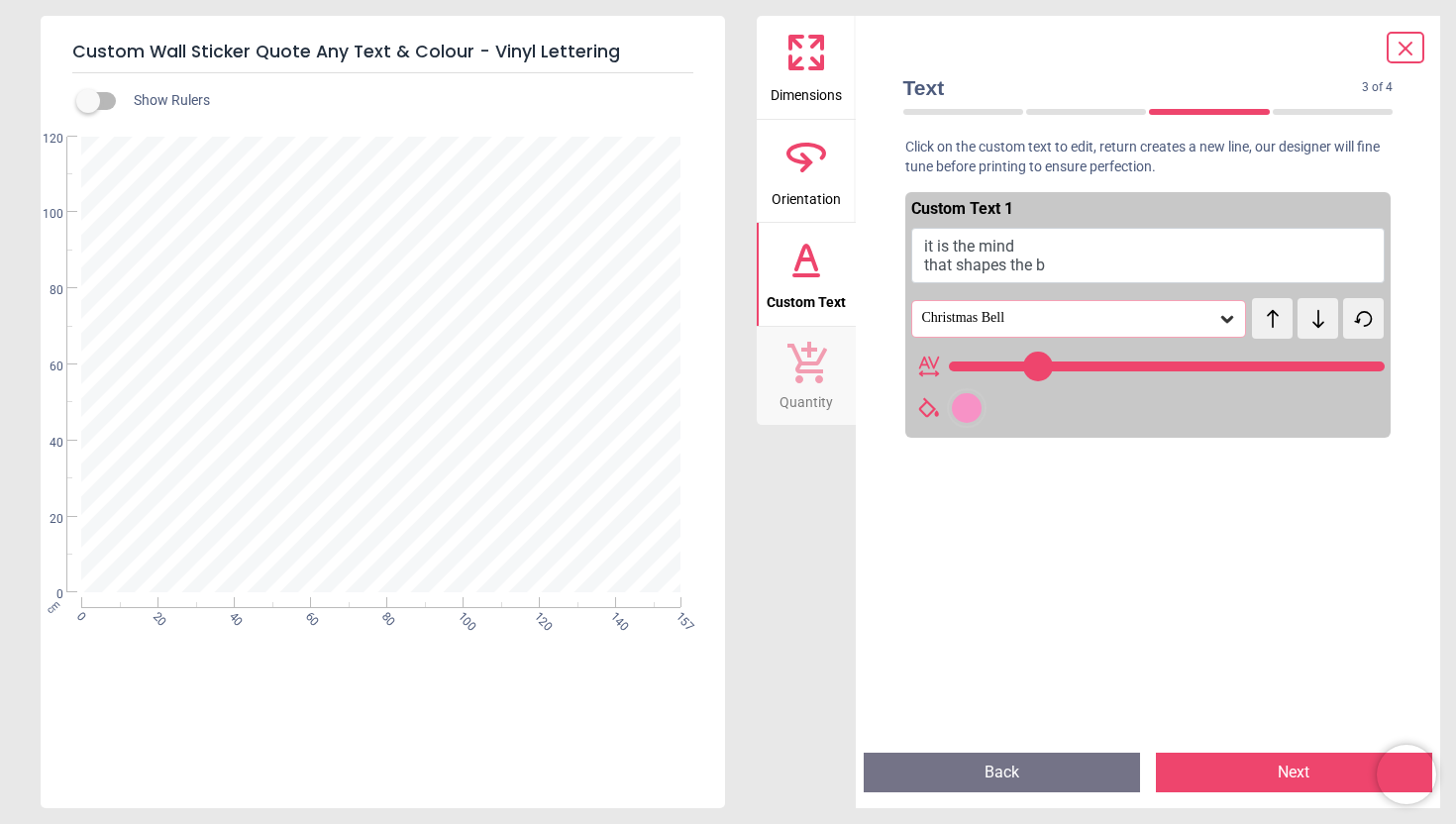 type on "**********" 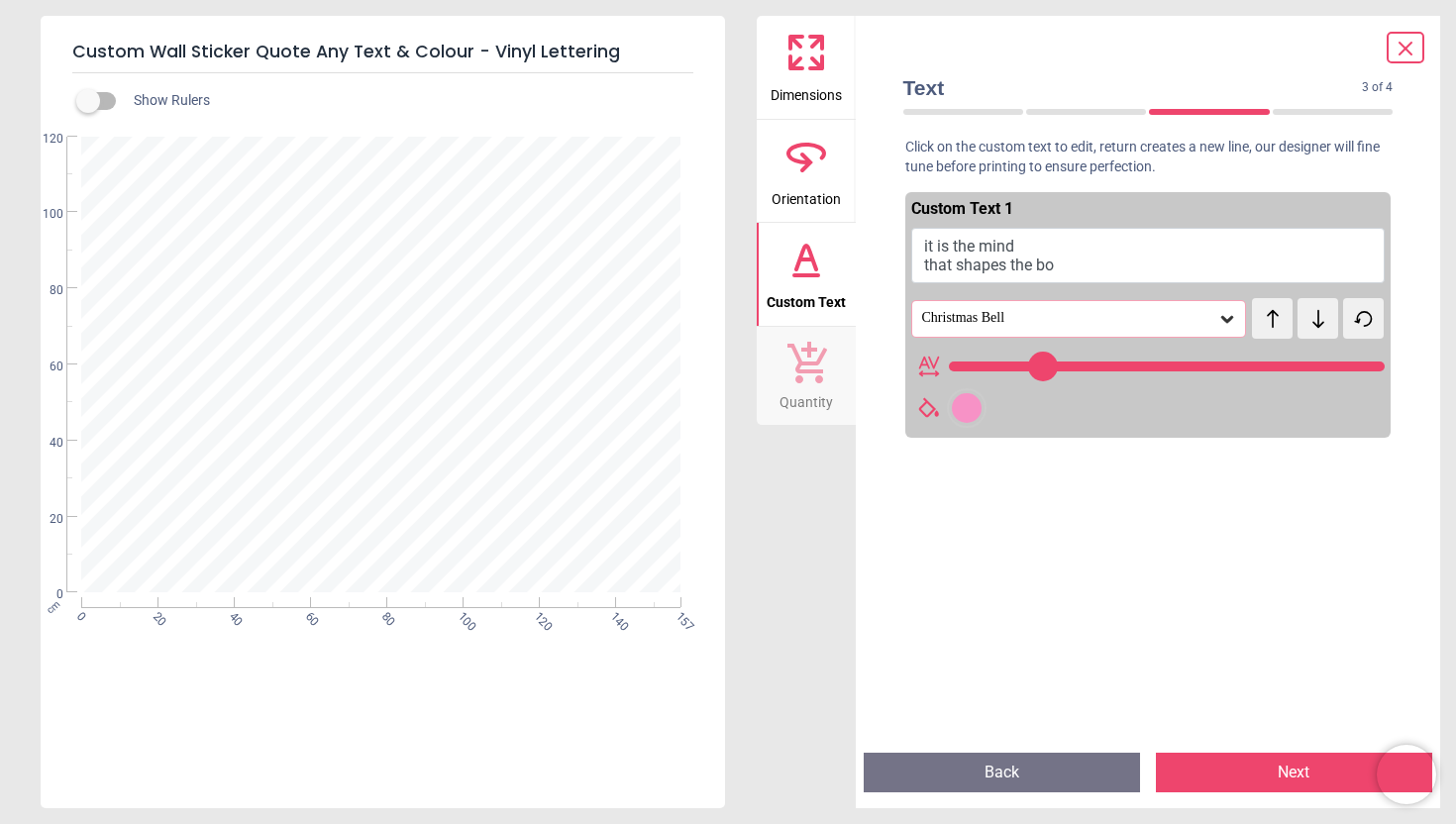 type on "**********" 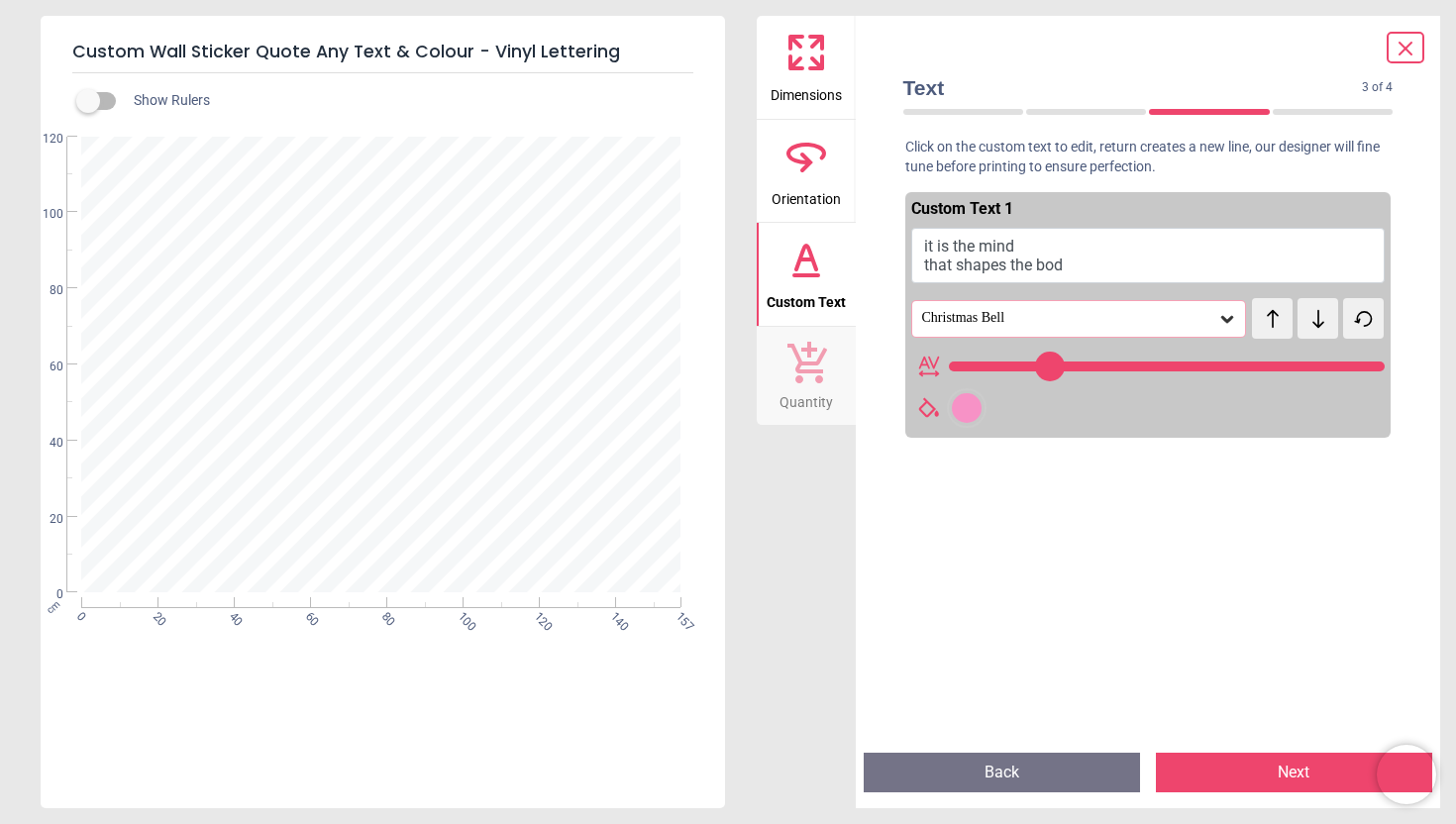 type on "**********" 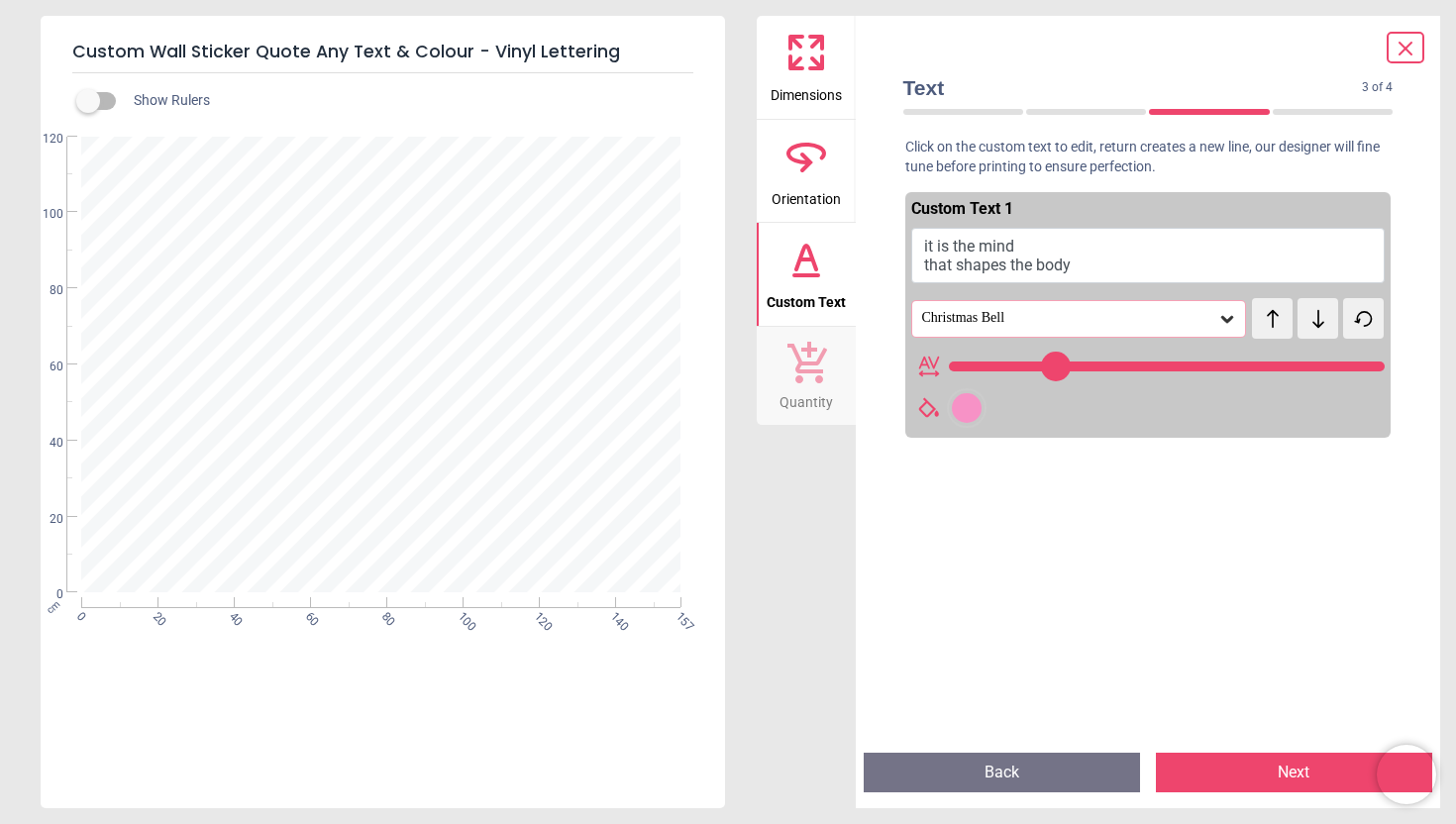 type on "**********" 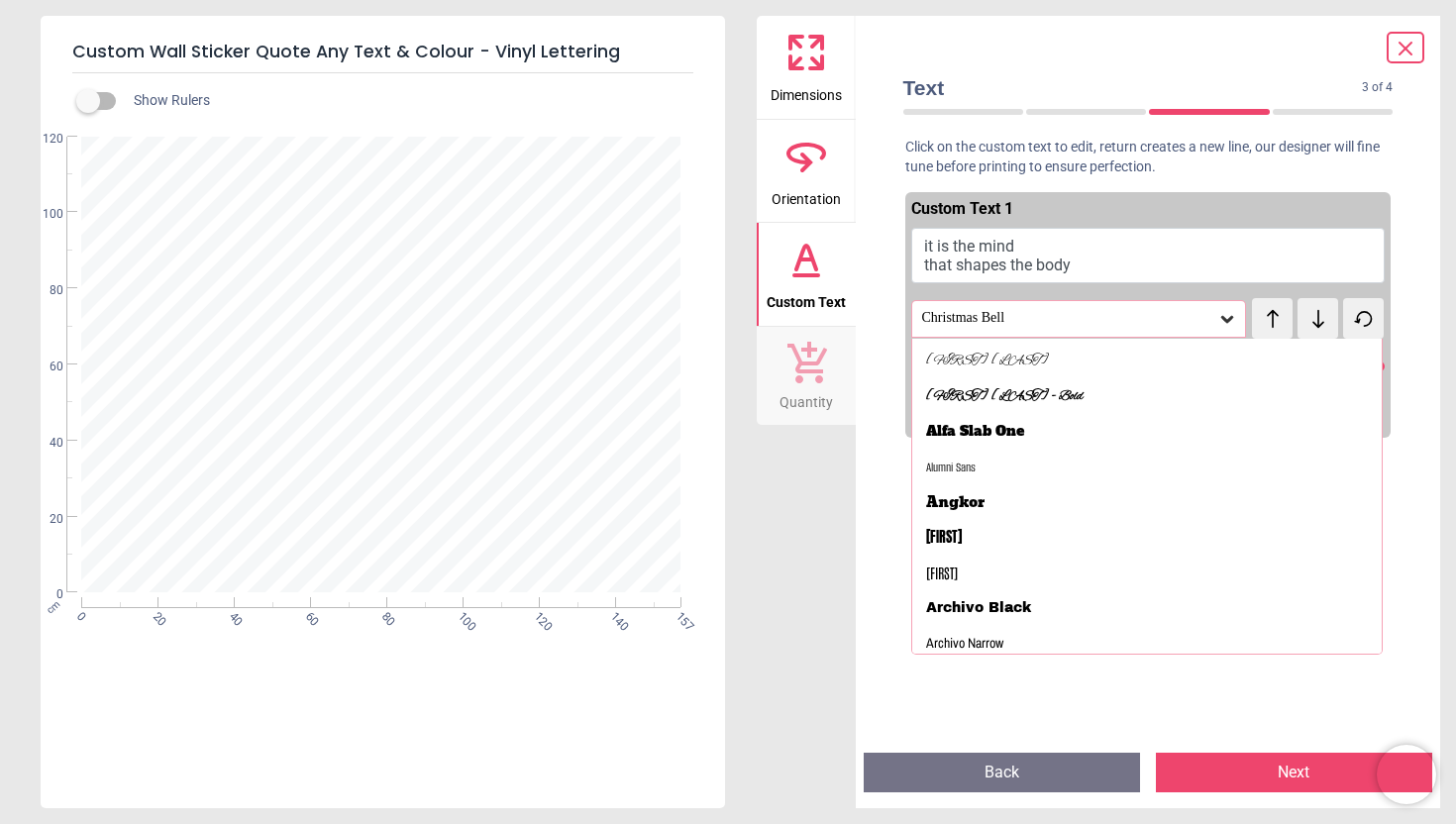 scroll, scrollTop: 153, scrollLeft: 0, axis: vertical 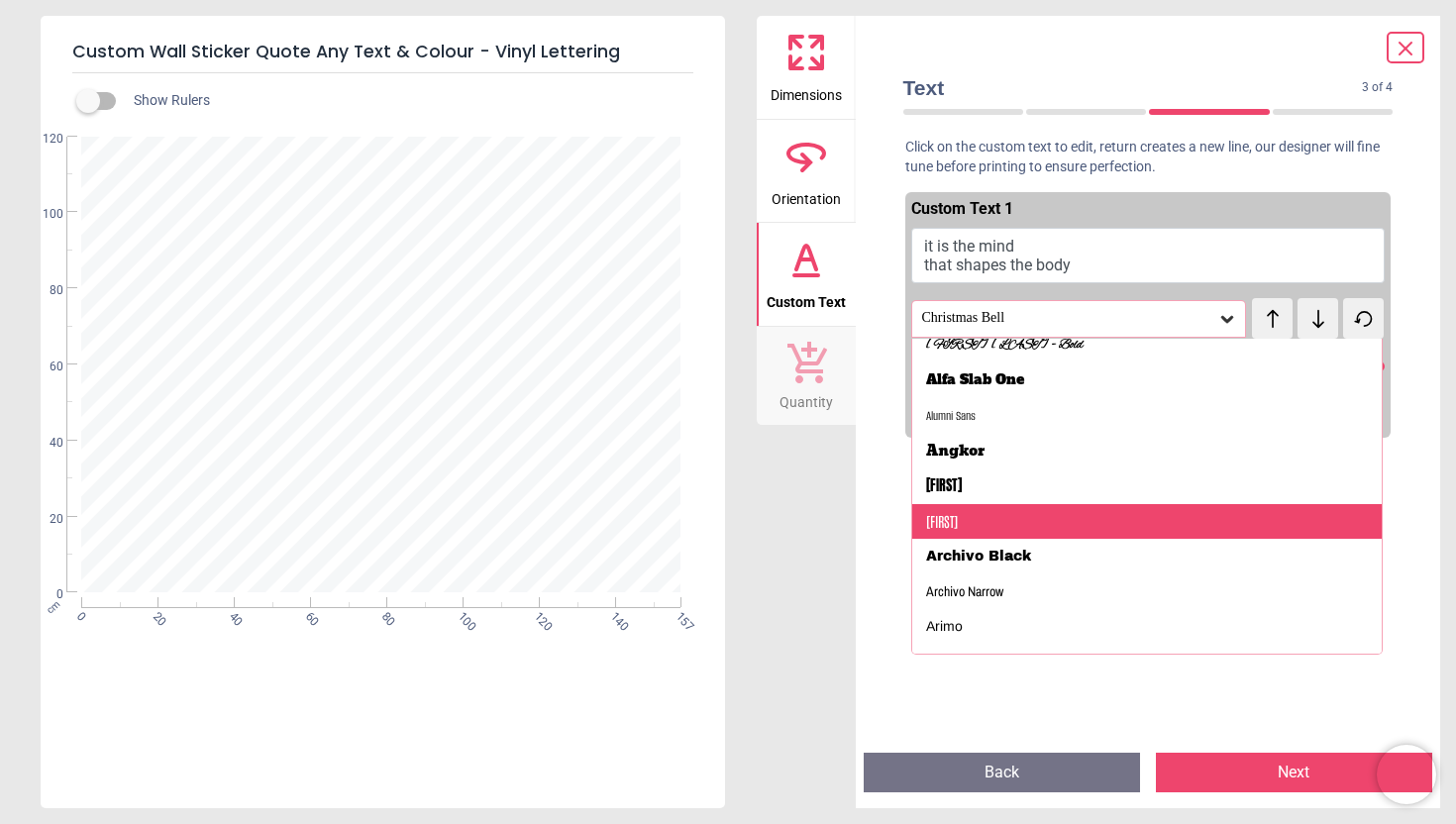 click on "[FIRST]" at bounding box center (1147, 522) 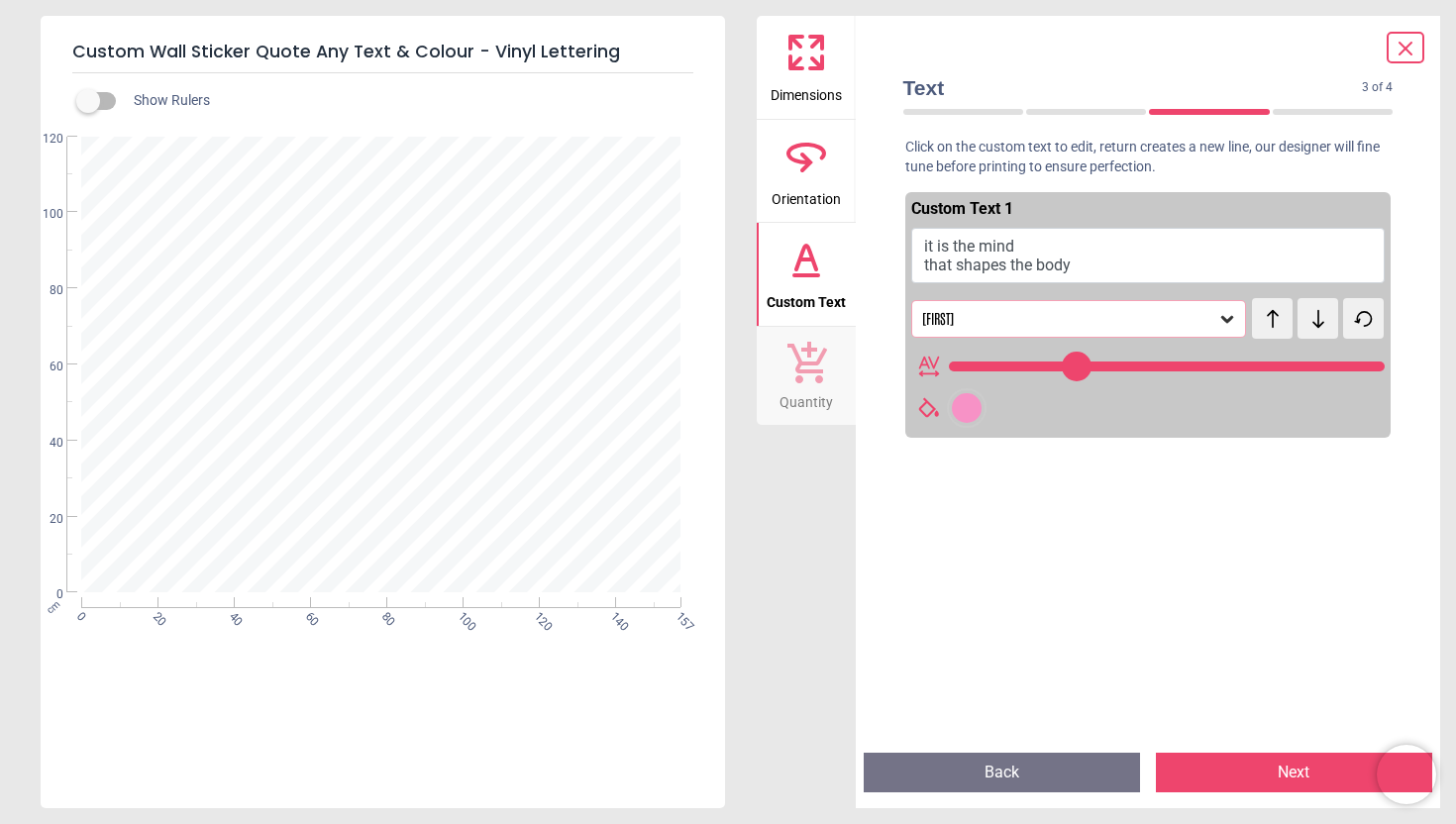 click 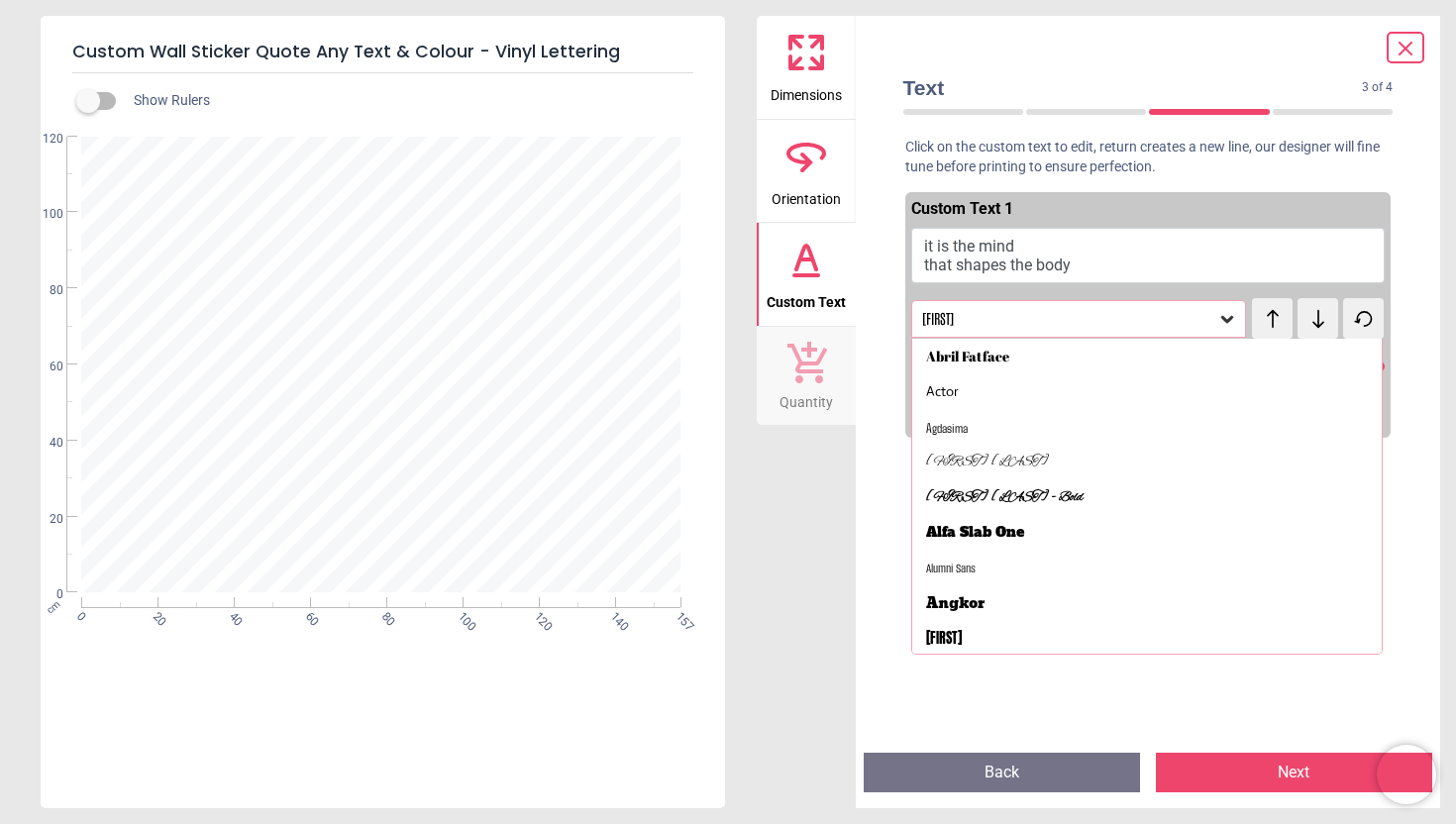 scroll, scrollTop: 38, scrollLeft: 0, axis: vertical 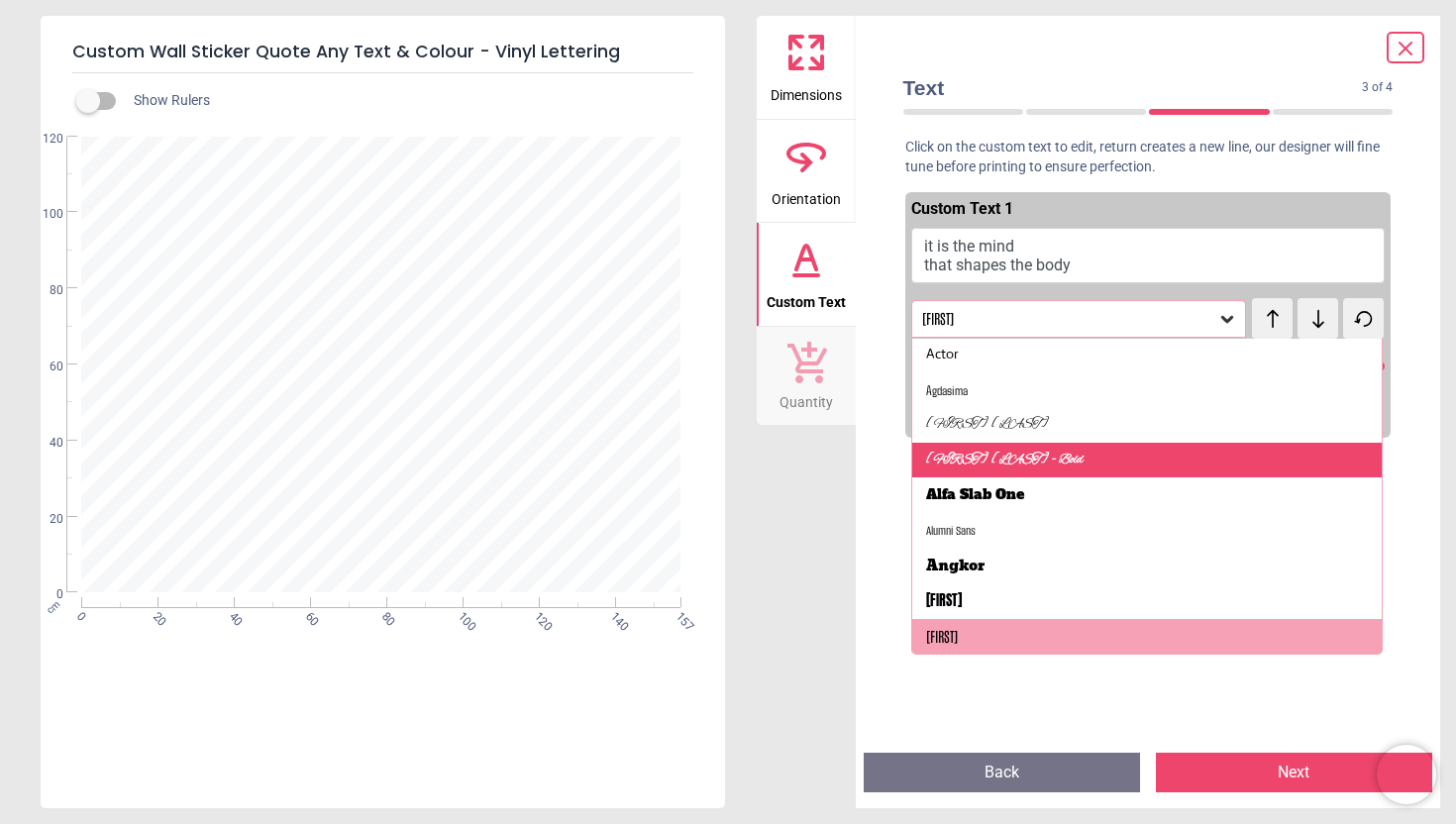 click on "[FIRST] [LAST] - Bold" at bounding box center (1147, 461) 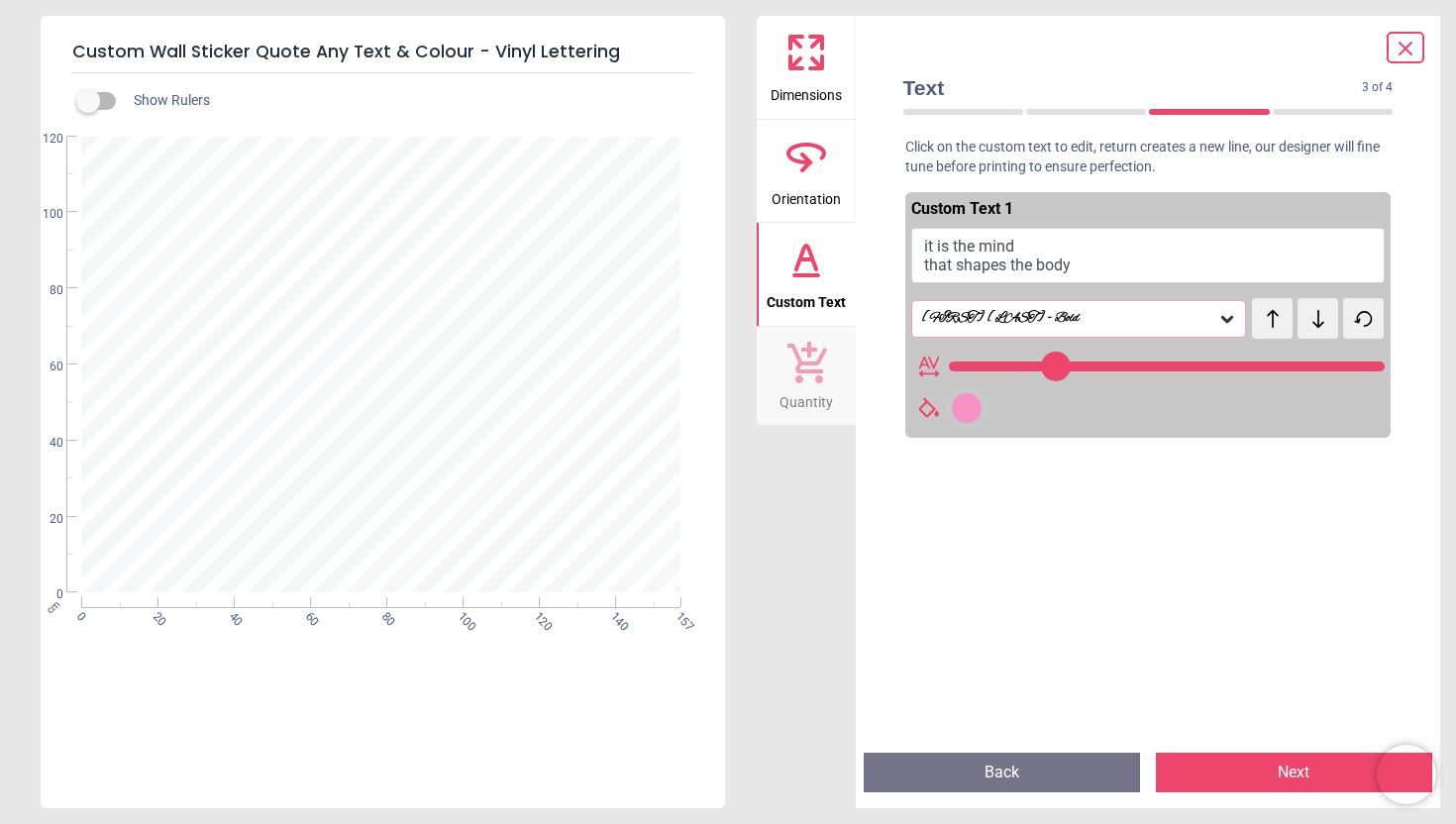 click 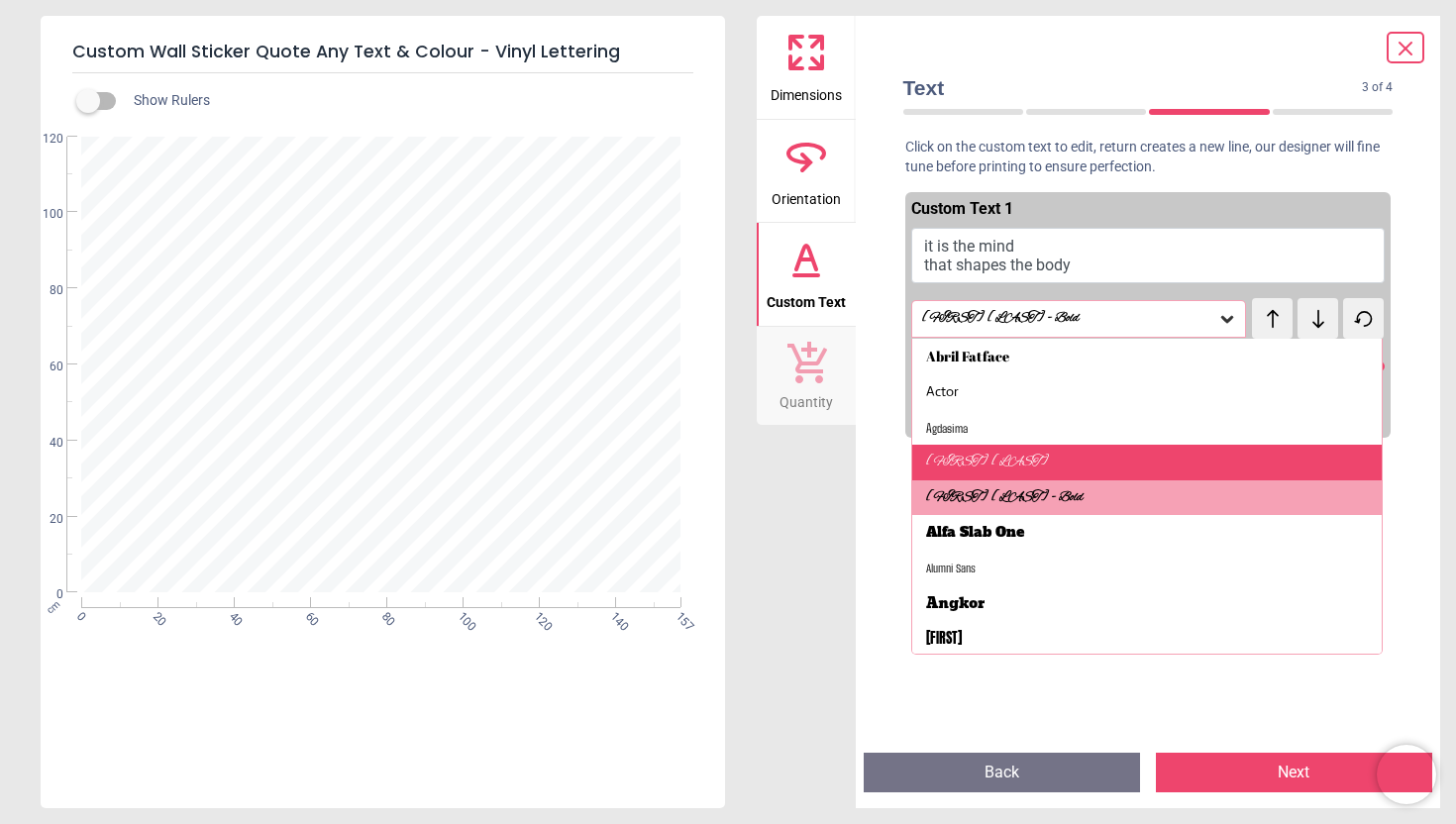 click on "[FIRST] [LAST]" at bounding box center (1147, 463) 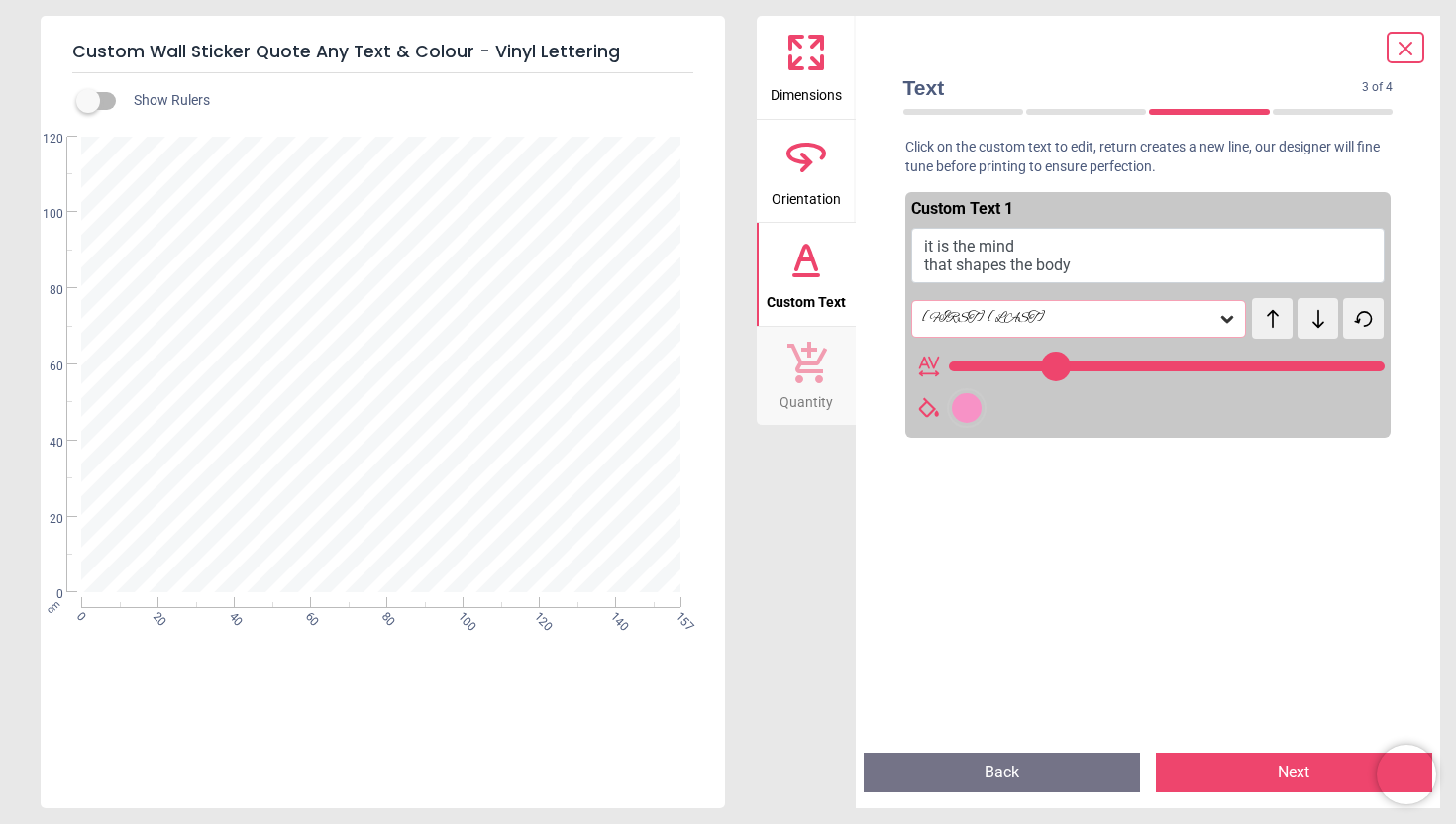 click on "**********" at bounding box center [381, 369] 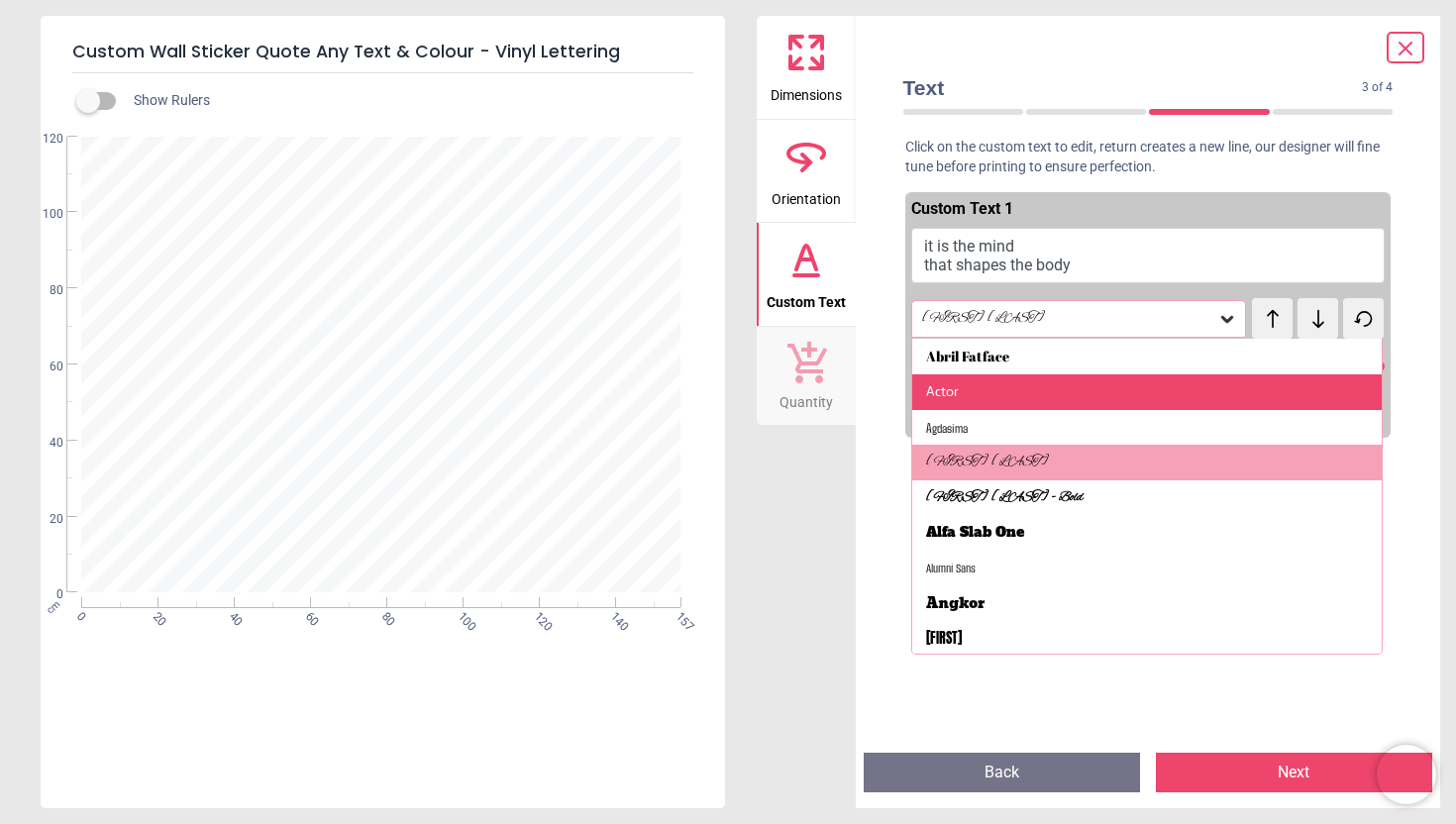 click on "Actor" at bounding box center (1147, 392) 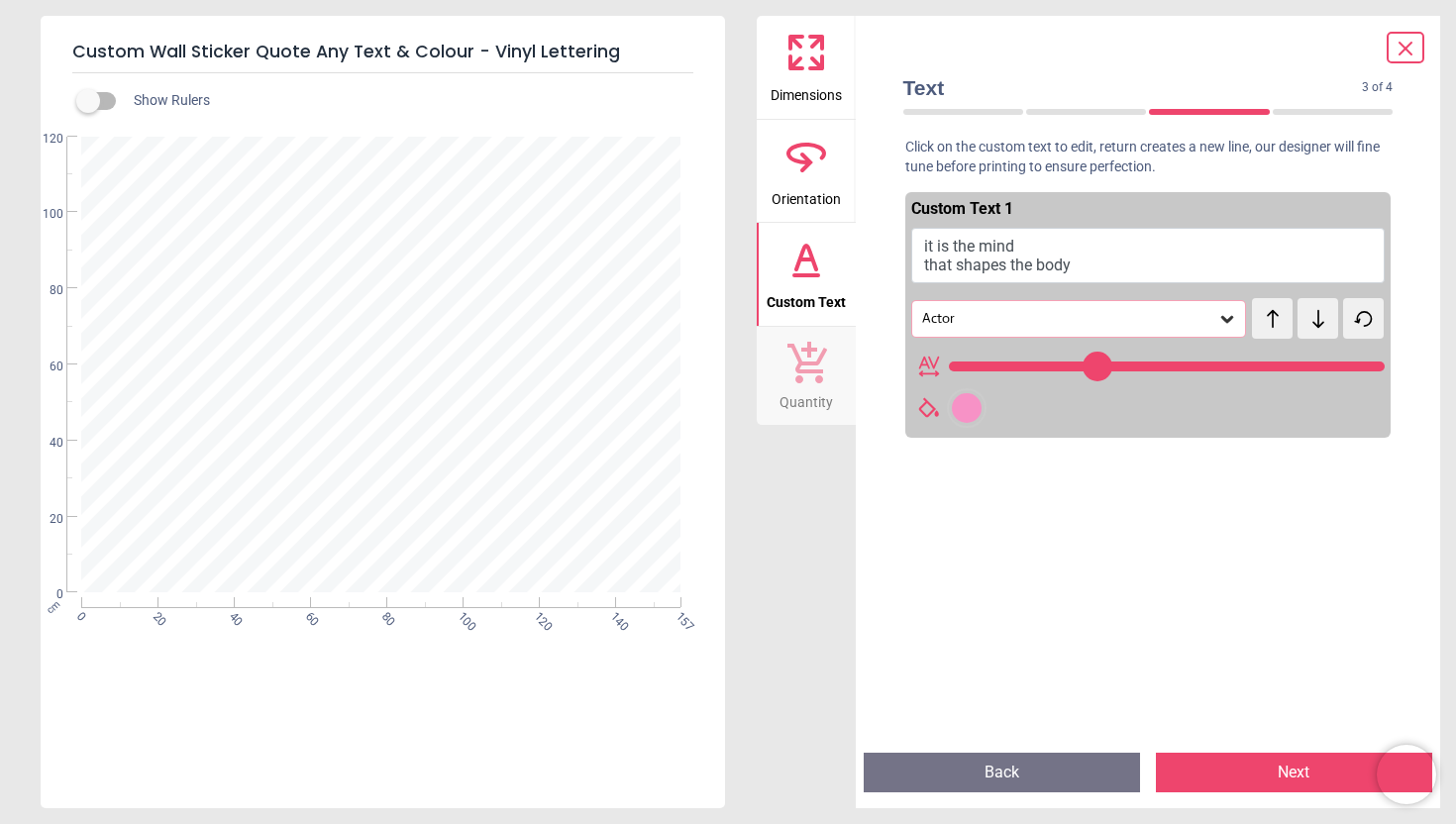 type on "**" 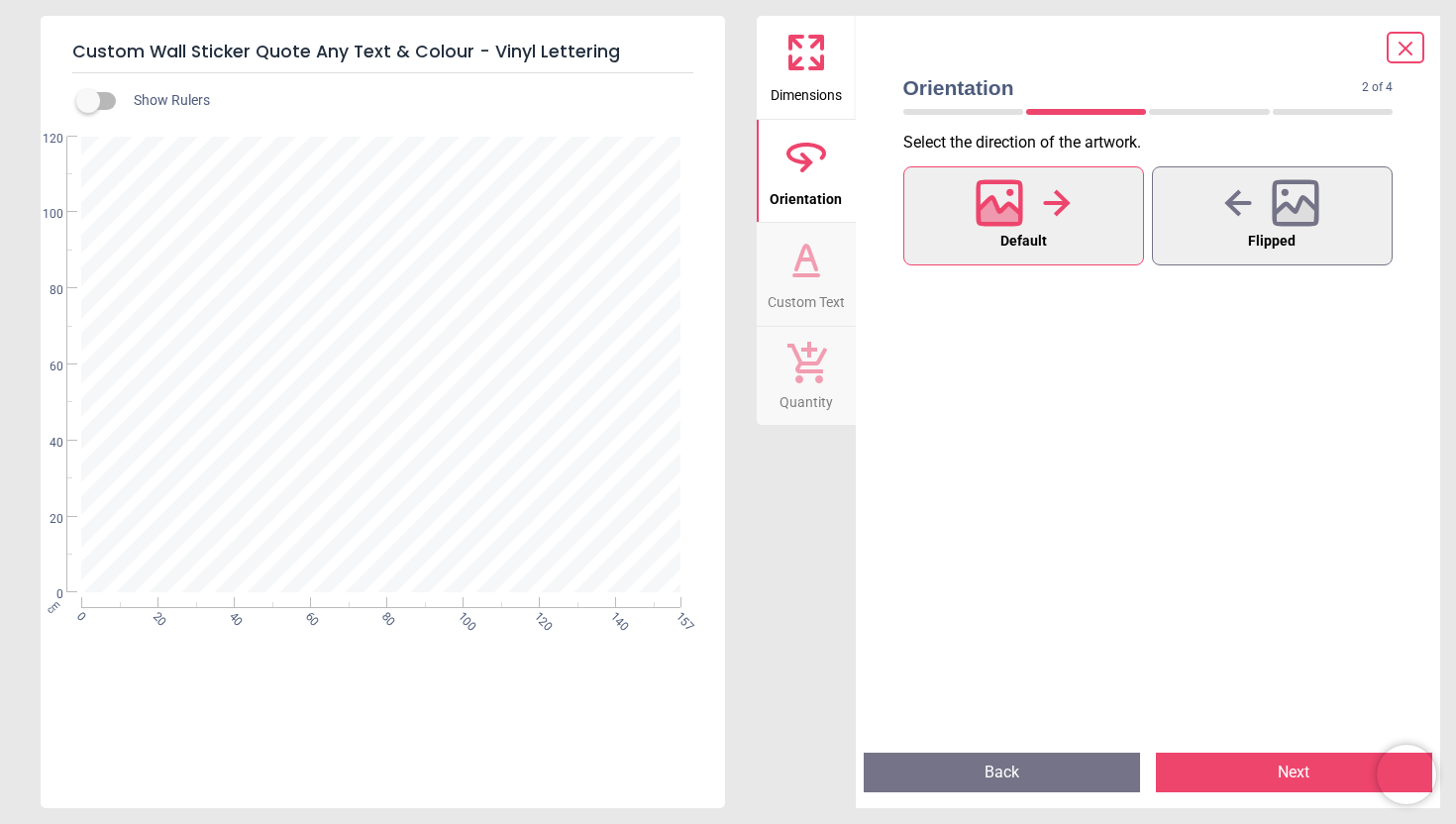 click 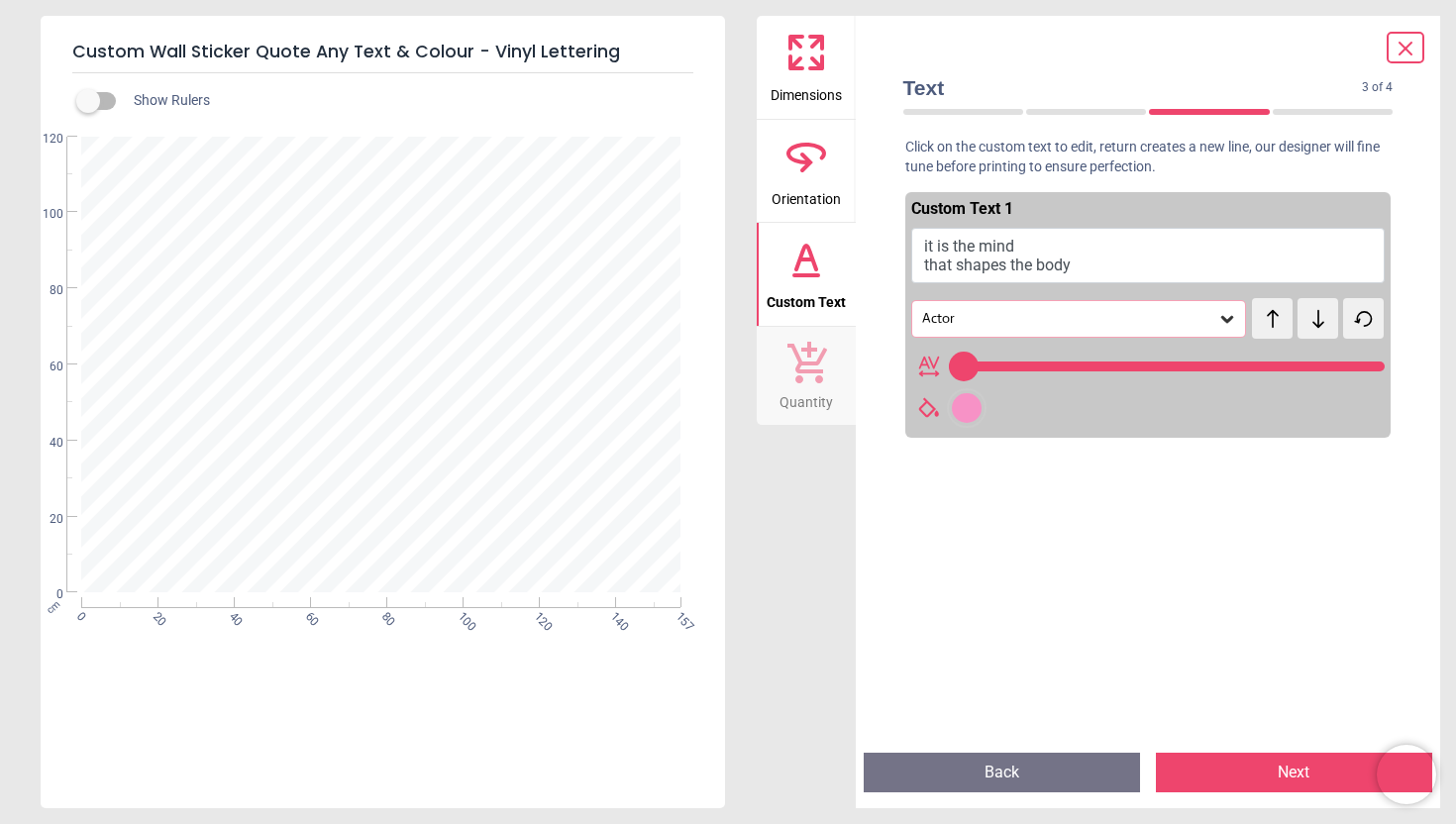 type on "**" 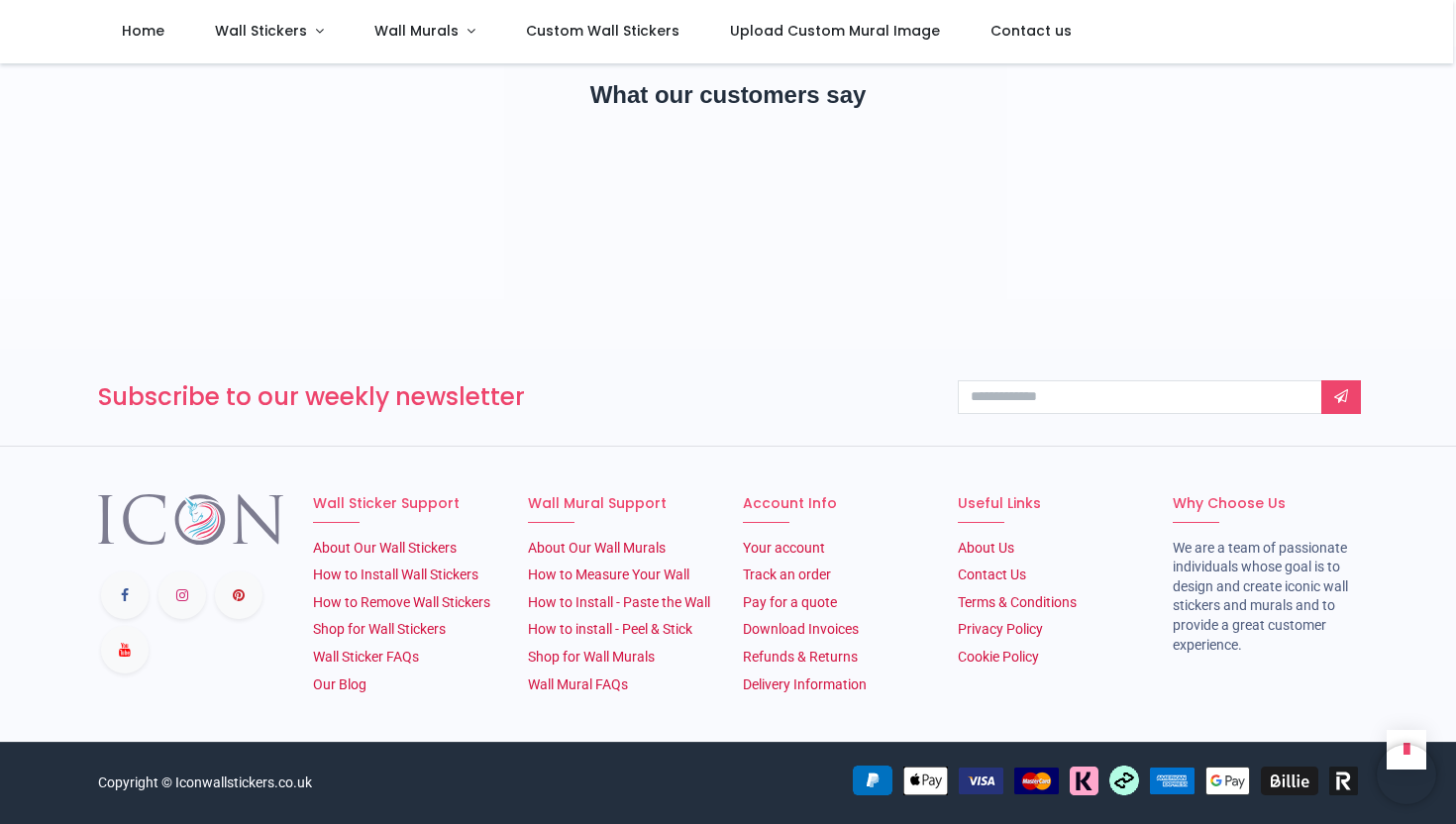 scroll, scrollTop: 3424, scrollLeft: 0, axis: vertical 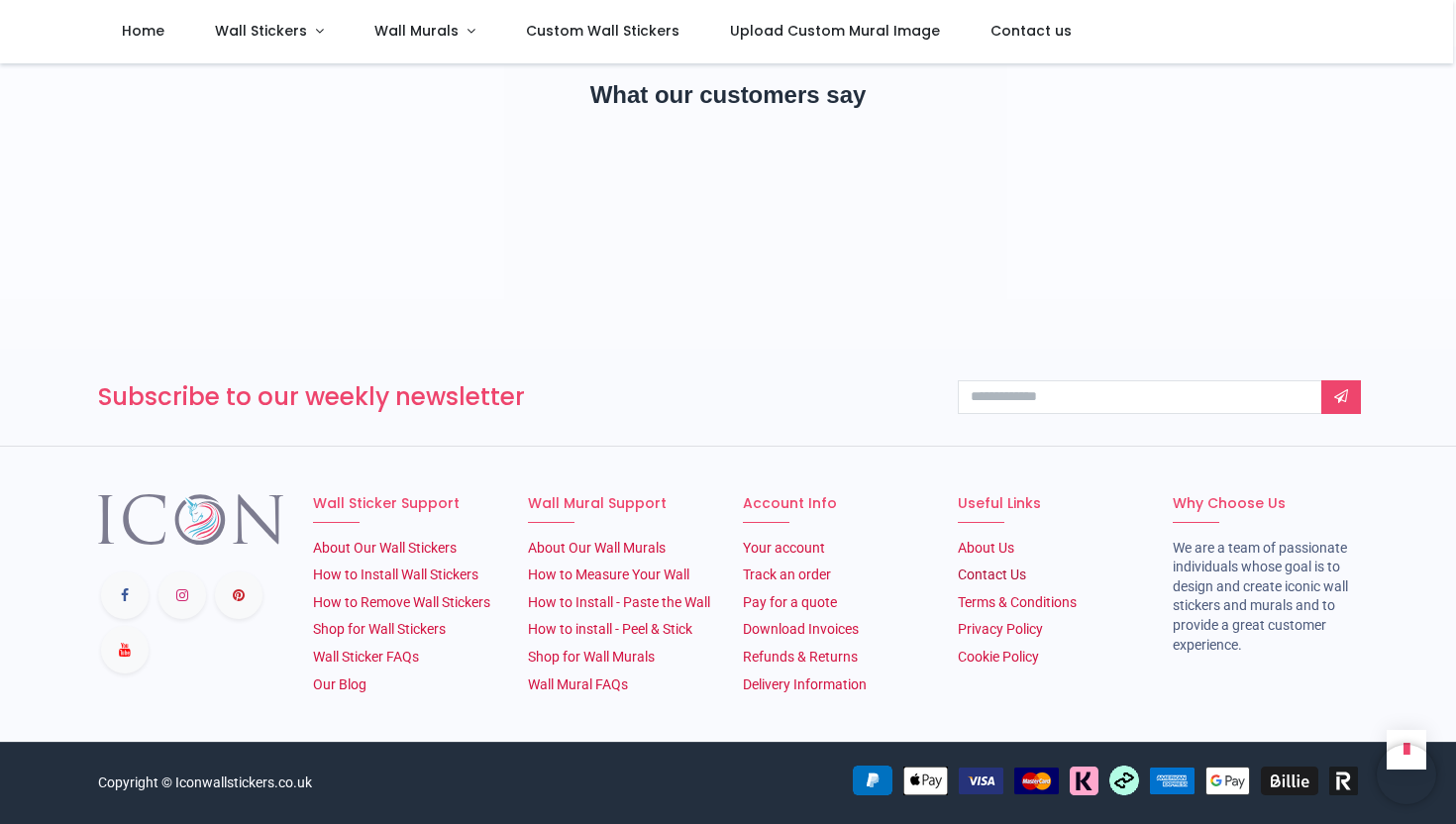 click on "Contact Us" at bounding box center [991, 574] 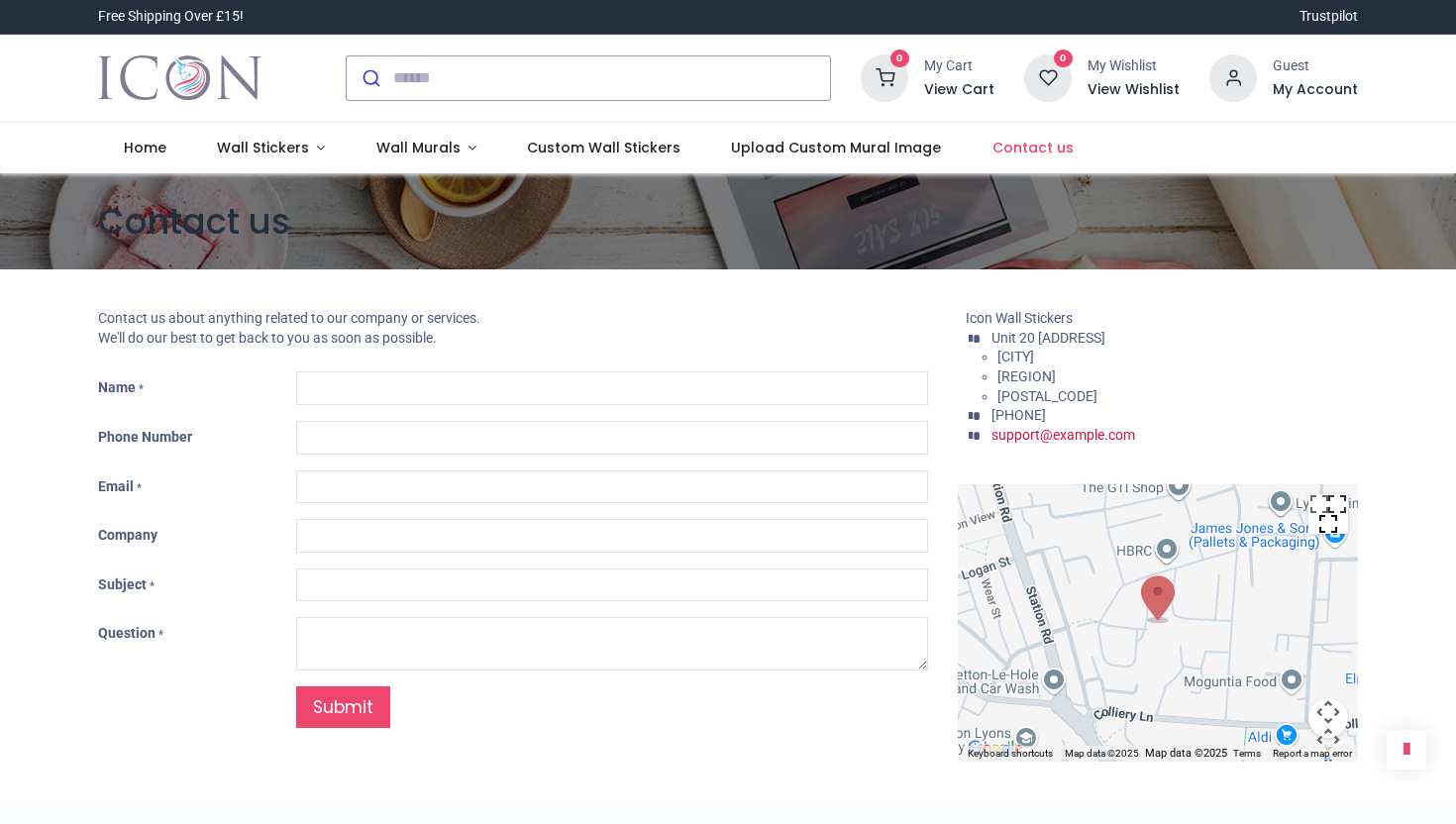 scroll, scrollTop: 0, scrollLeft: 0, axis: both 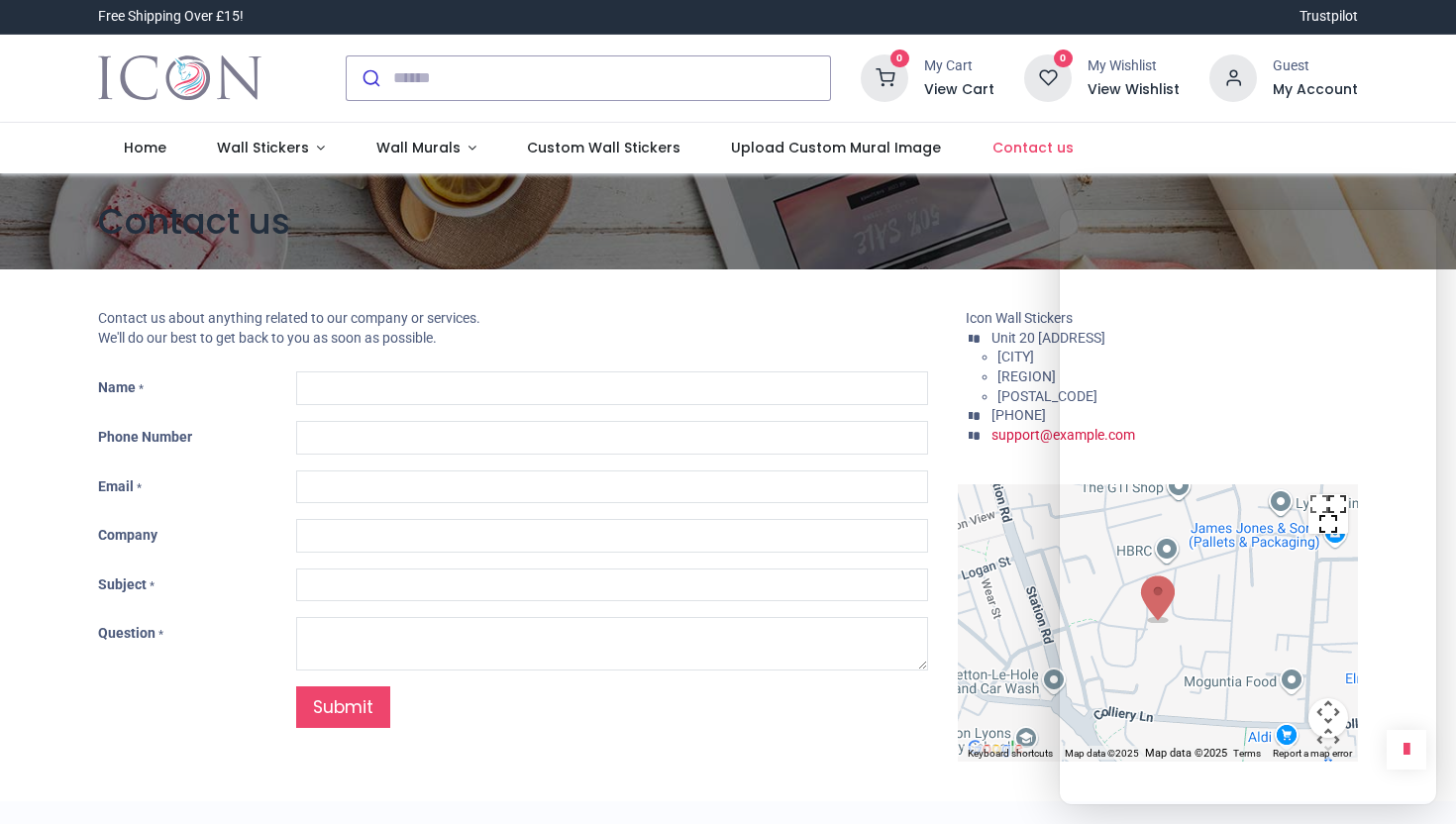 type on "***" 